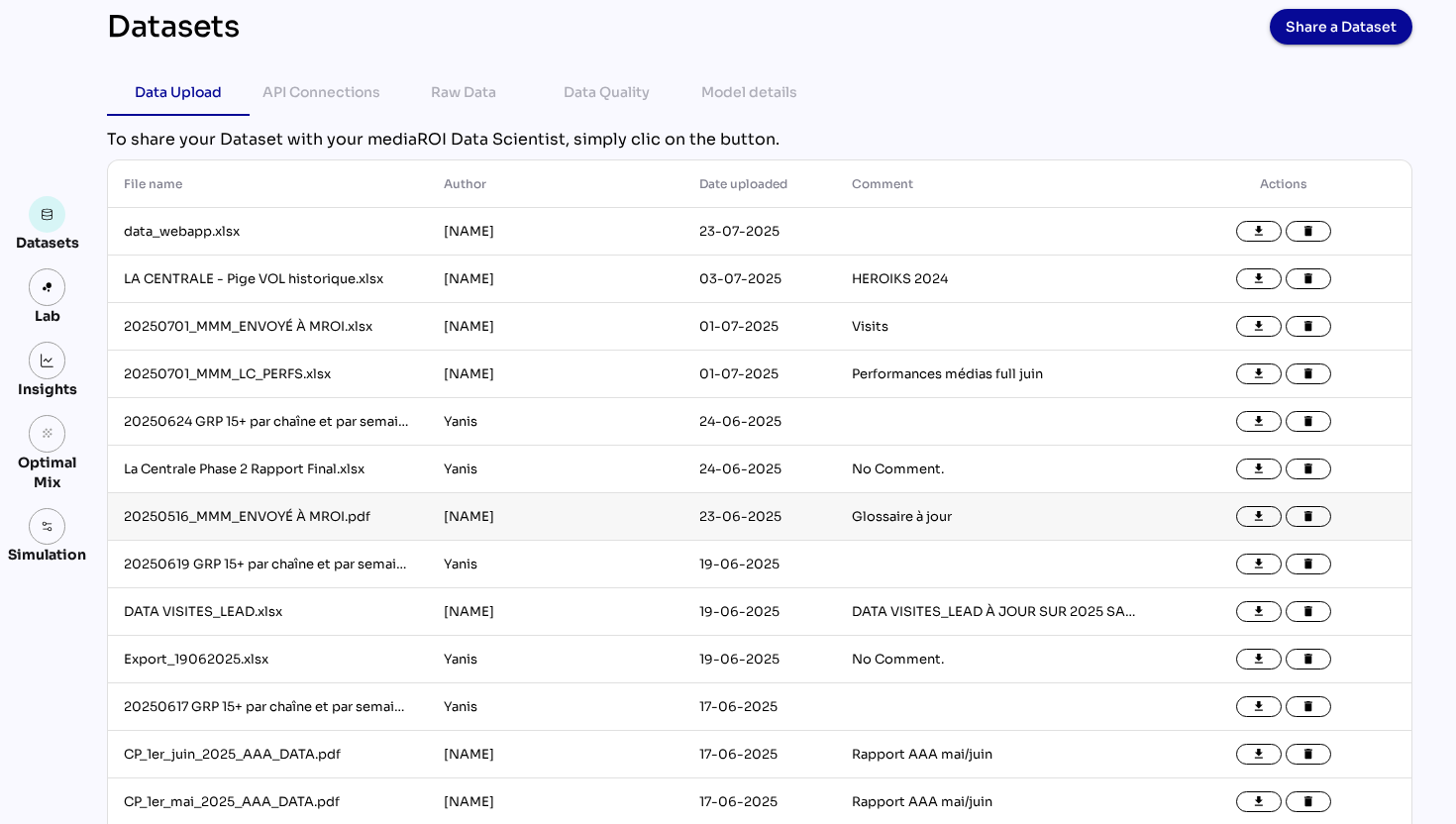 scroll, scrollTop: 0, scrollLeft: 0, axis: both 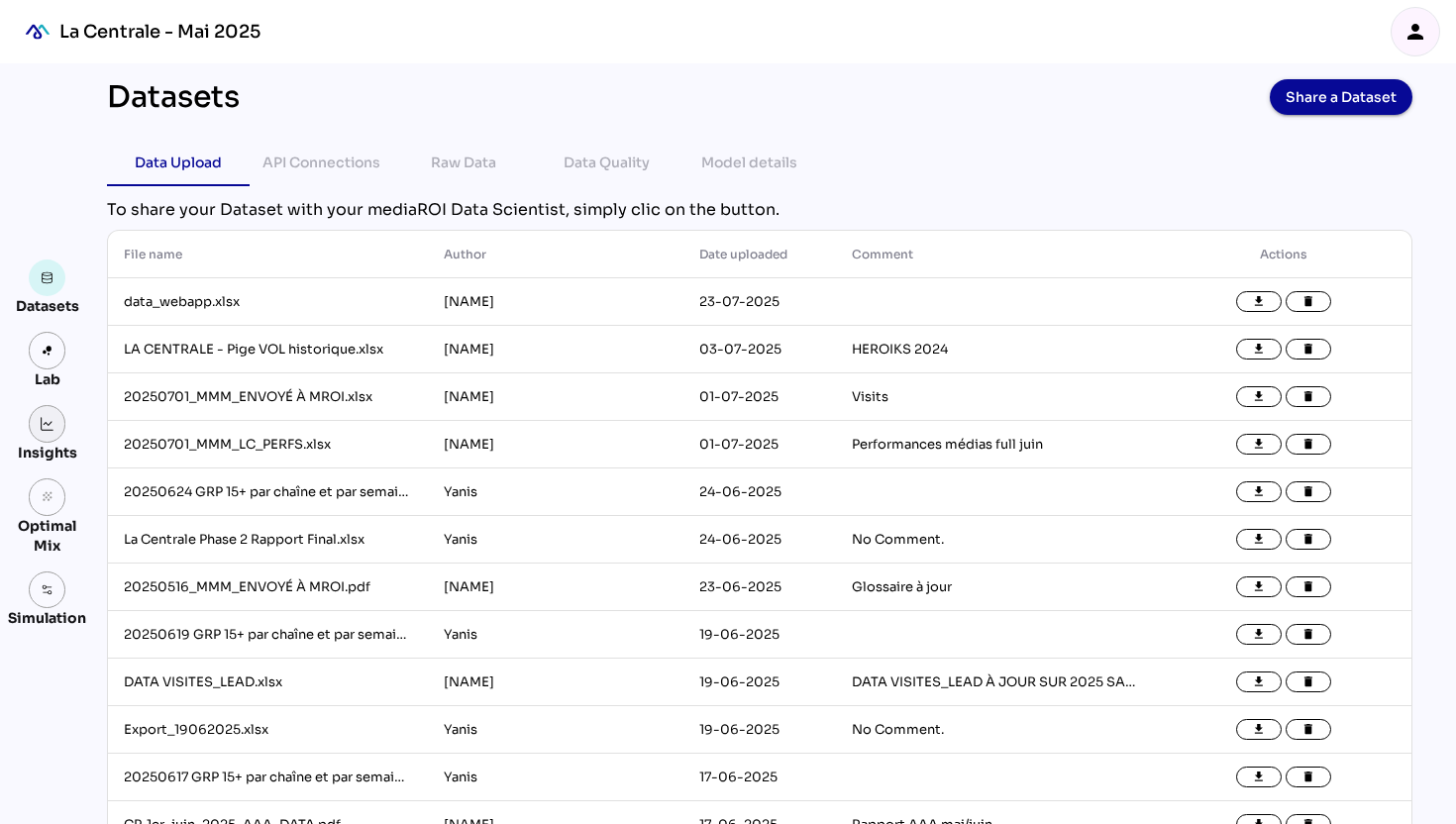 click at bounding box center (48, 424) 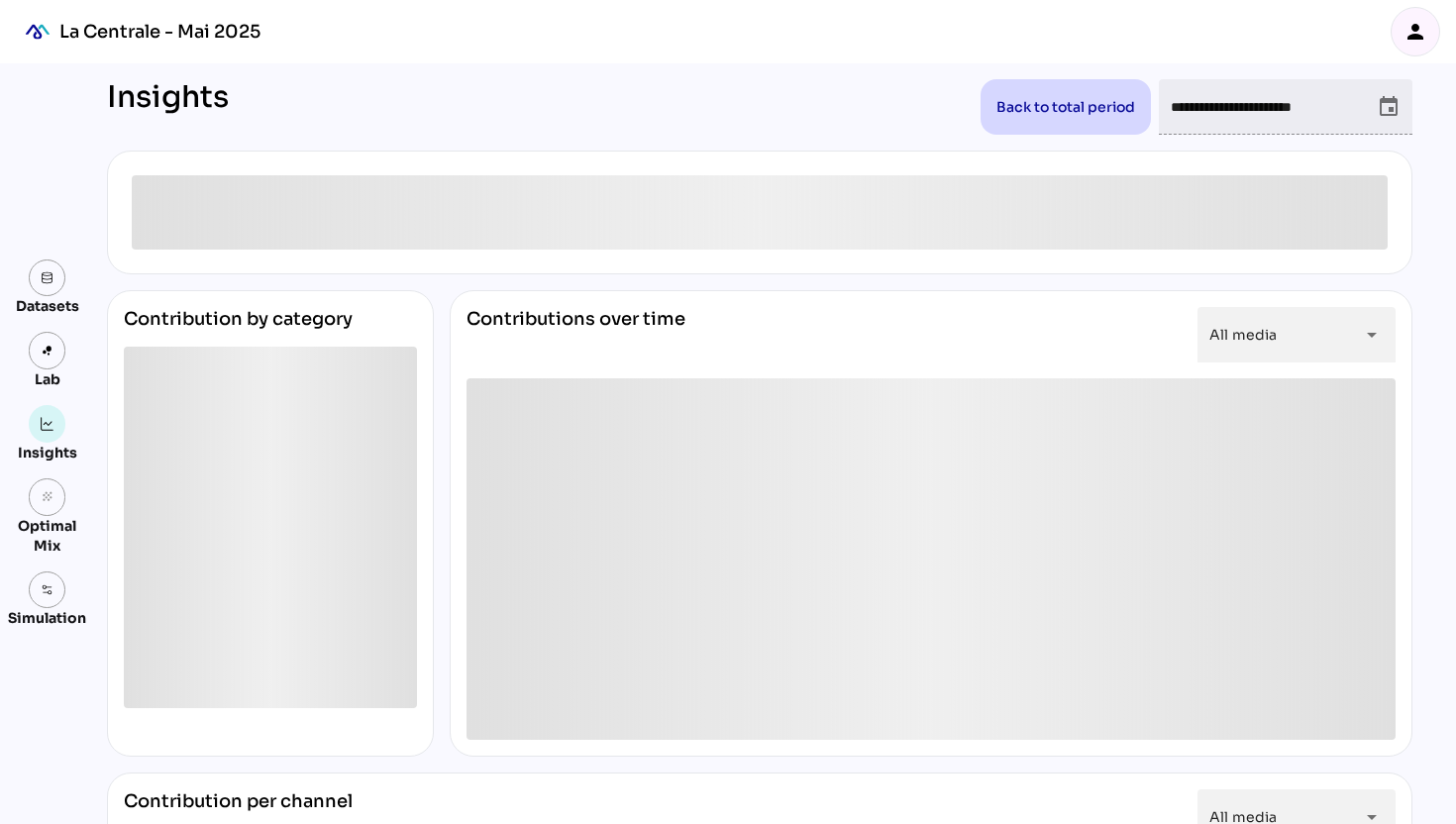 click on "**********" at bounding box center (1268, 107) 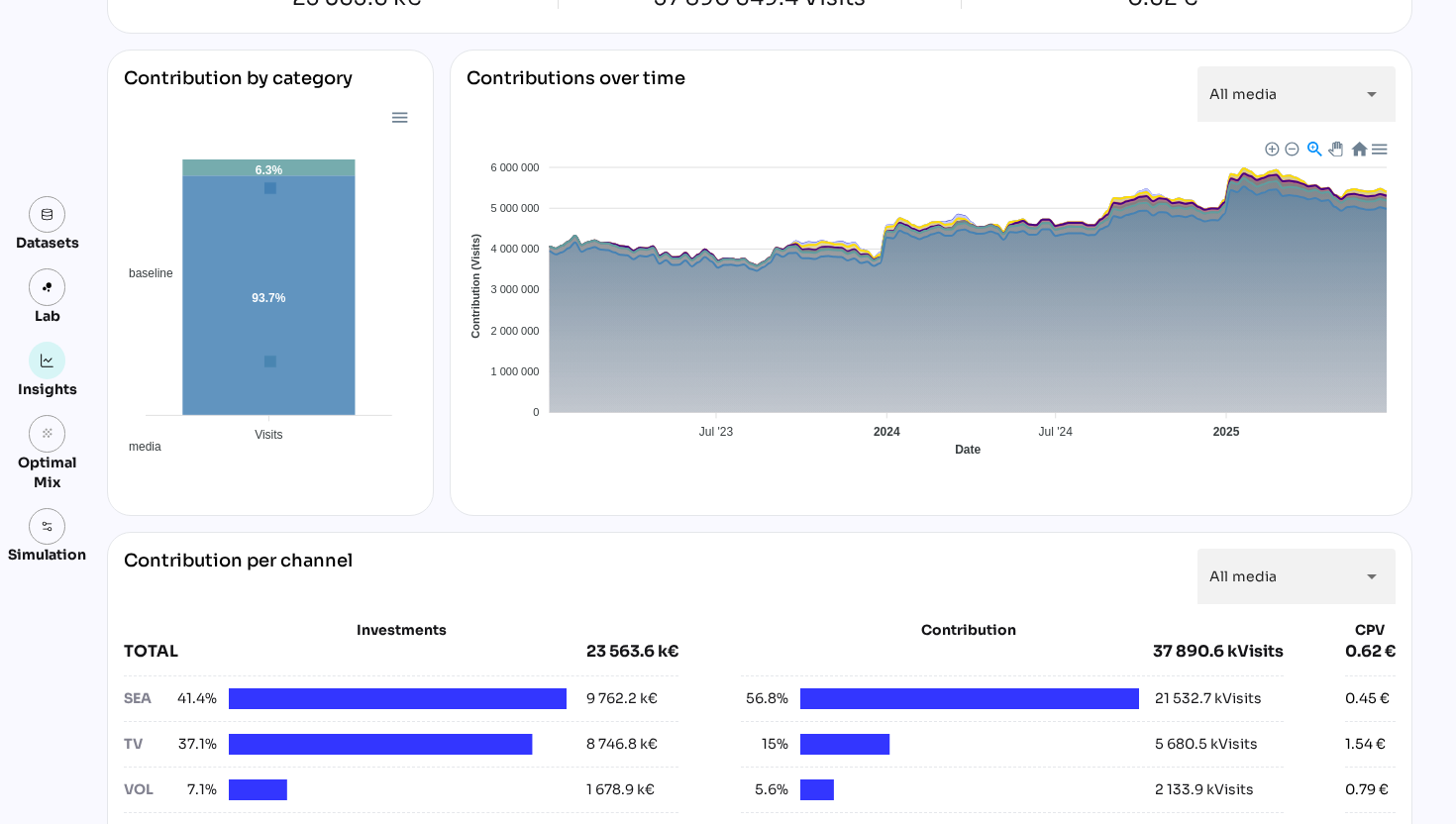 scroll, scrollTop: 0, scrollLeft: 0, axis: both 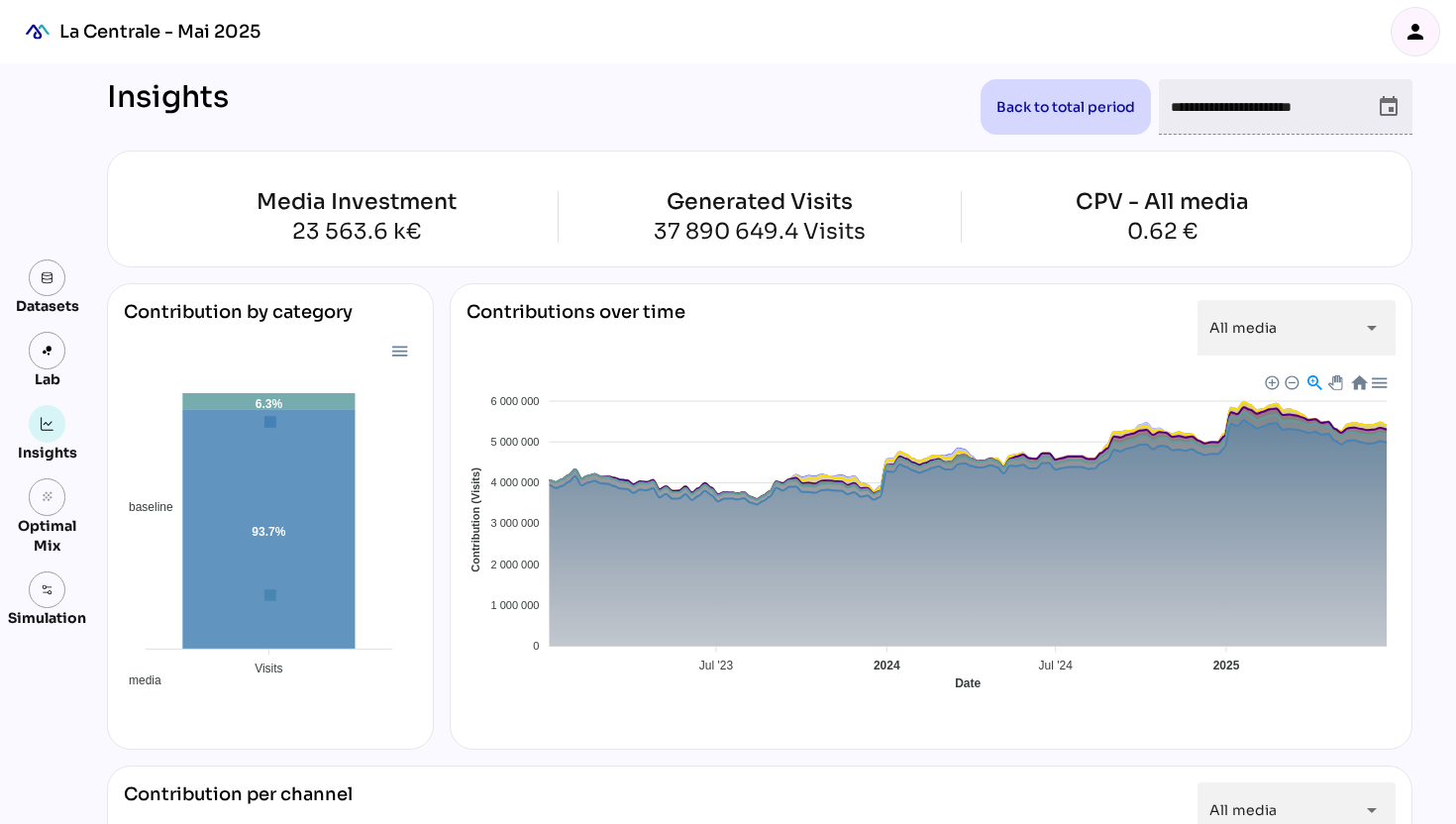 click on "event" at bounding box center [1389, 107] 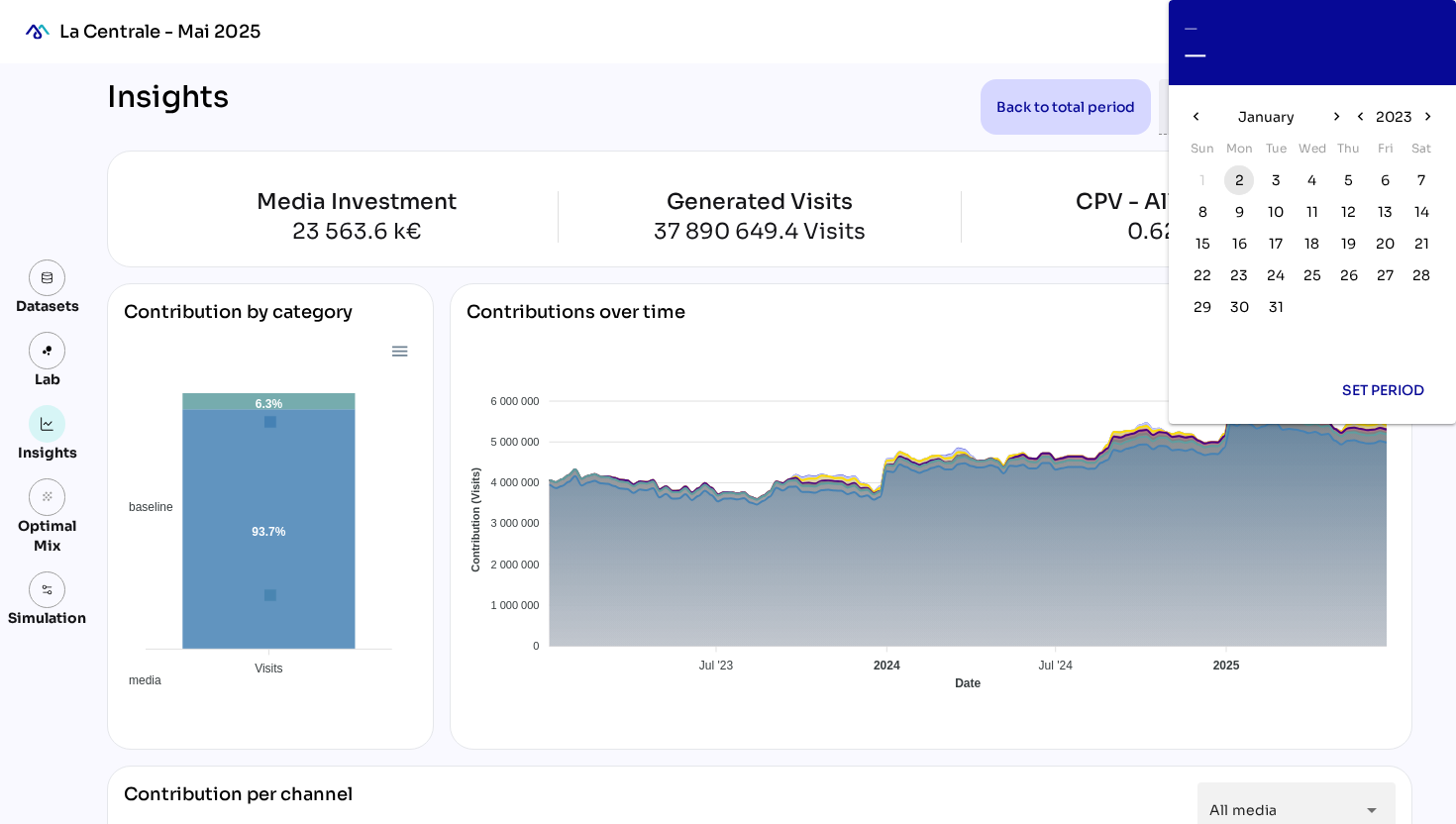 click on "2" at bounding box center (1239, 180) 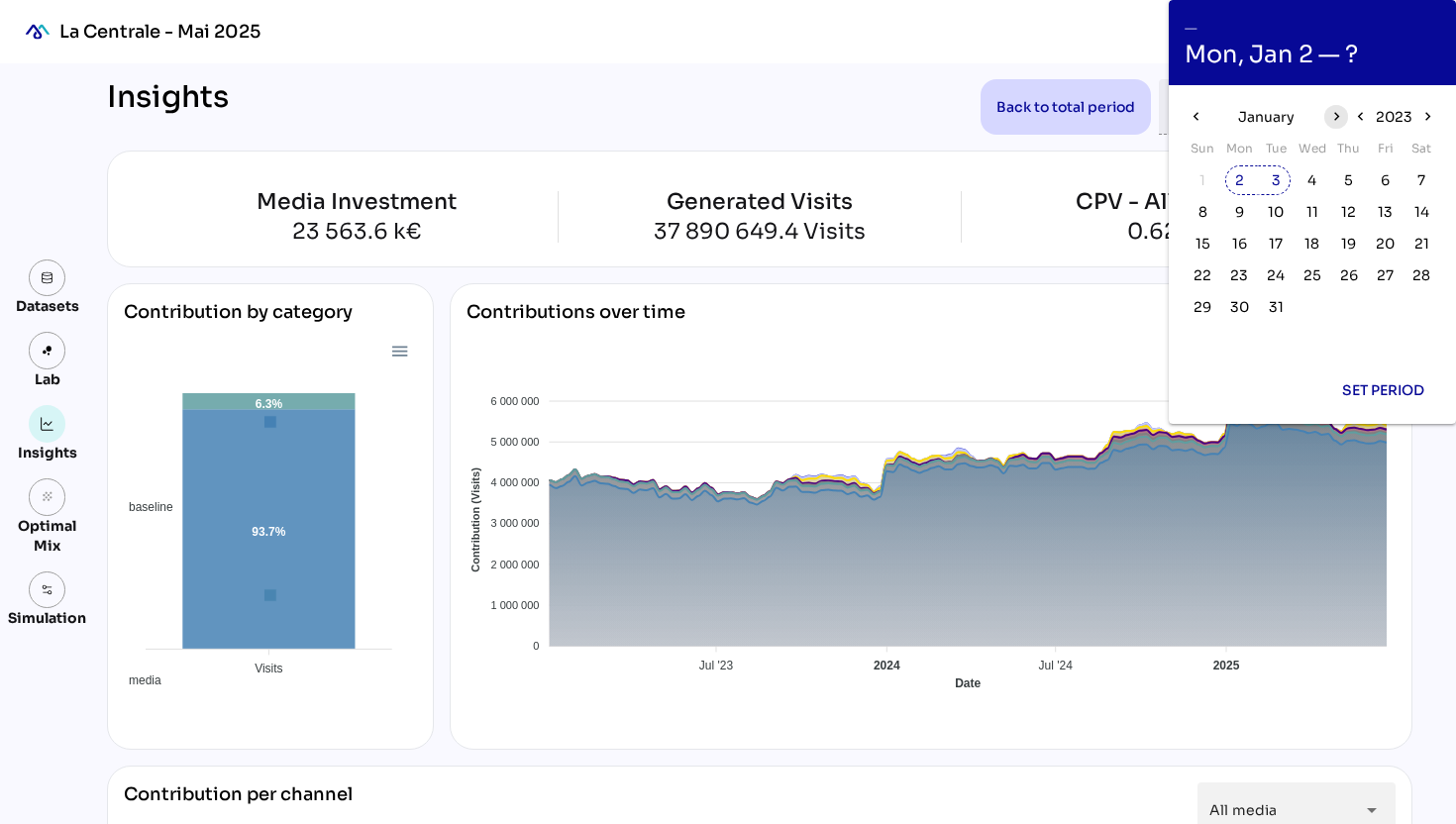 click on "chevron_right" at bounding box center (1335, 116) 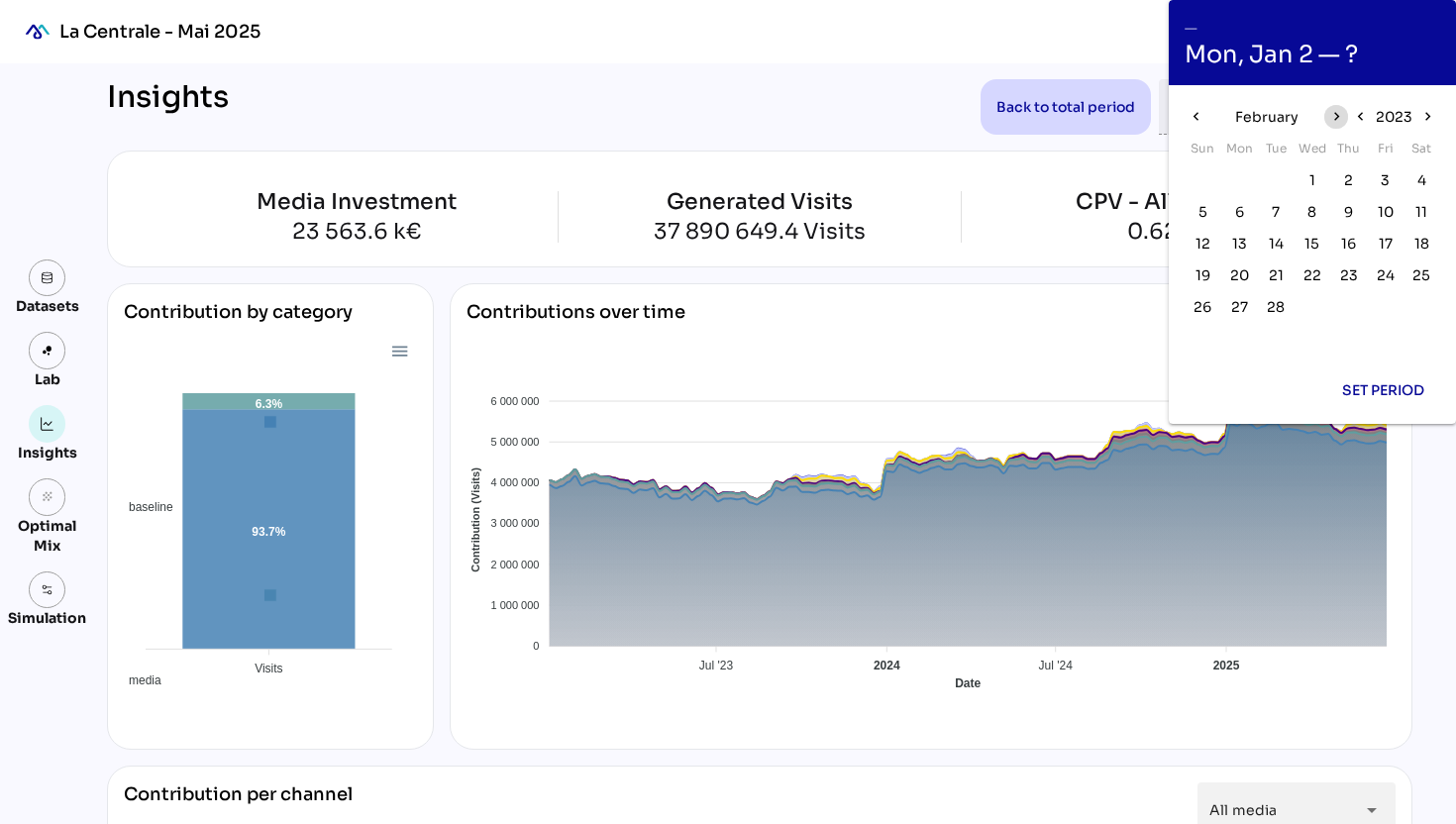 click on "chevron_right" at bounding box center [1335, 116] 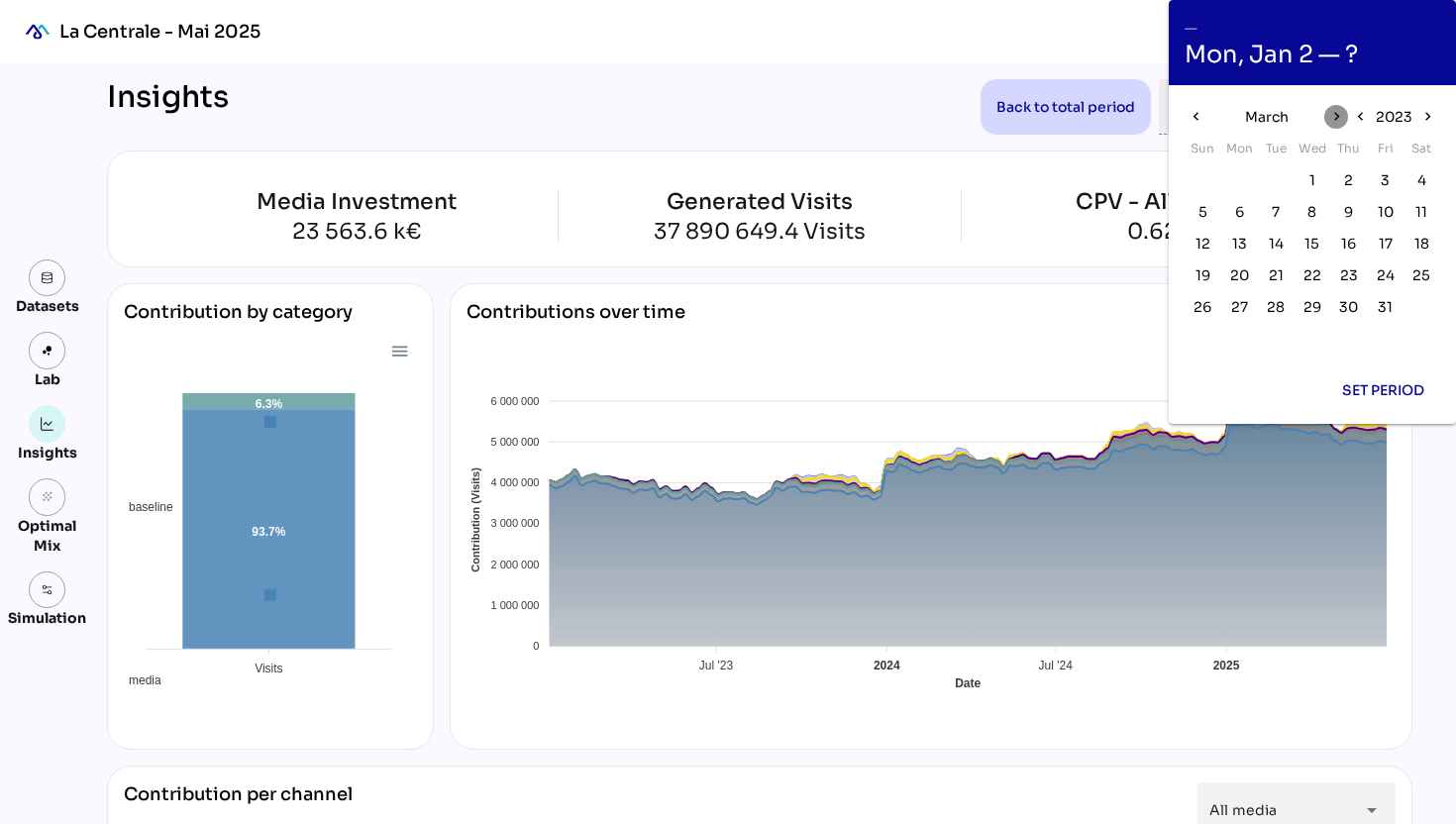 click on "chevron_right" at bounding box center [1335, 116] 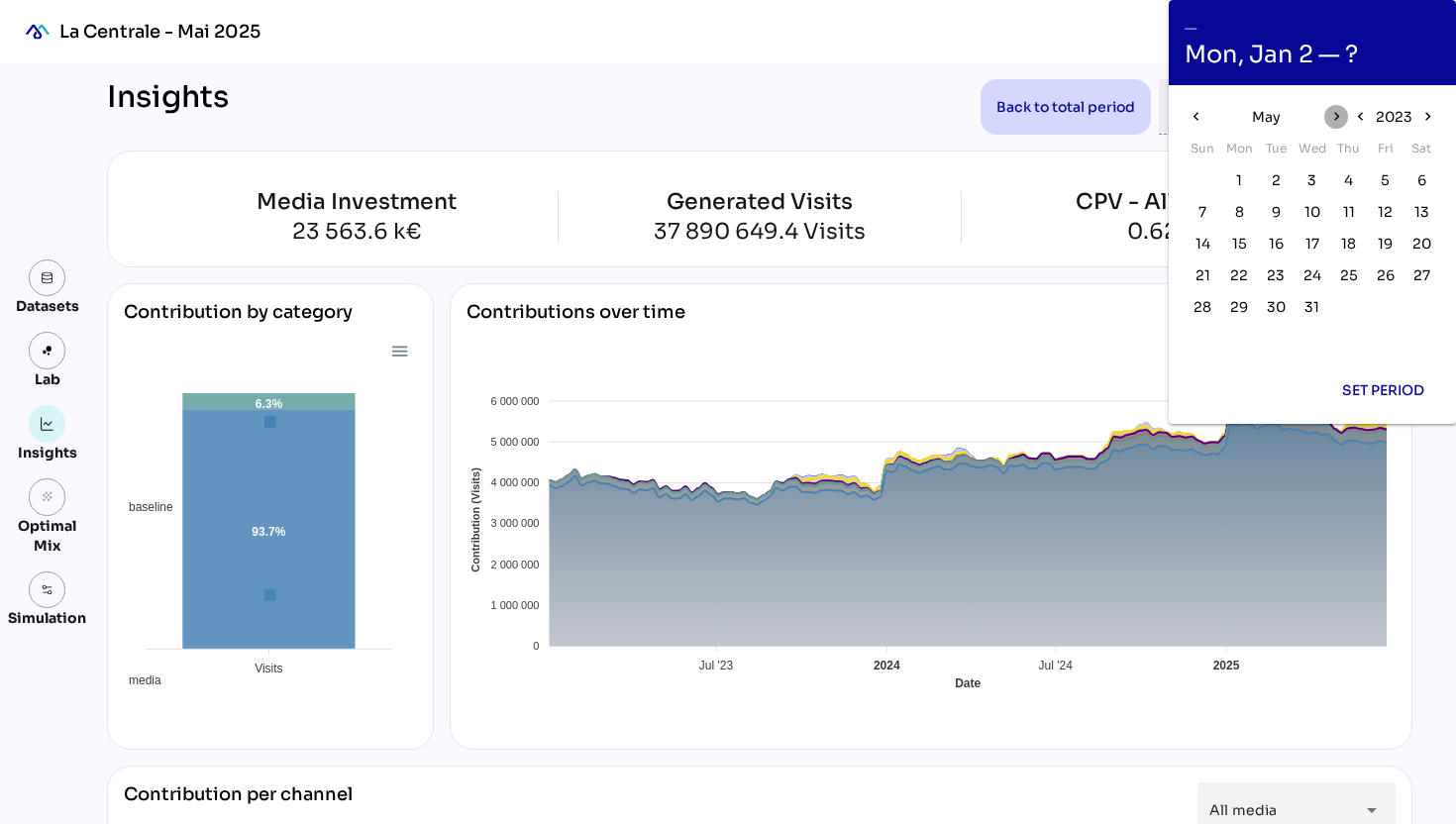 click on "chevron_right" at bounding box center [1335, 116] 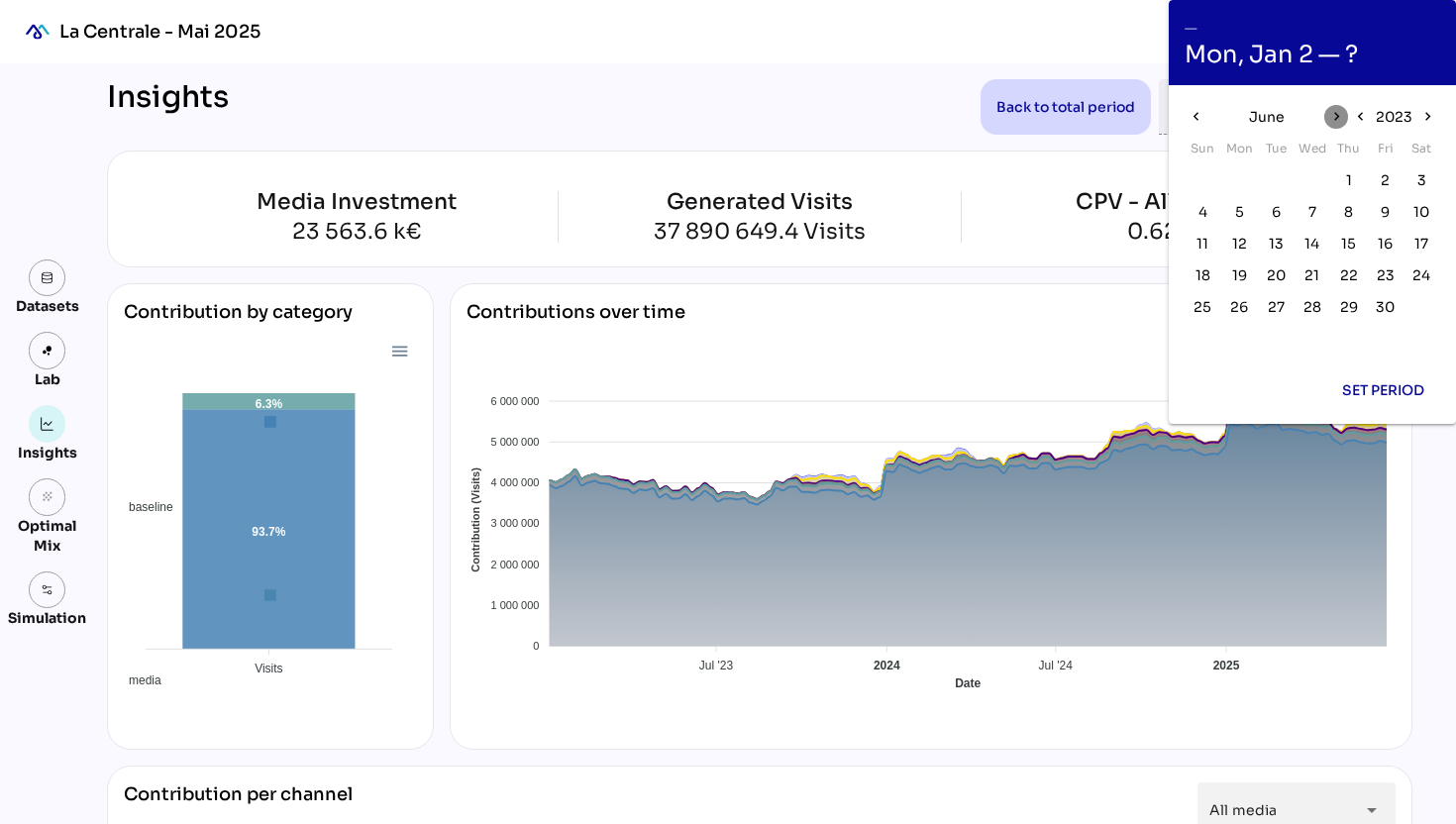 click on "chevron_right" at bounding box center (1335, 116) 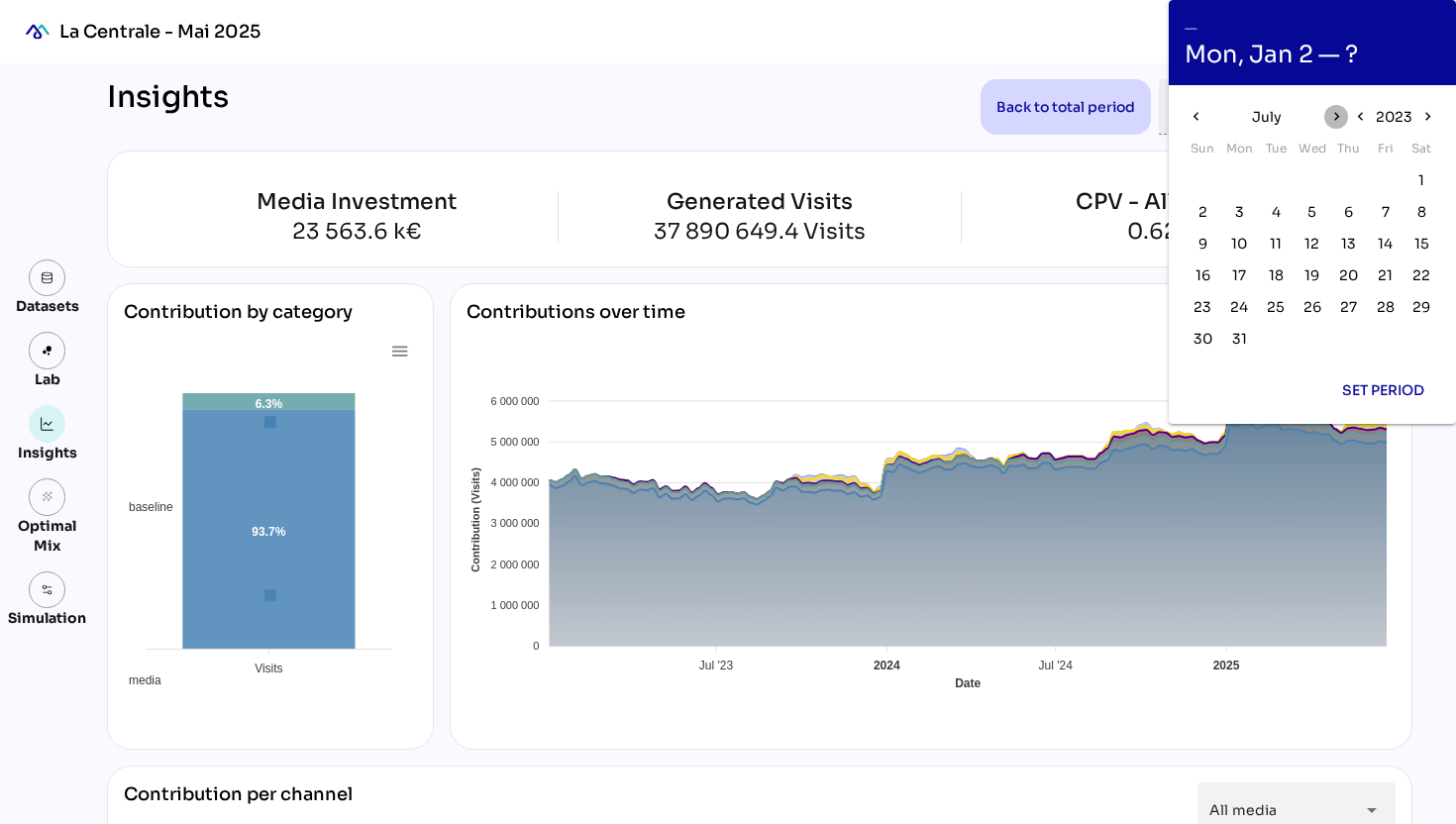 click on "chevron_right" at bounding box center (1335, 116) 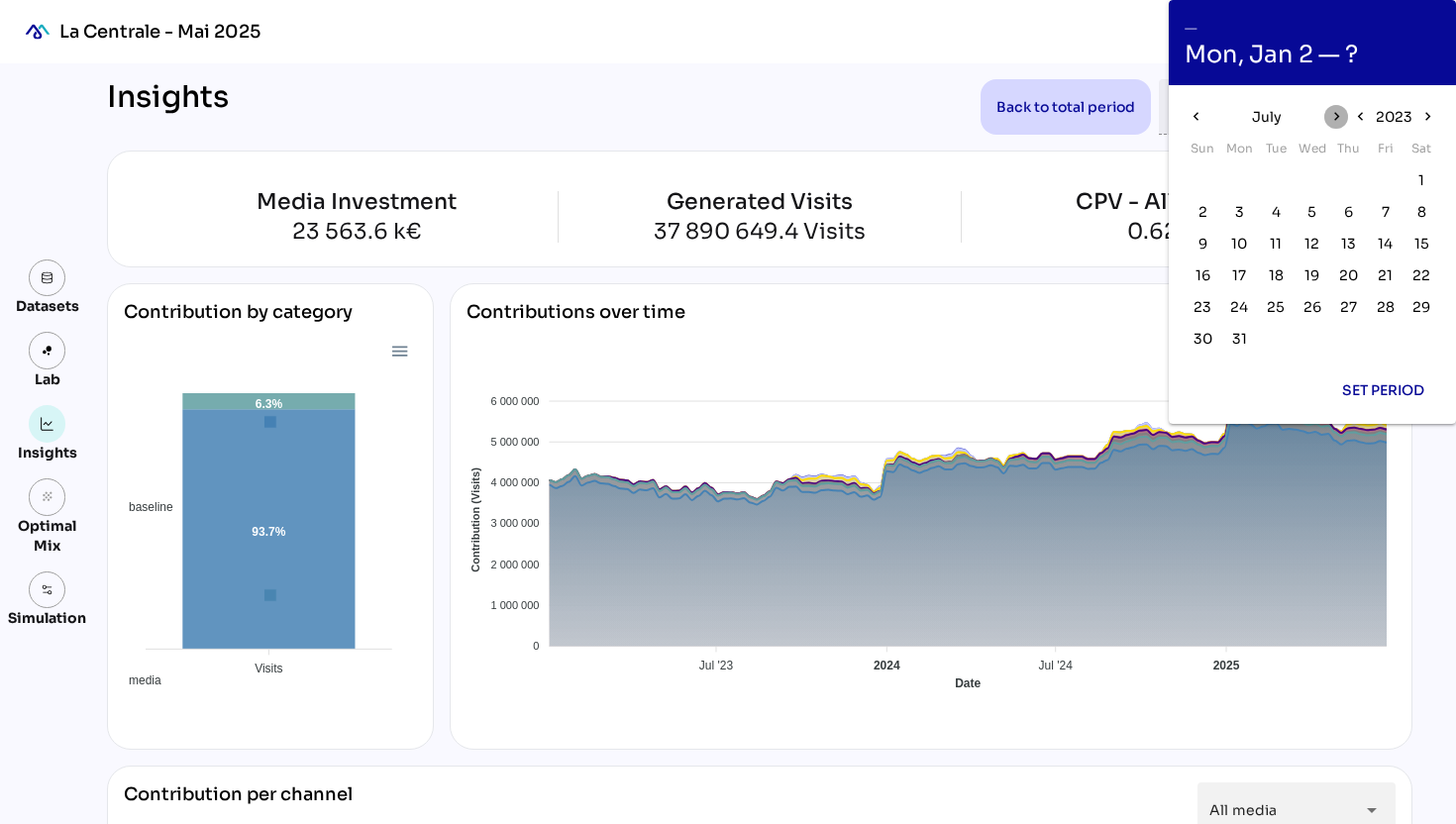 click on "chevron_right" at bounding box center [1335, 116] 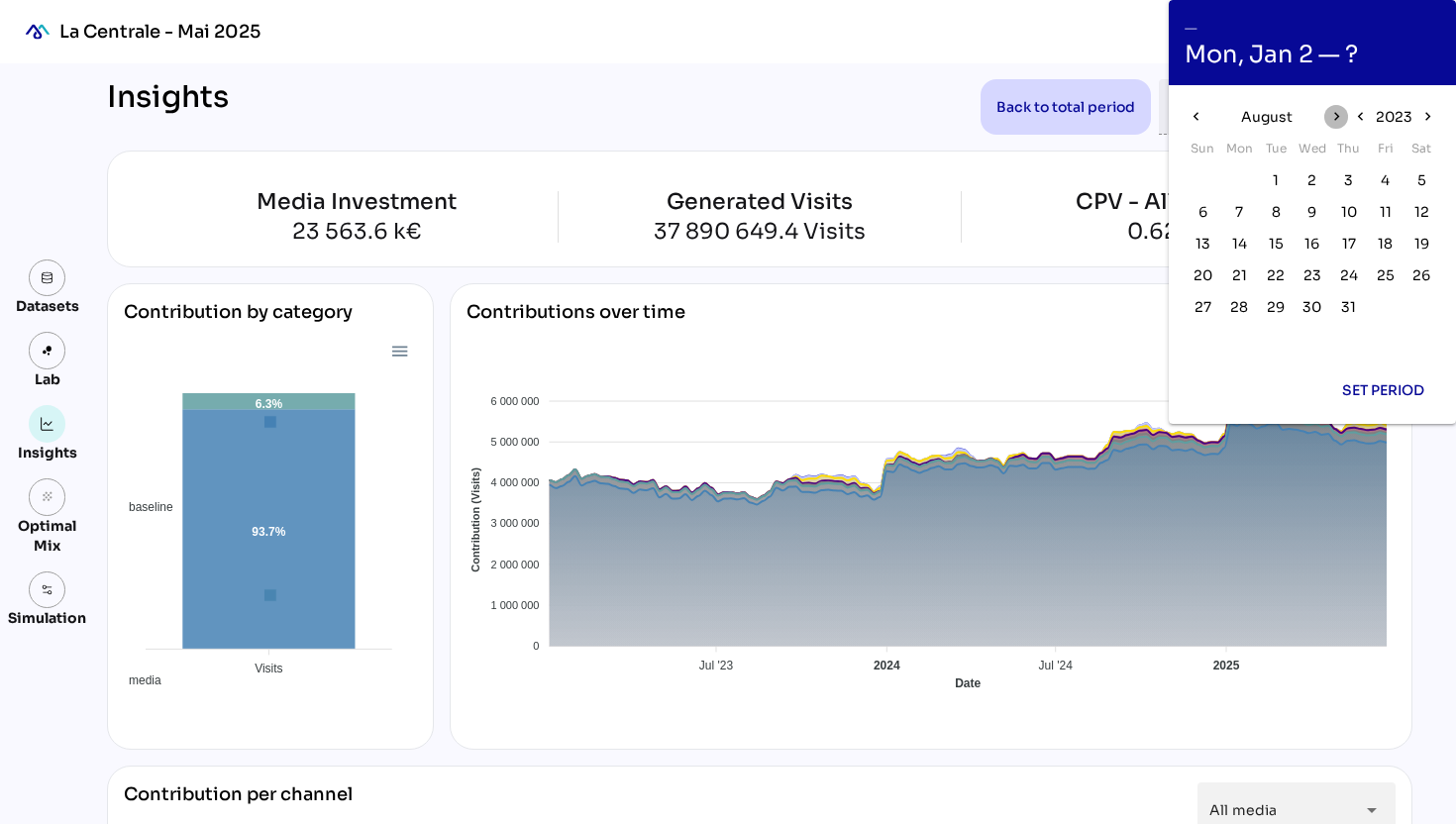 click on "chevron_right" at bounding box center [1335, 116] 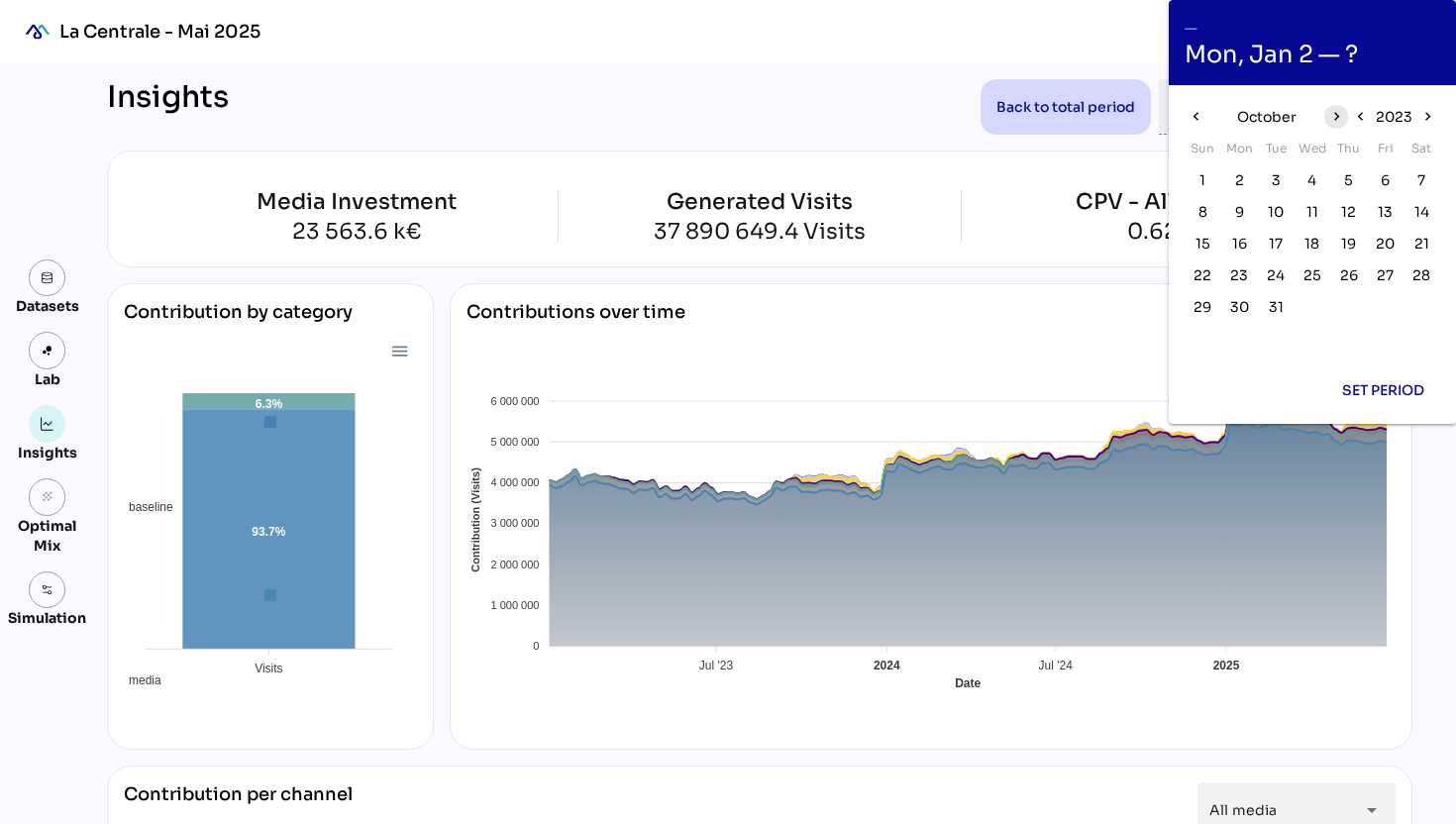 click on "chevron_right" at bounding box center (1335, 116) 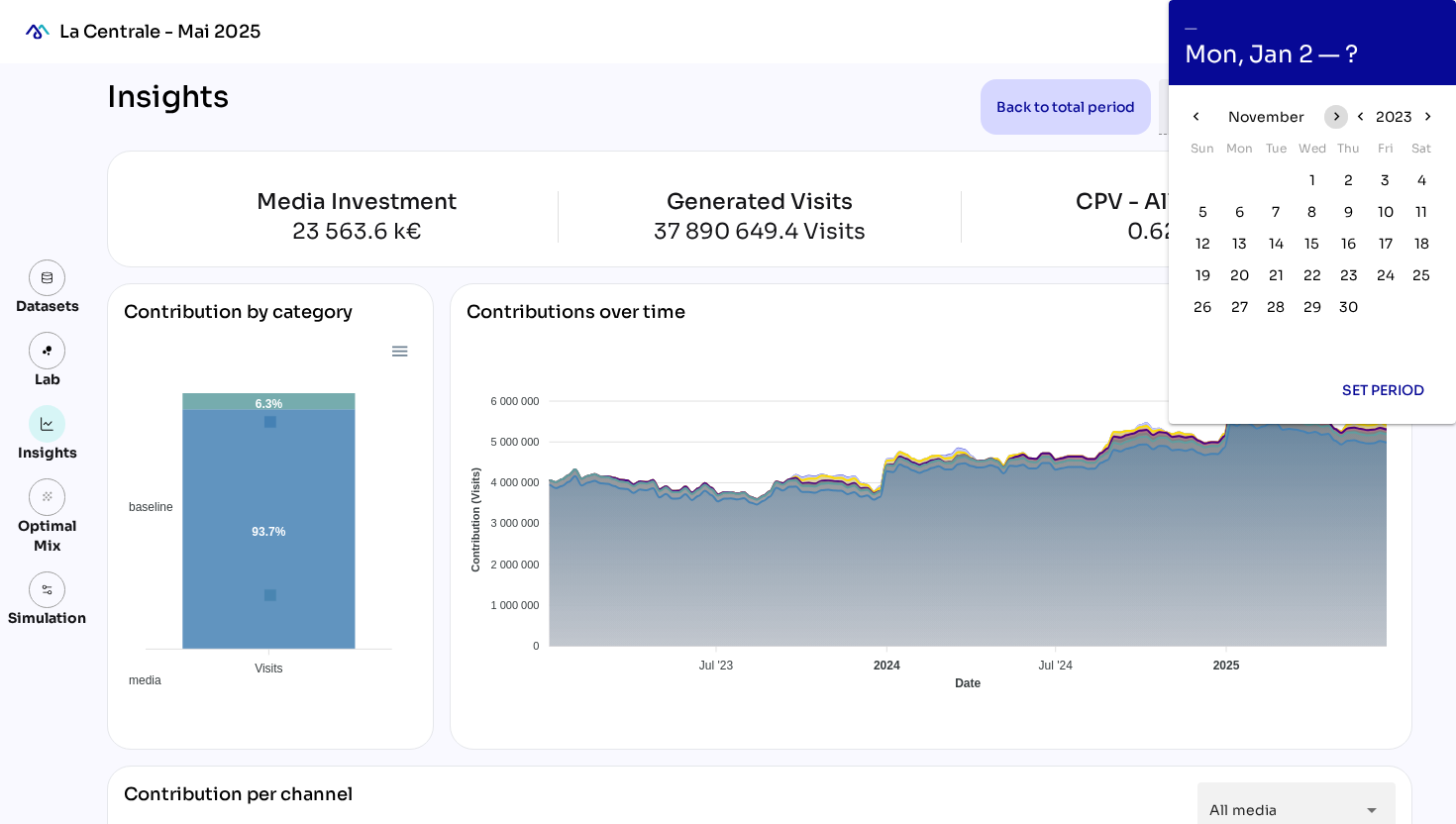 click on "chevron_right" at bounding box center (1335, 116) 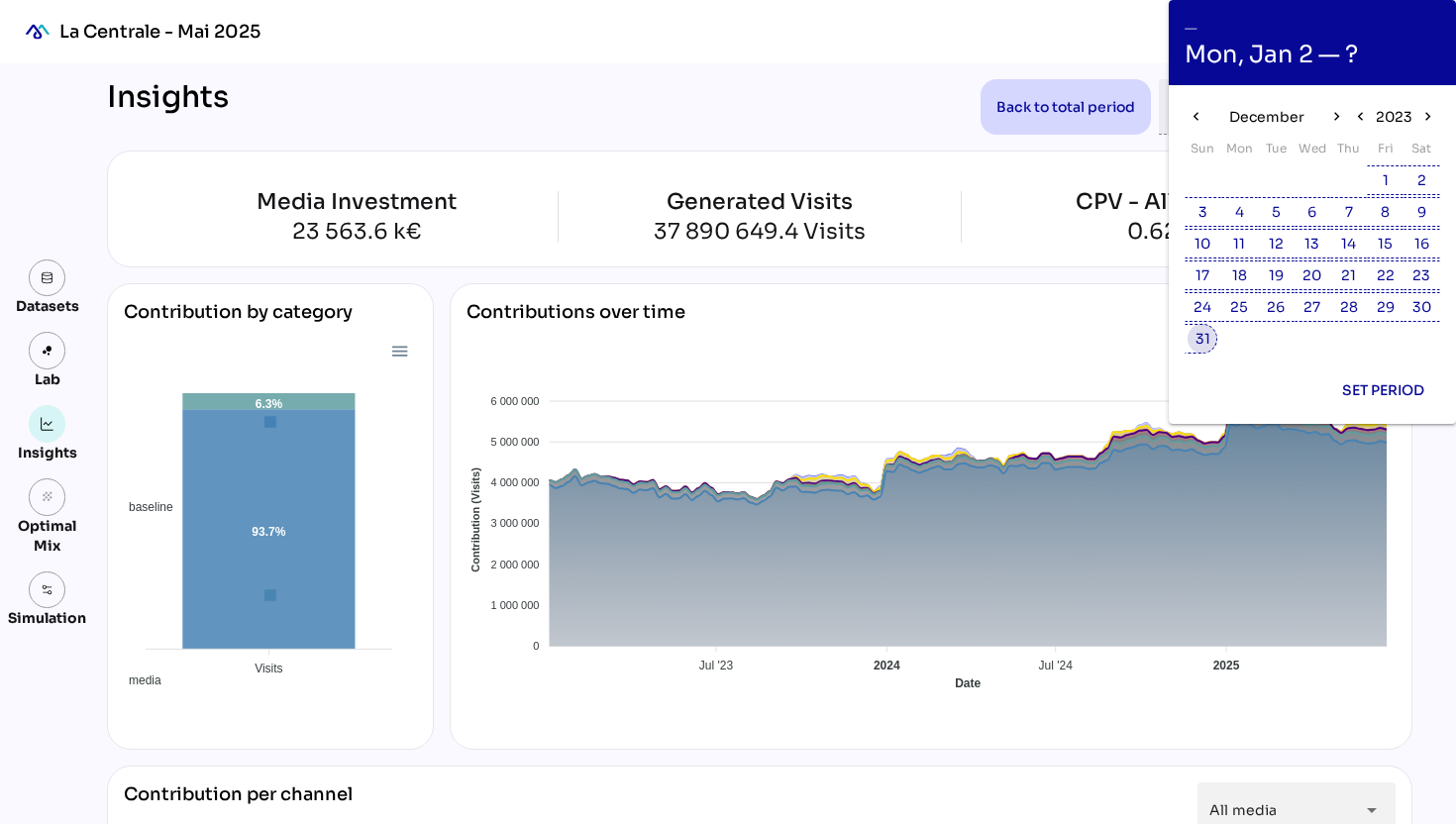 click on "31" at bounding box center (1202, 339) 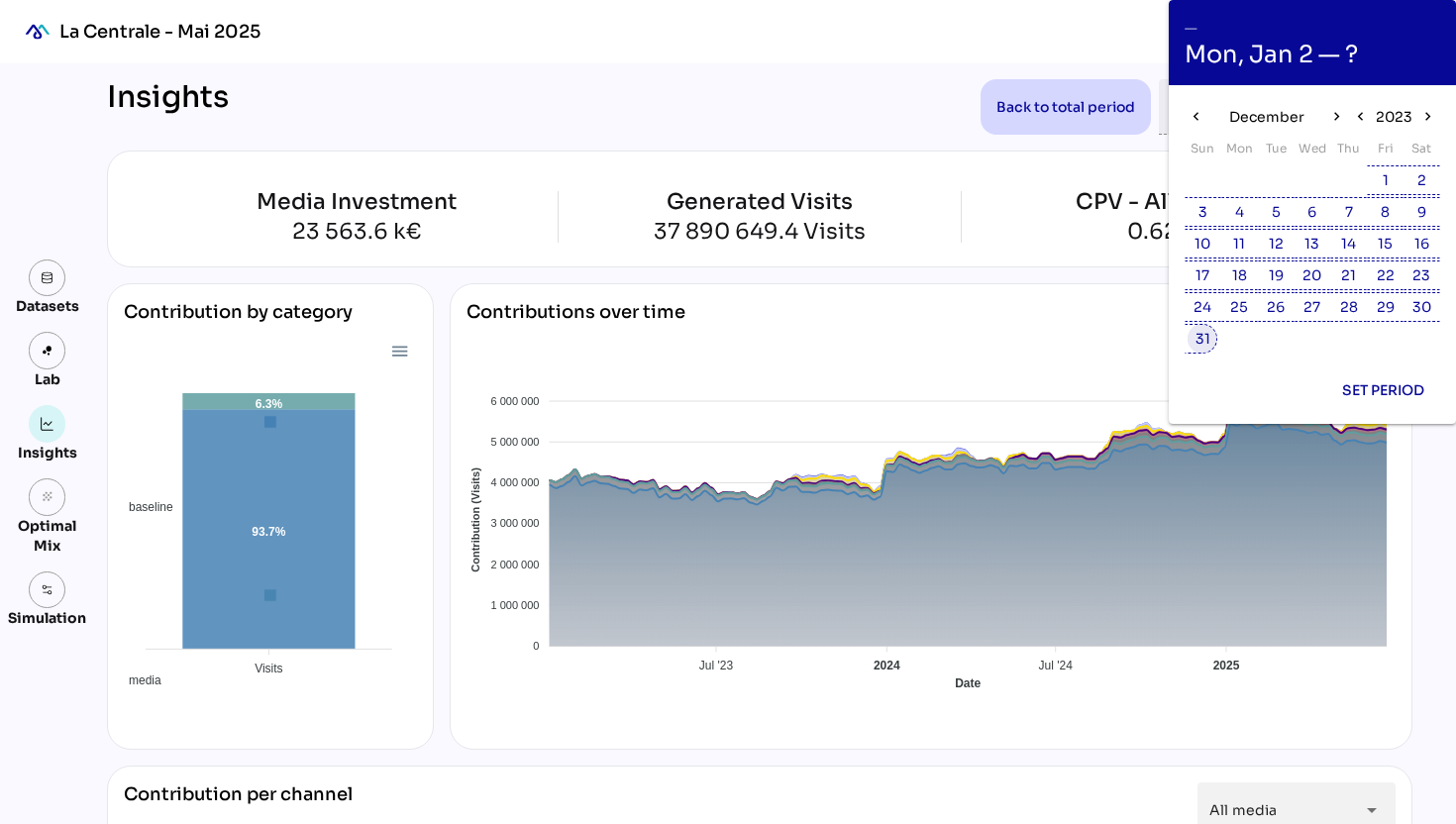 type on "**********" 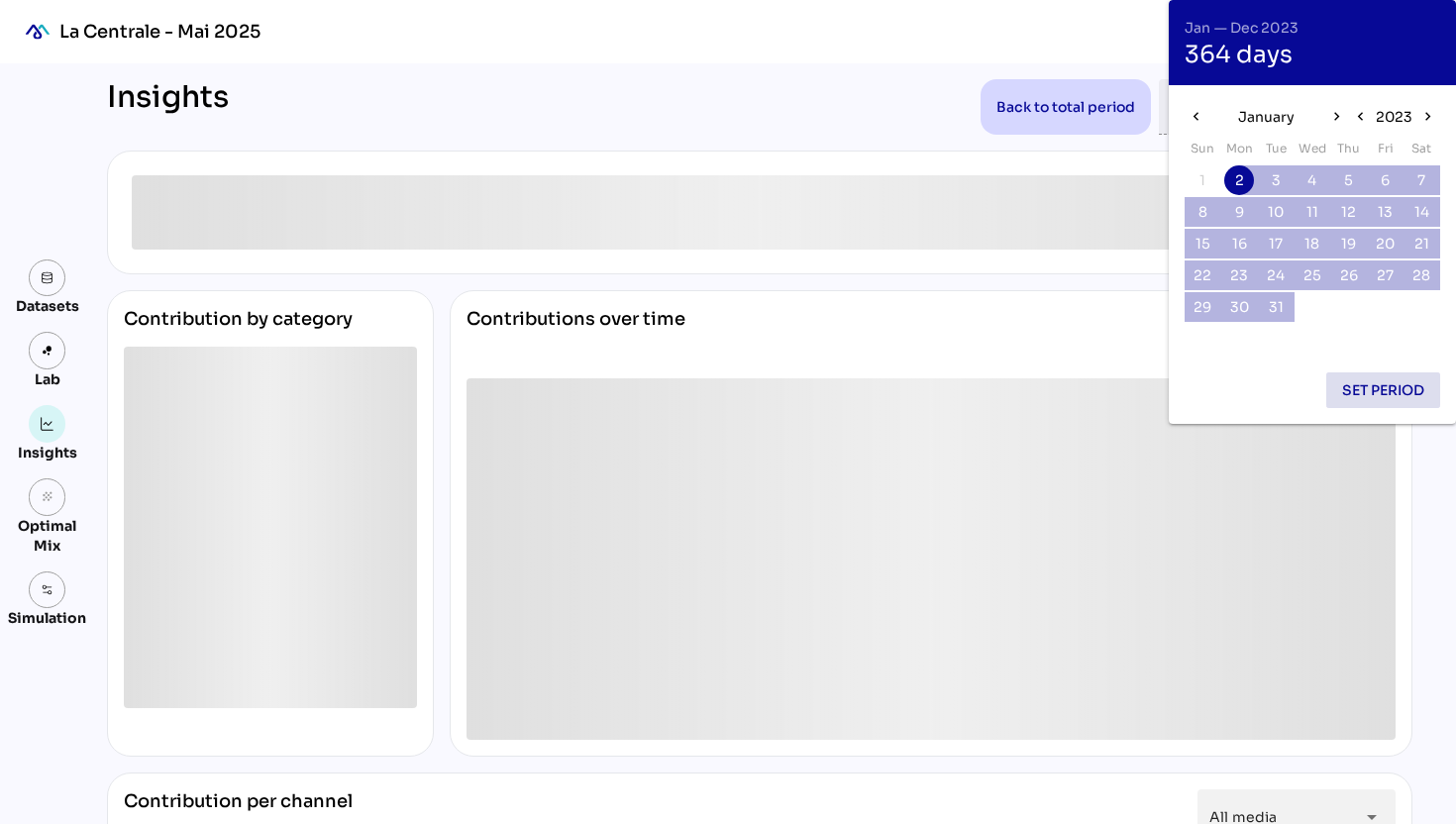 click on "Set period" at bounding box center [1383, 390] 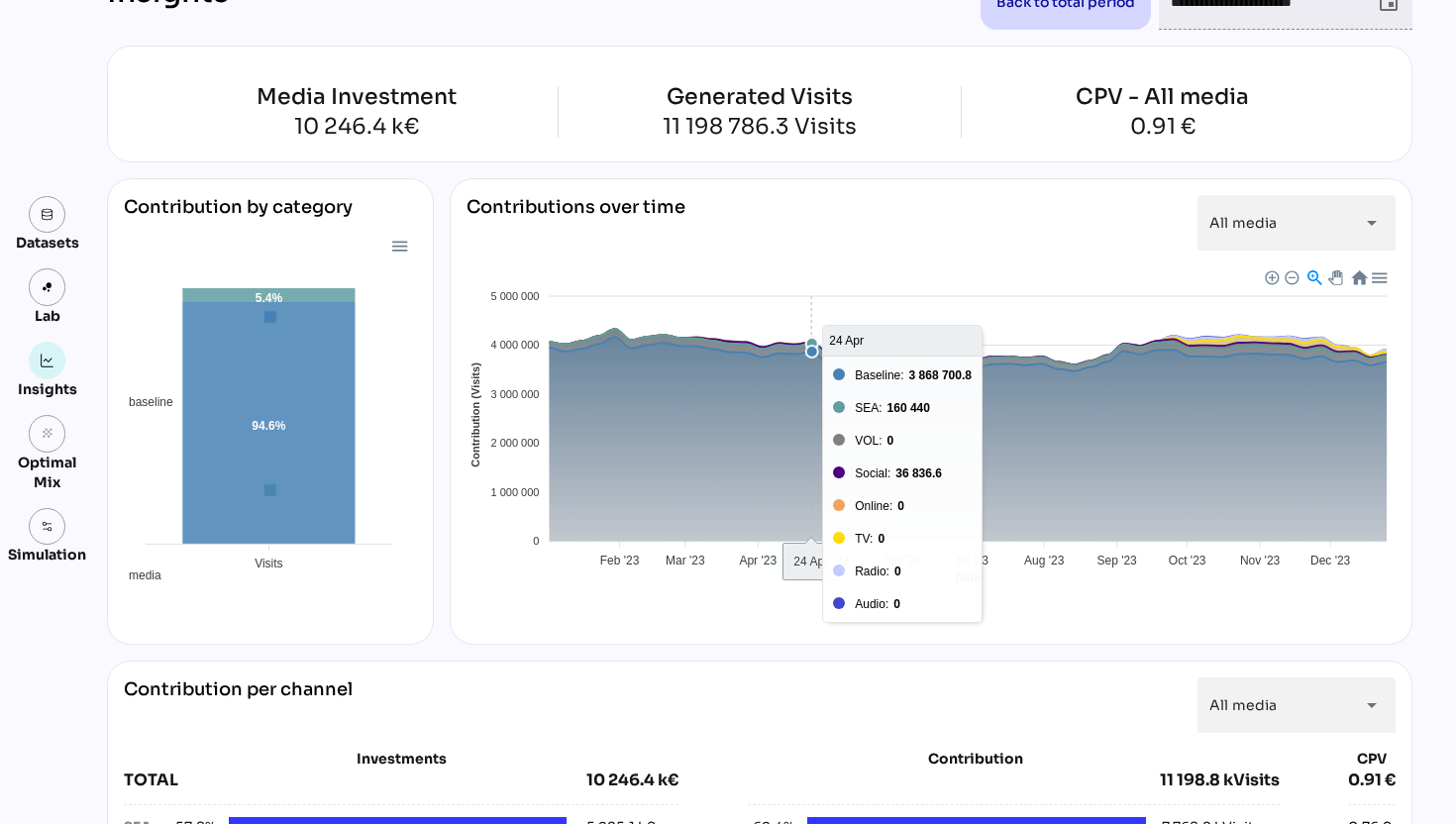 scroll, scrollTop: 115, scrollLeft: 0, axis: vertical 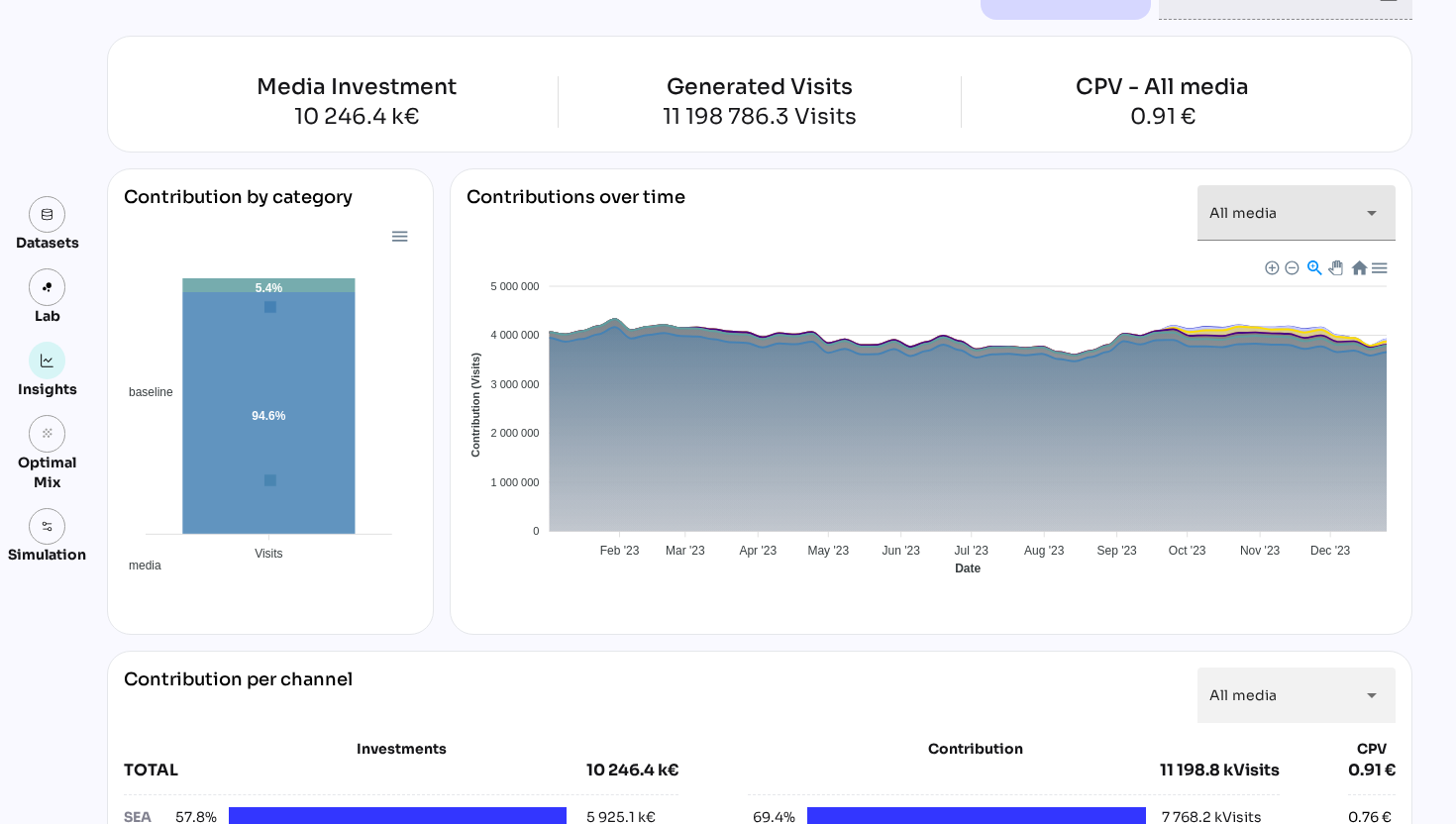 click on "All media *********" at bounding box center (1279, 213) 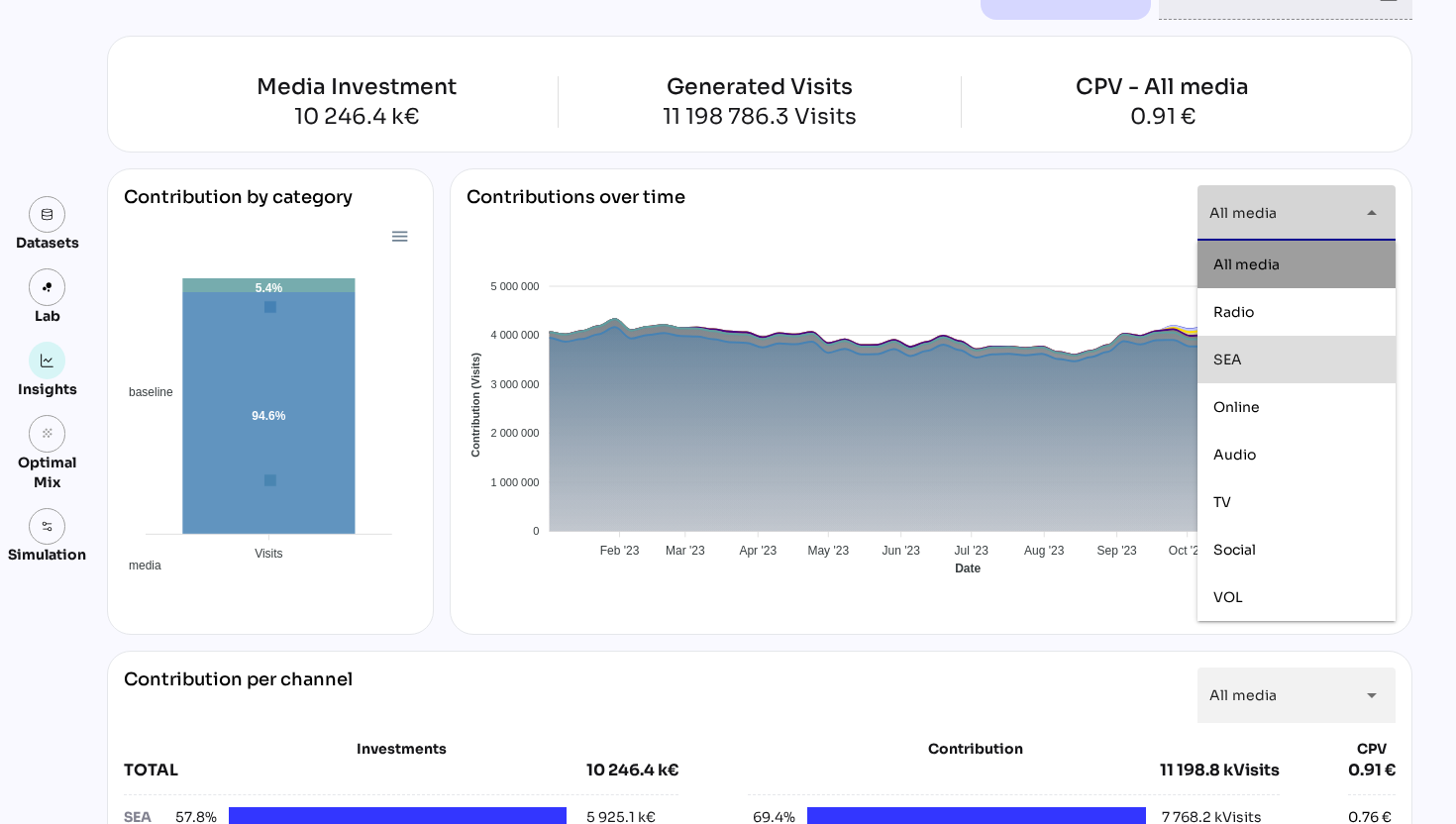 click on "SEA" at bounding box center (1227, 360) 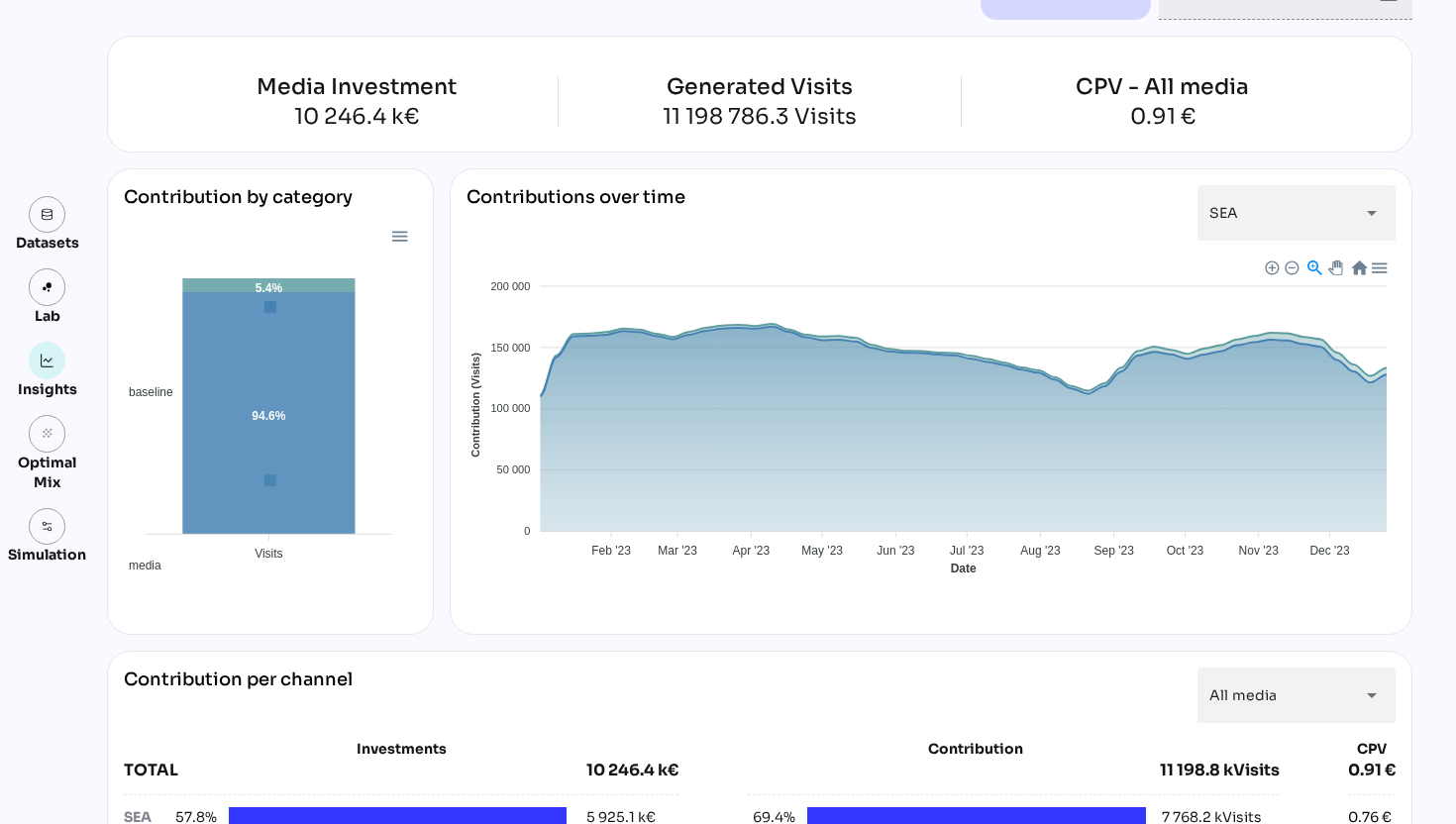click on "Google Ads Bing" 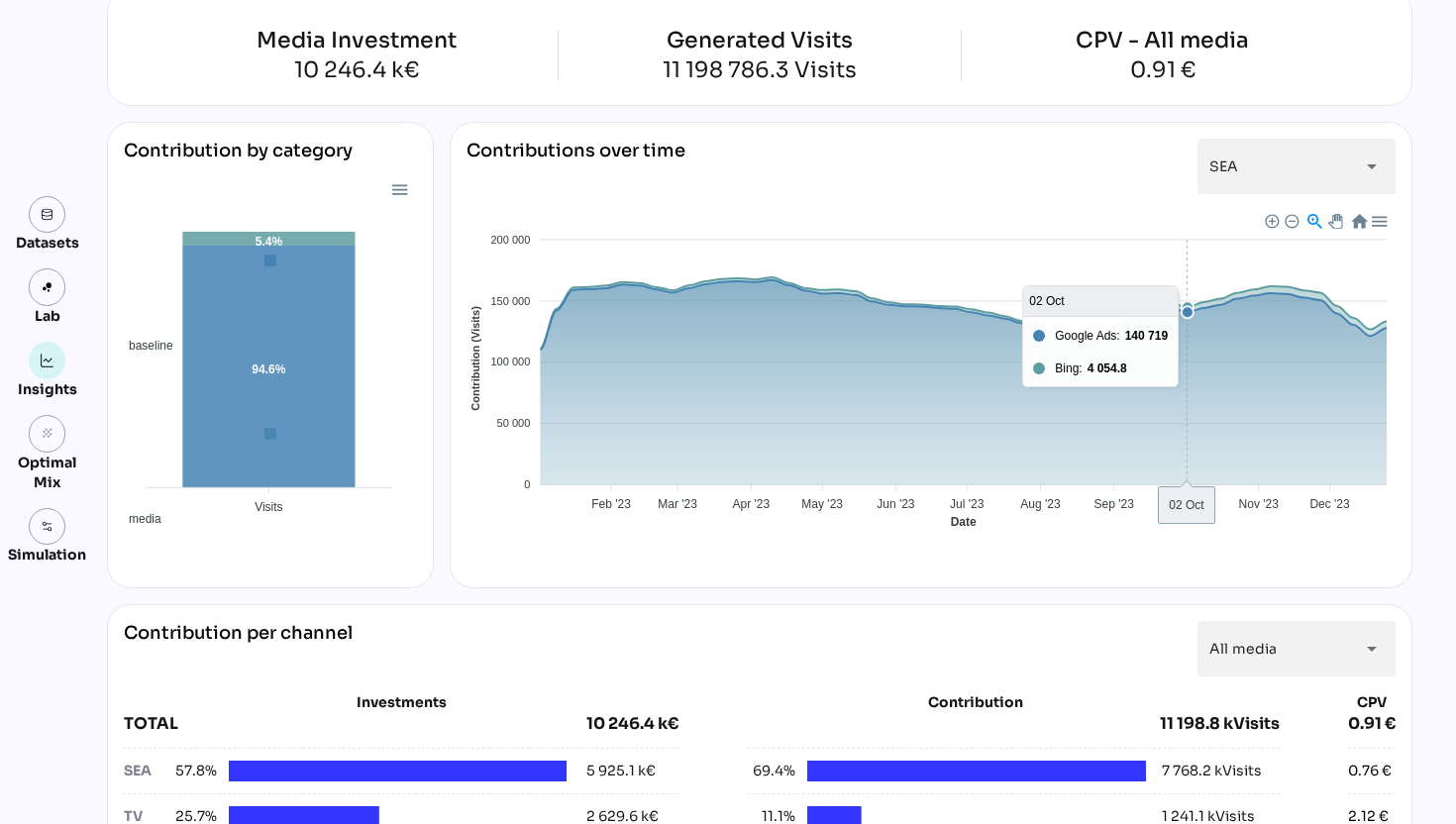 scroll, scrollTop: 120, scrollLeft: 0, axis: vertical 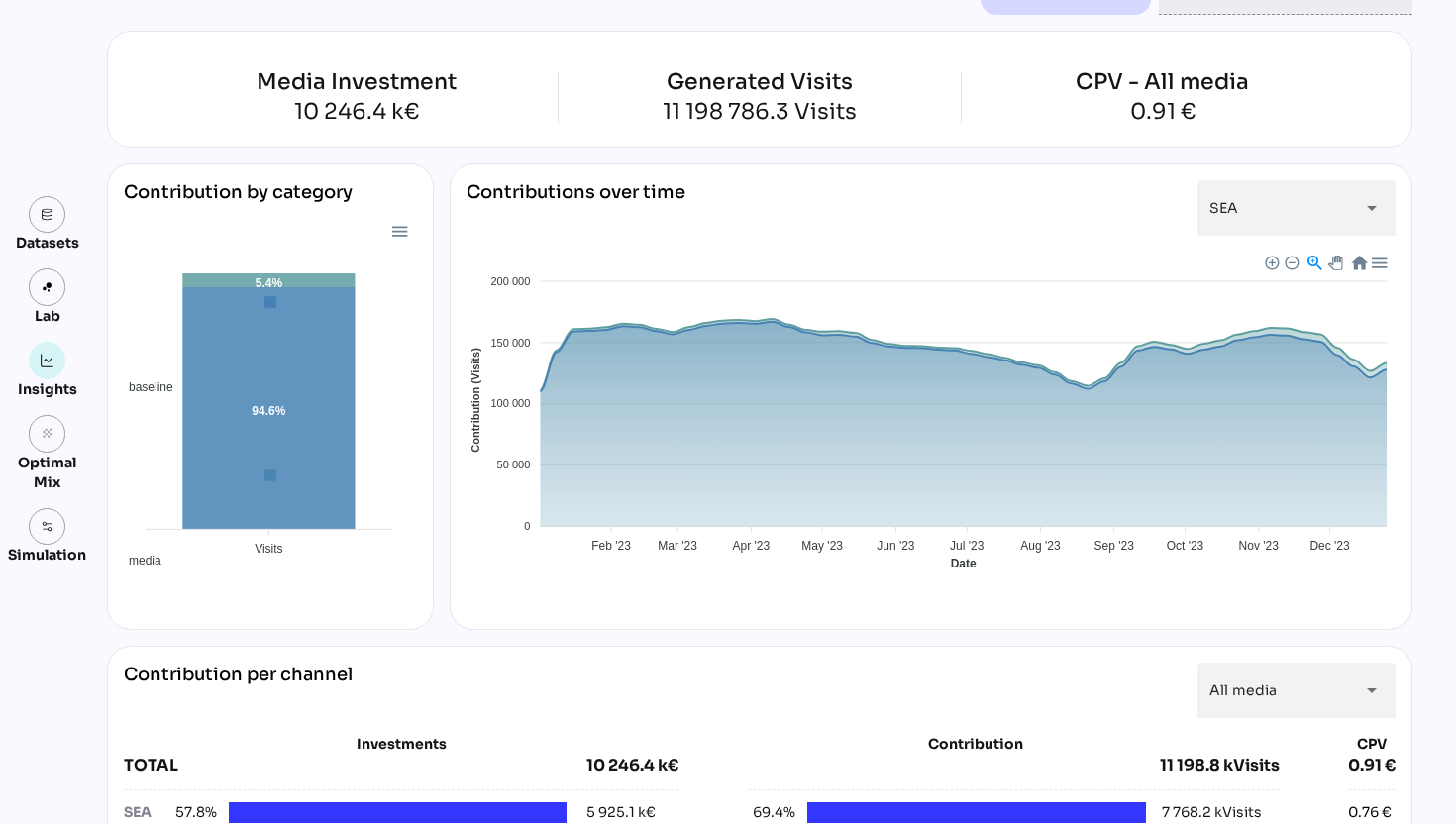 click on "Contributions over time SEA *** arrow_drop_down" at bounding box center (931, 216) 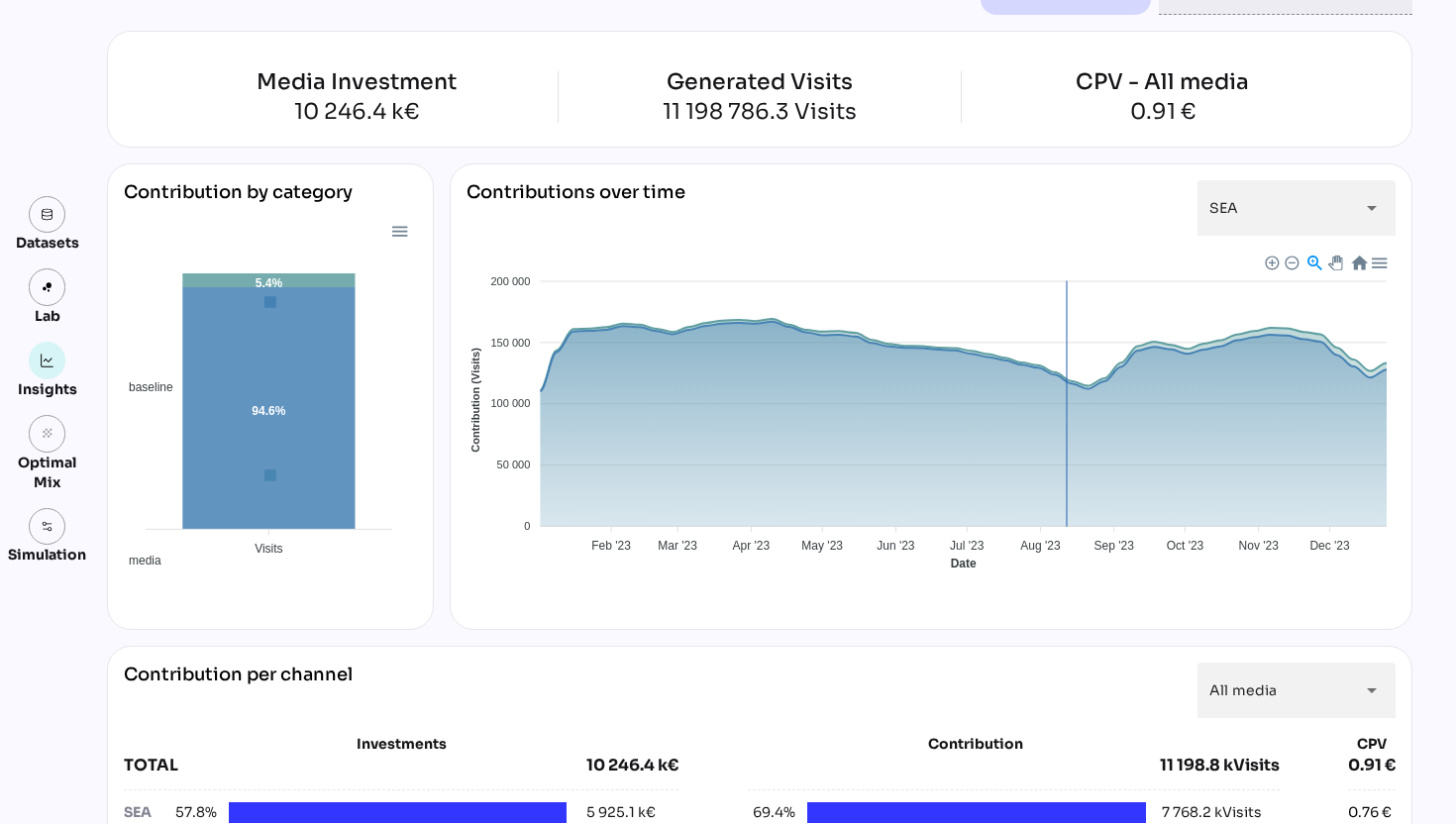 click on "Google Ads Bing" 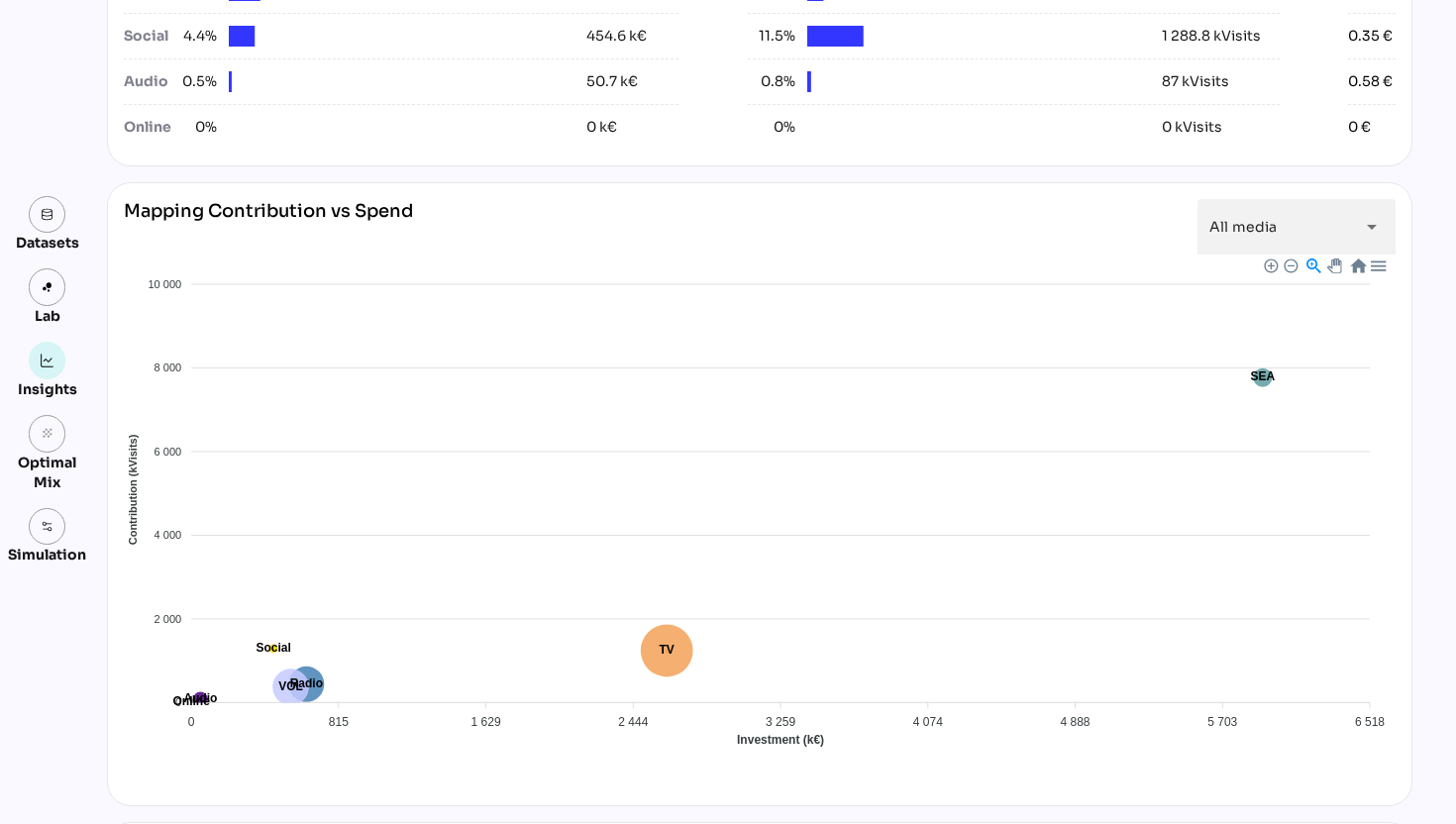 scroll, scrollTop: 1051, scrollLeft: 0, axis: vertical 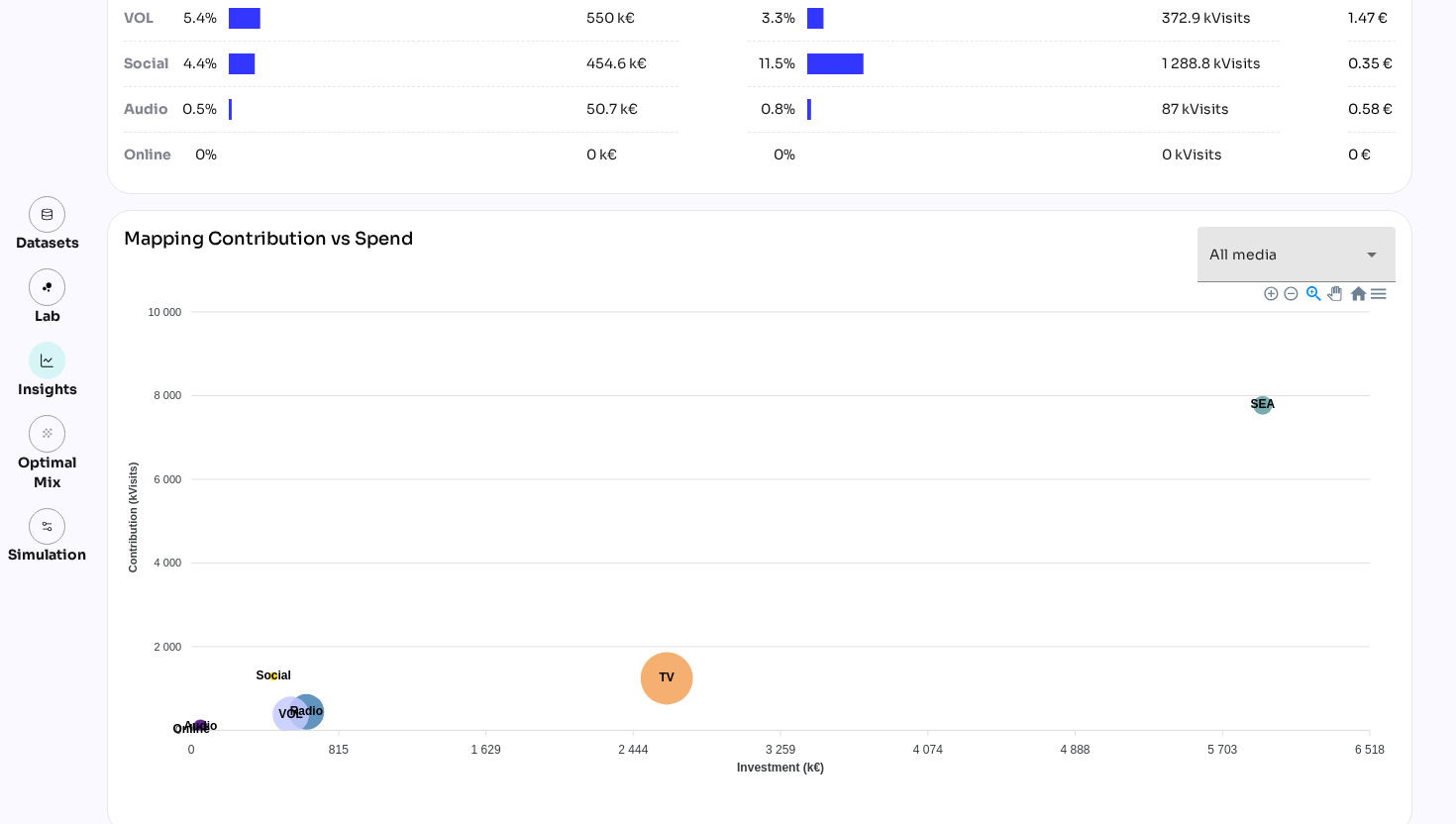 click on "All media *********" at bounding box center (1279, 255) 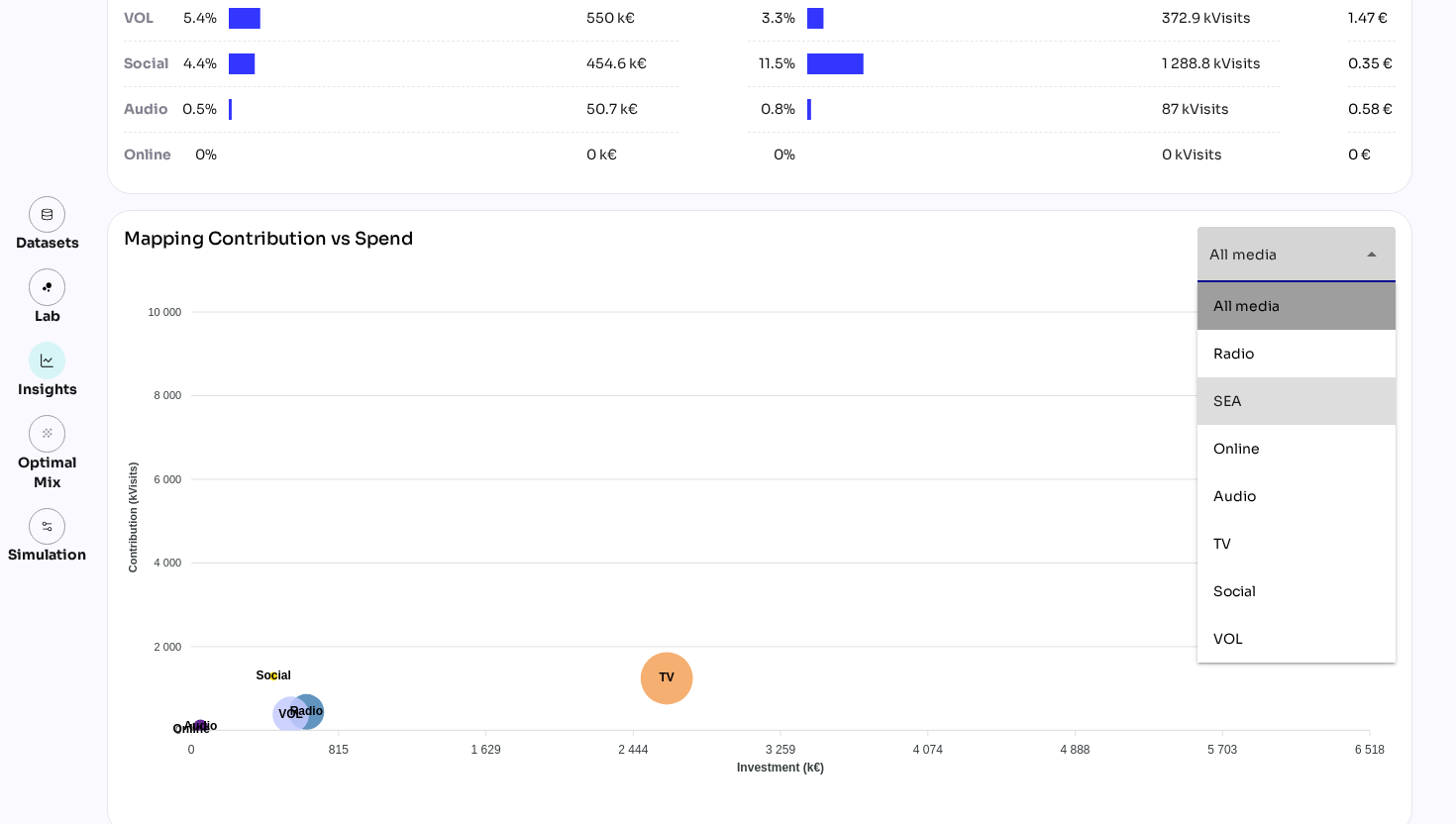 click on "SEA" at bounding box center (1297, 401) 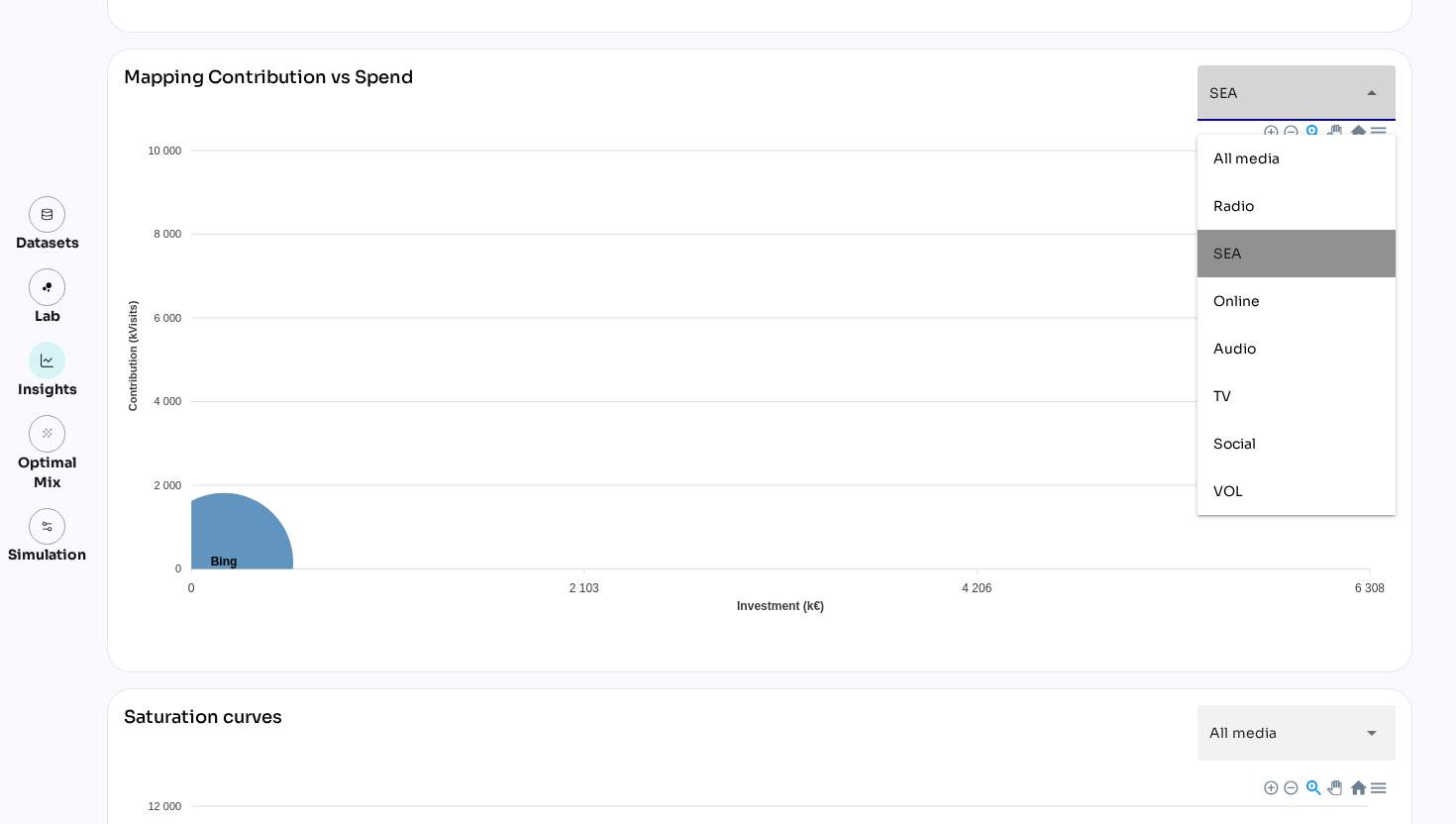 scroll, scrollTop: 1215, scrollLeft: 0, axis: vertical 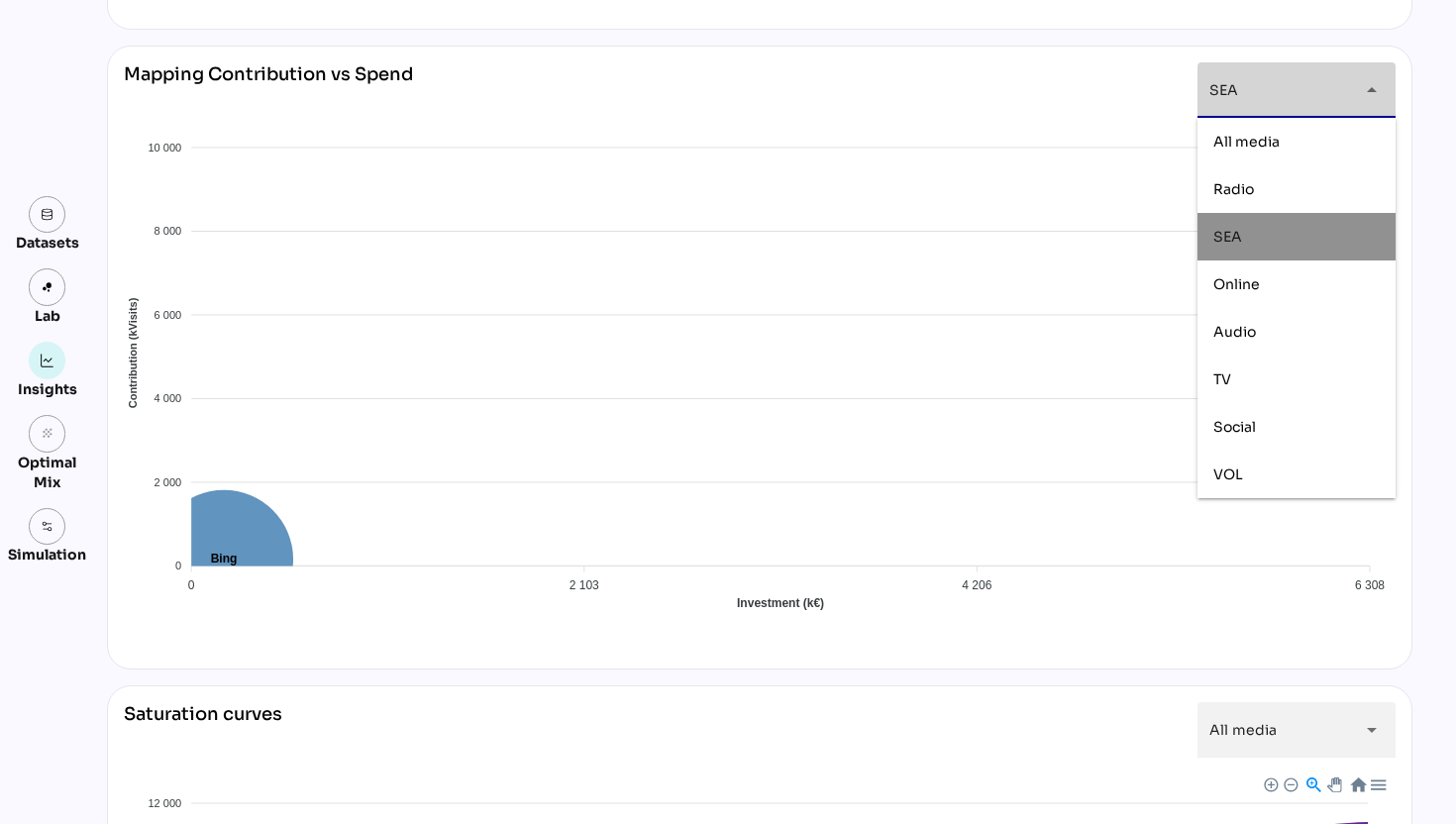 click on "Bing Google Ads" 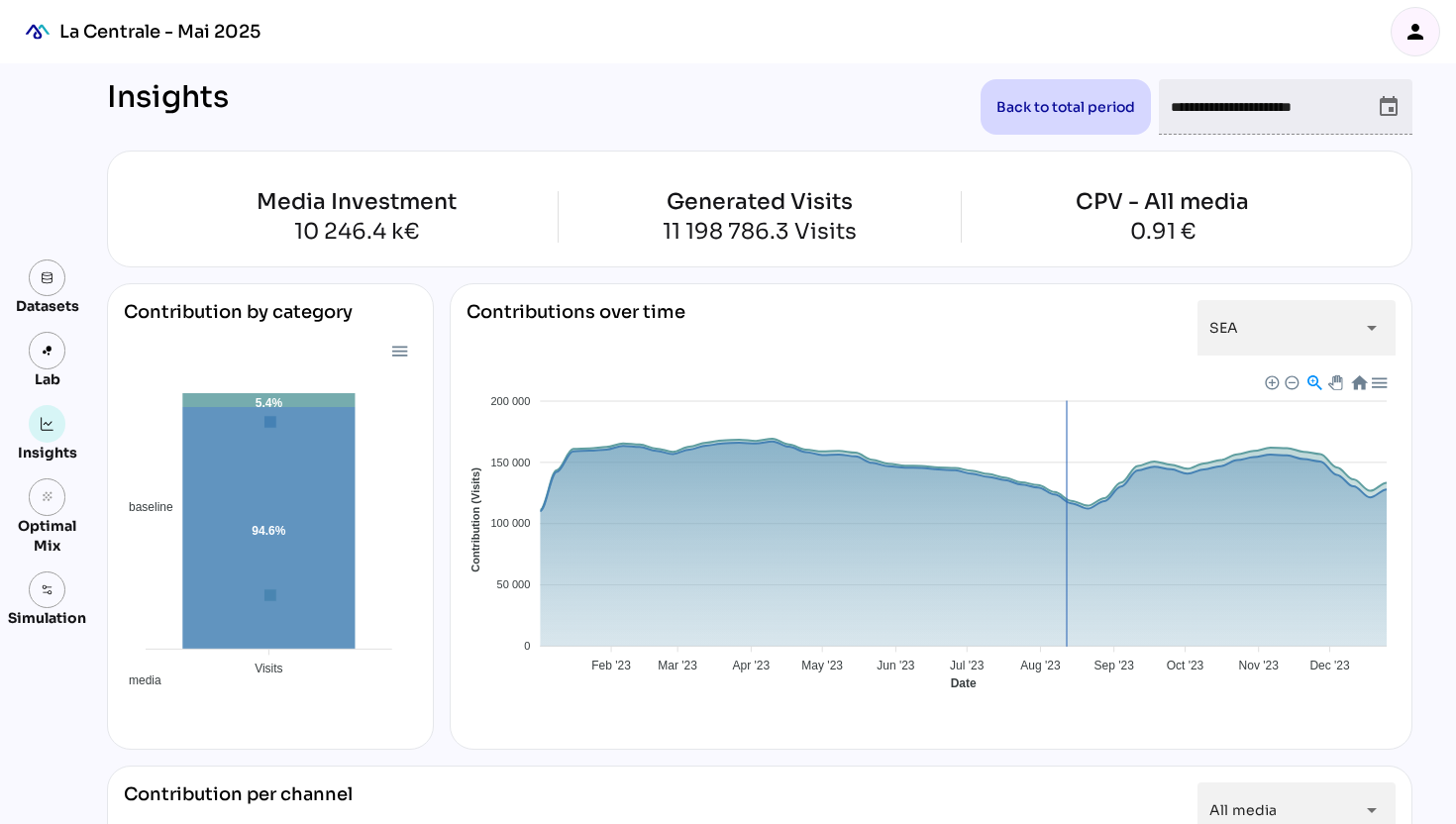 scroll, scrollTop: 0, scrollLeft: 0, axis: both 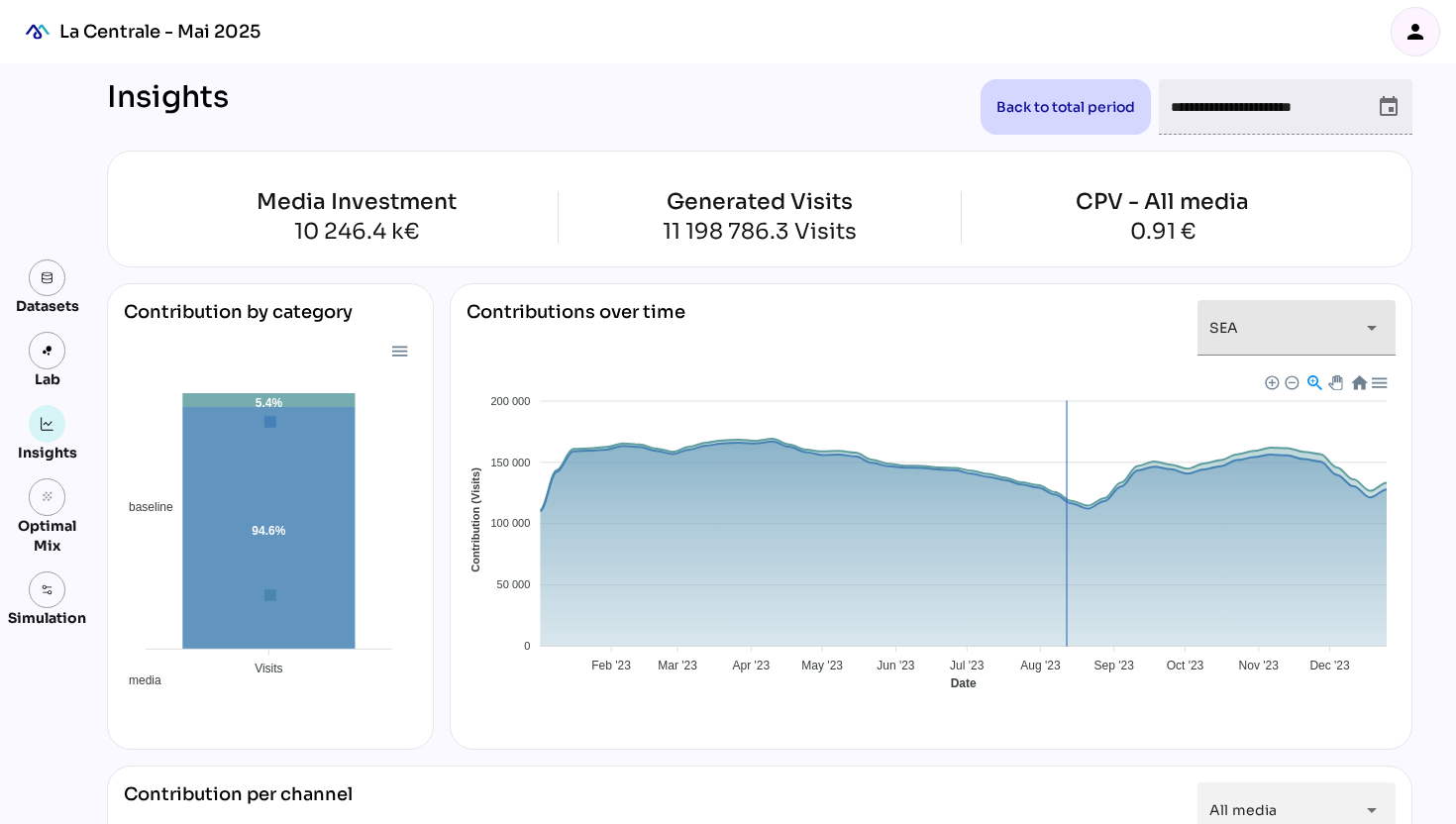 click on "SEA ***" at bounding box center (1279, 328) 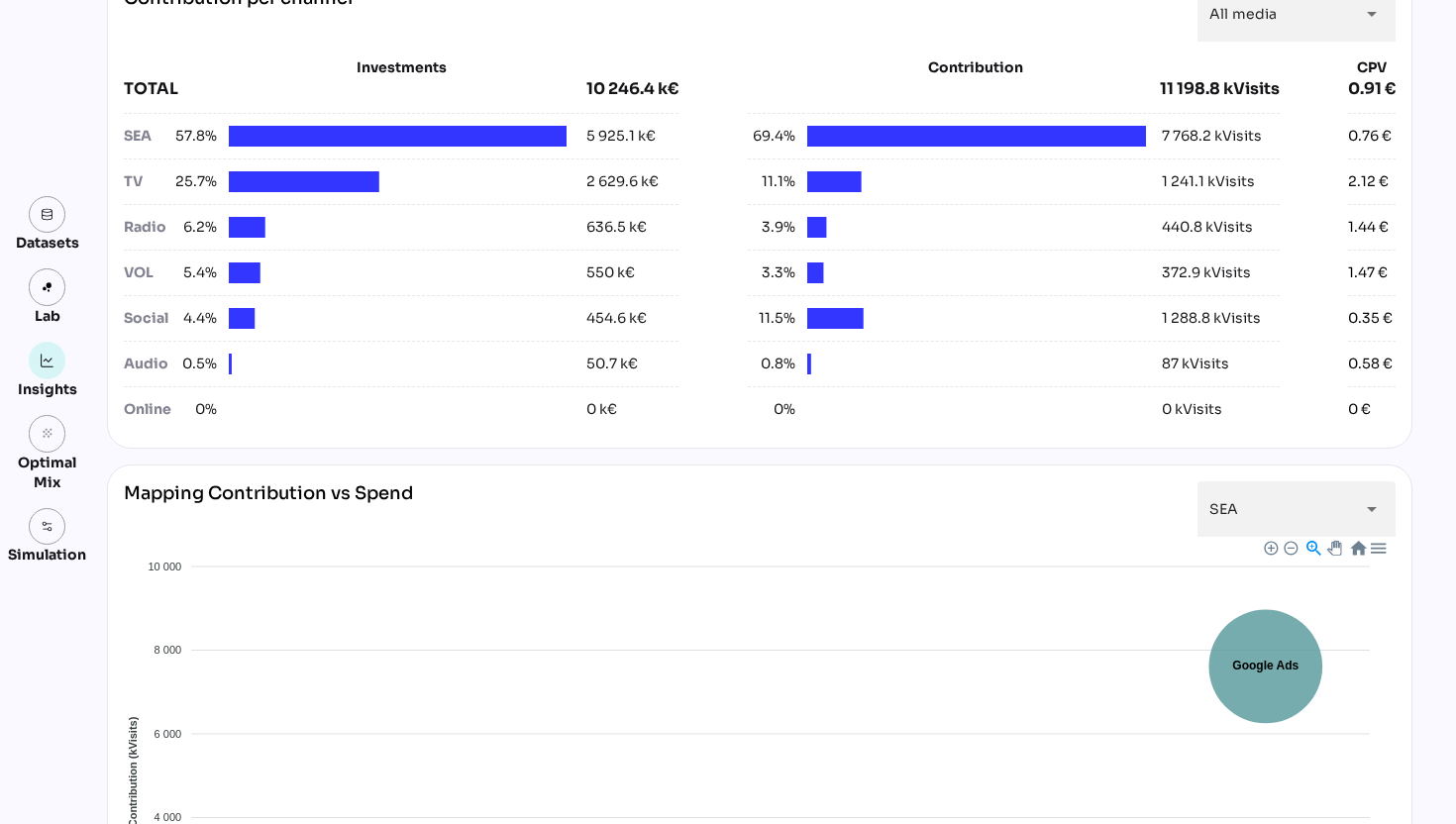 scroll, scrollTop: 792, scrollLeft: 0, axis: vertical 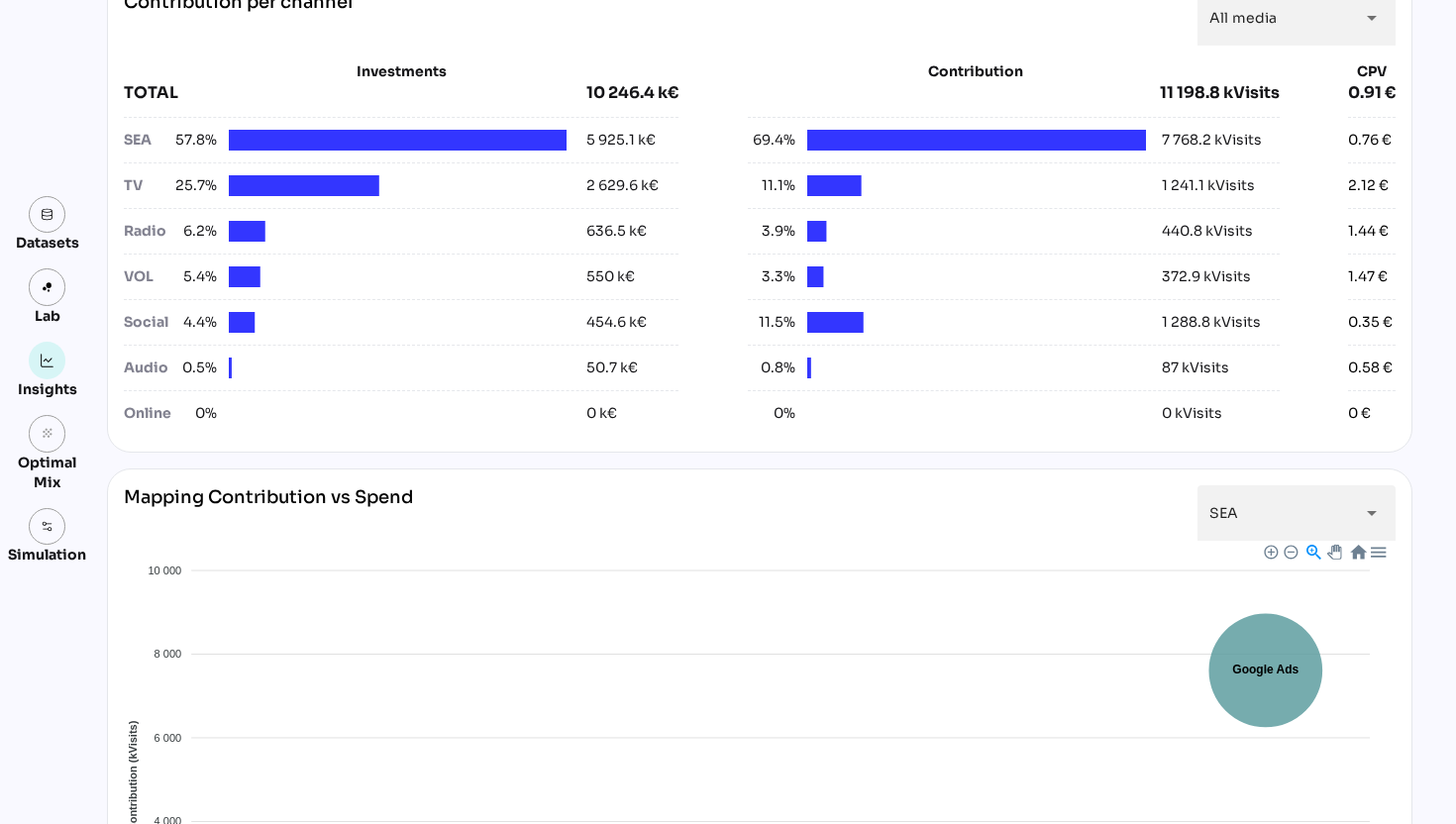 click at bounding box center [398, 140] 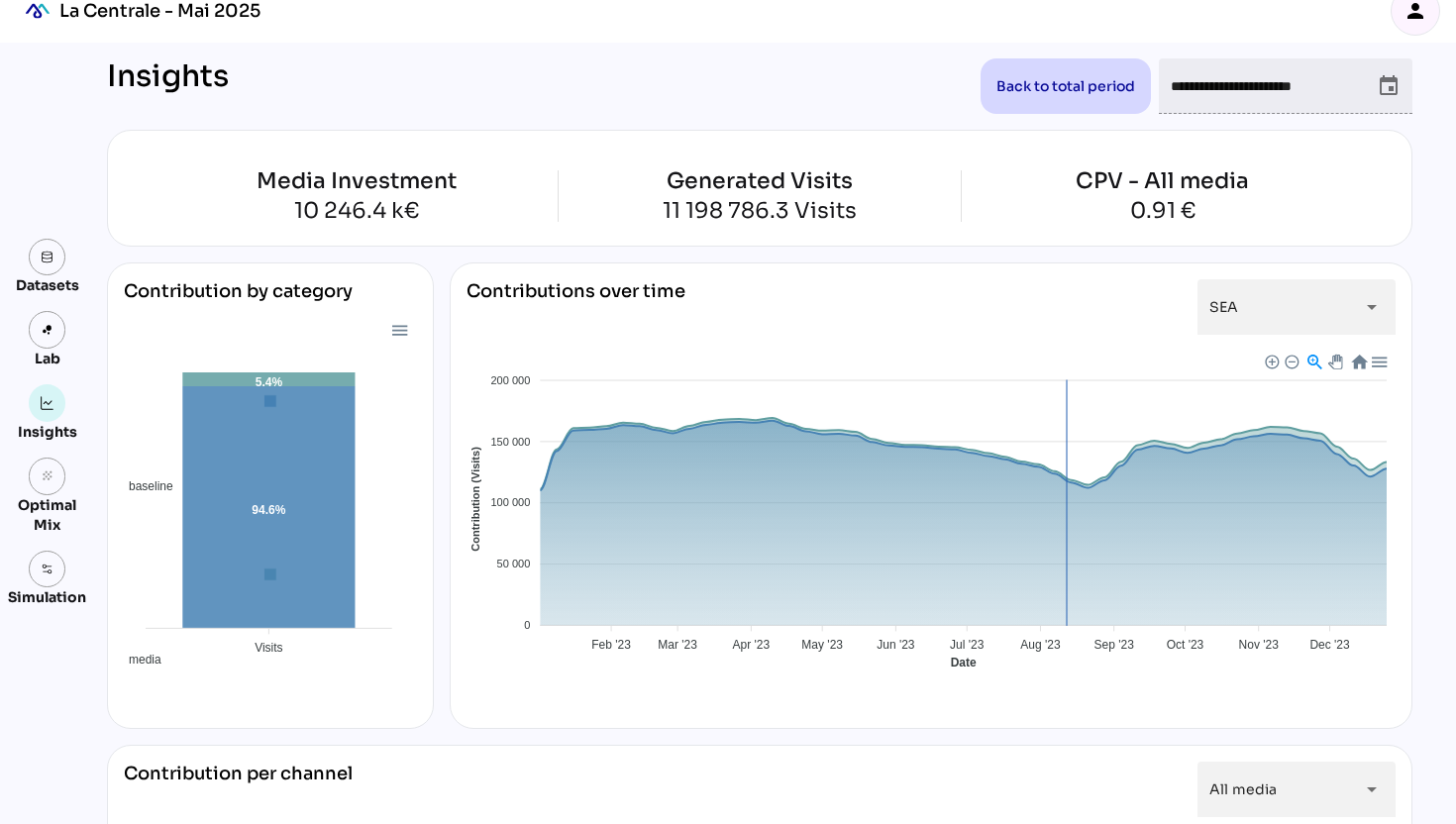 scroll, scrollTop: 0, scrollLeft: 0, axis: both 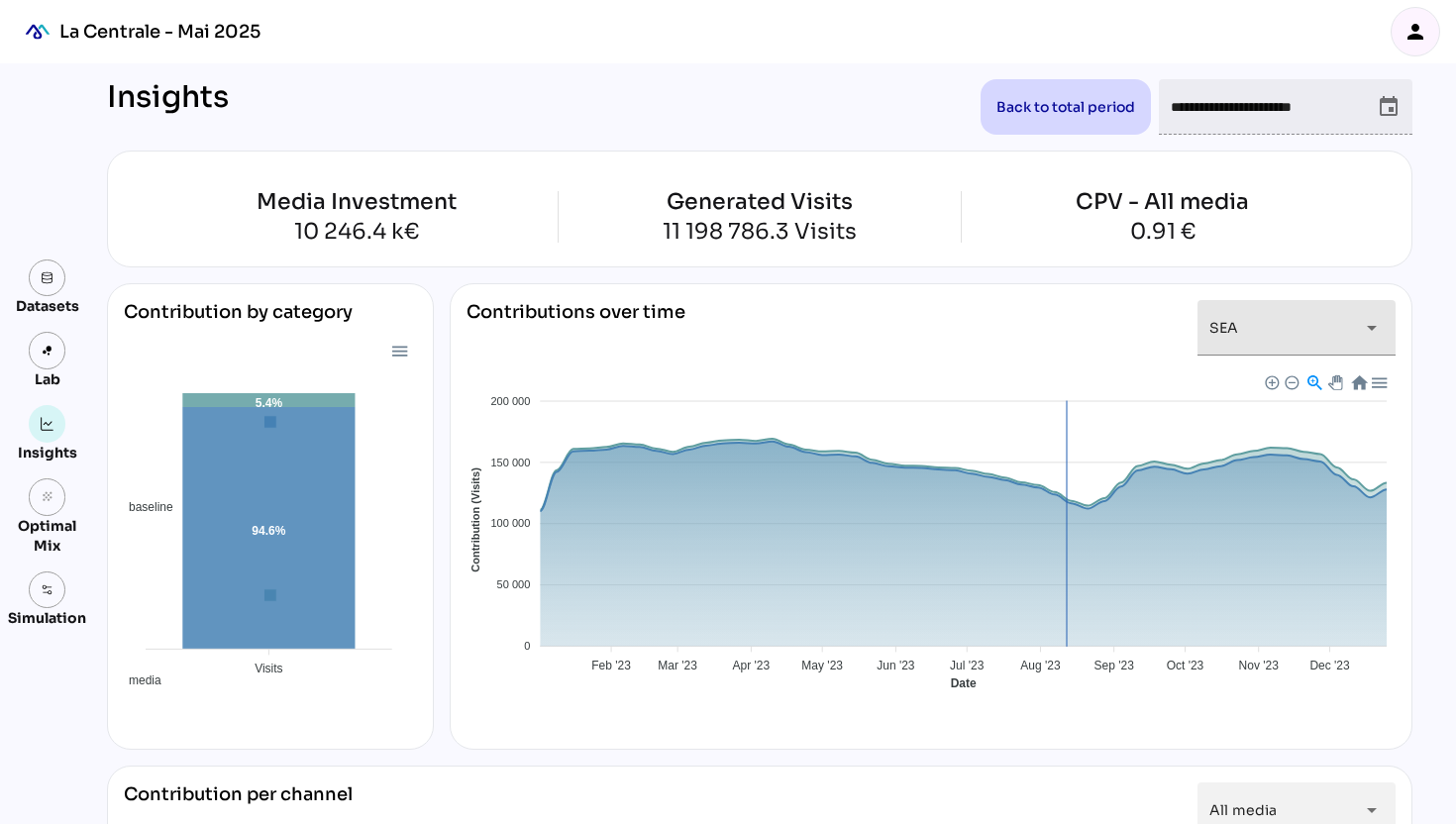 click on "SEA ***" at bounding box center (1279, 328) 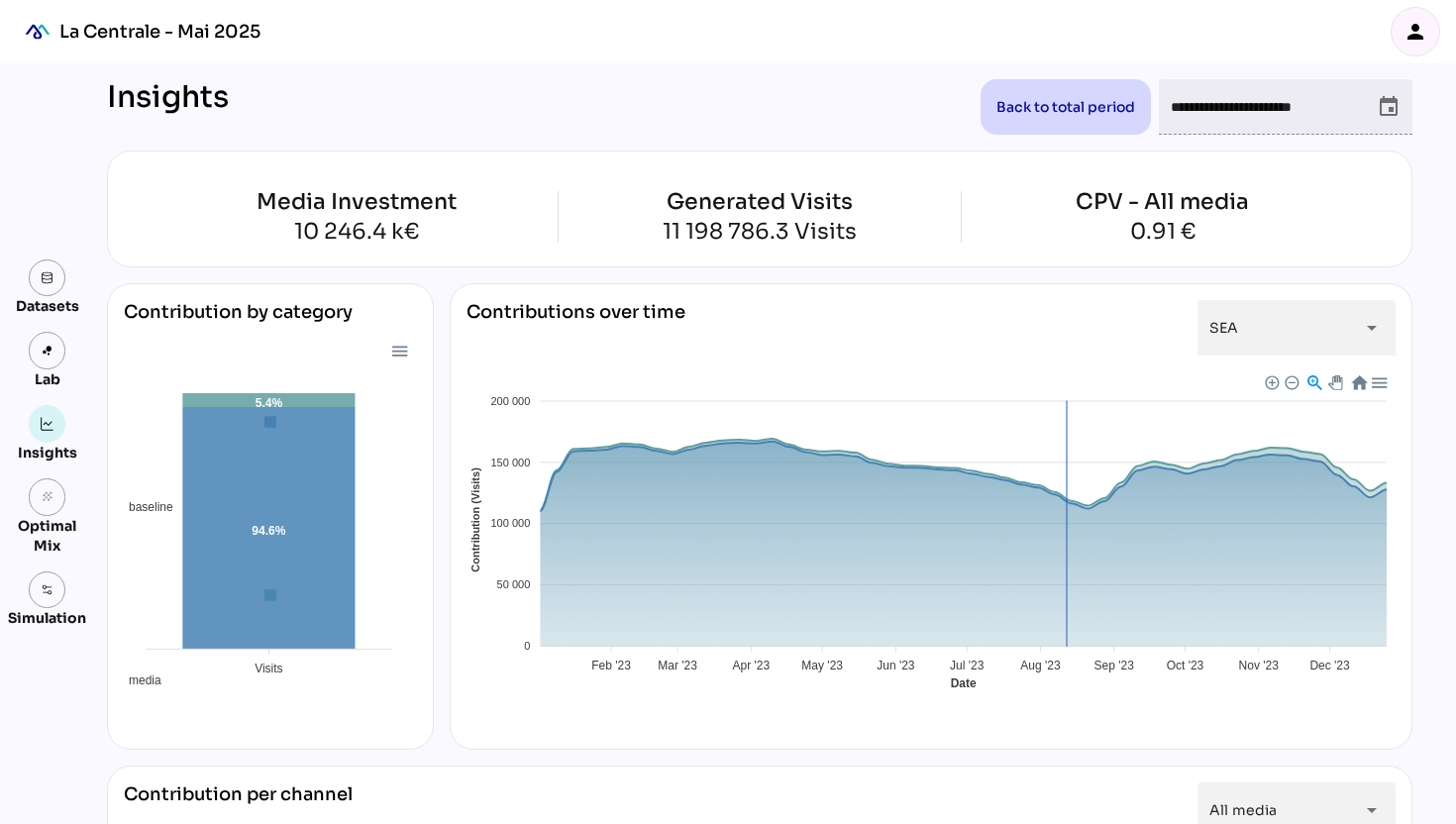 click on "**********" at bounding box center [1268, 107] 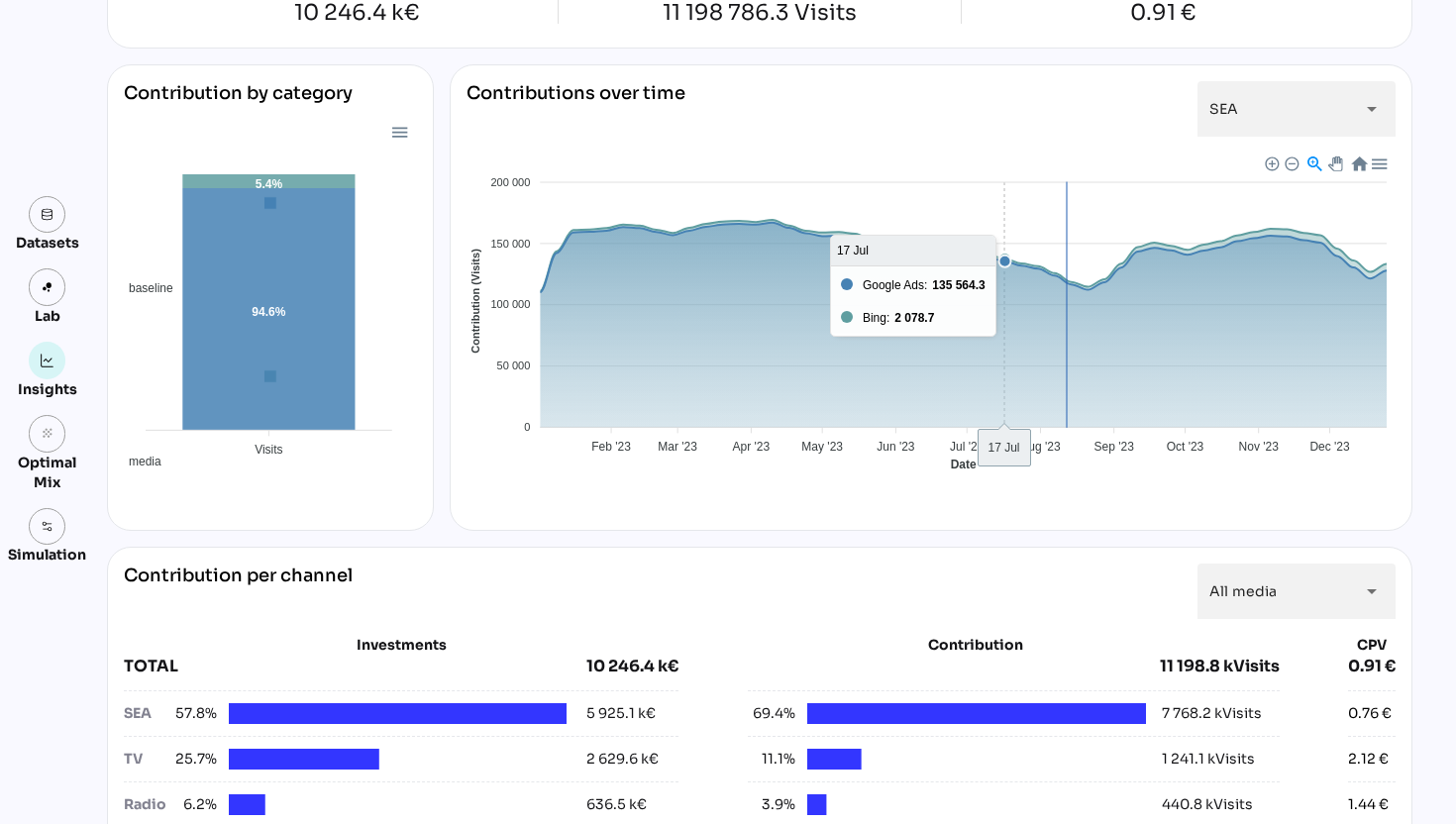 scroll, scrollTop: 254, scrollLeft: 0, axis: vertical 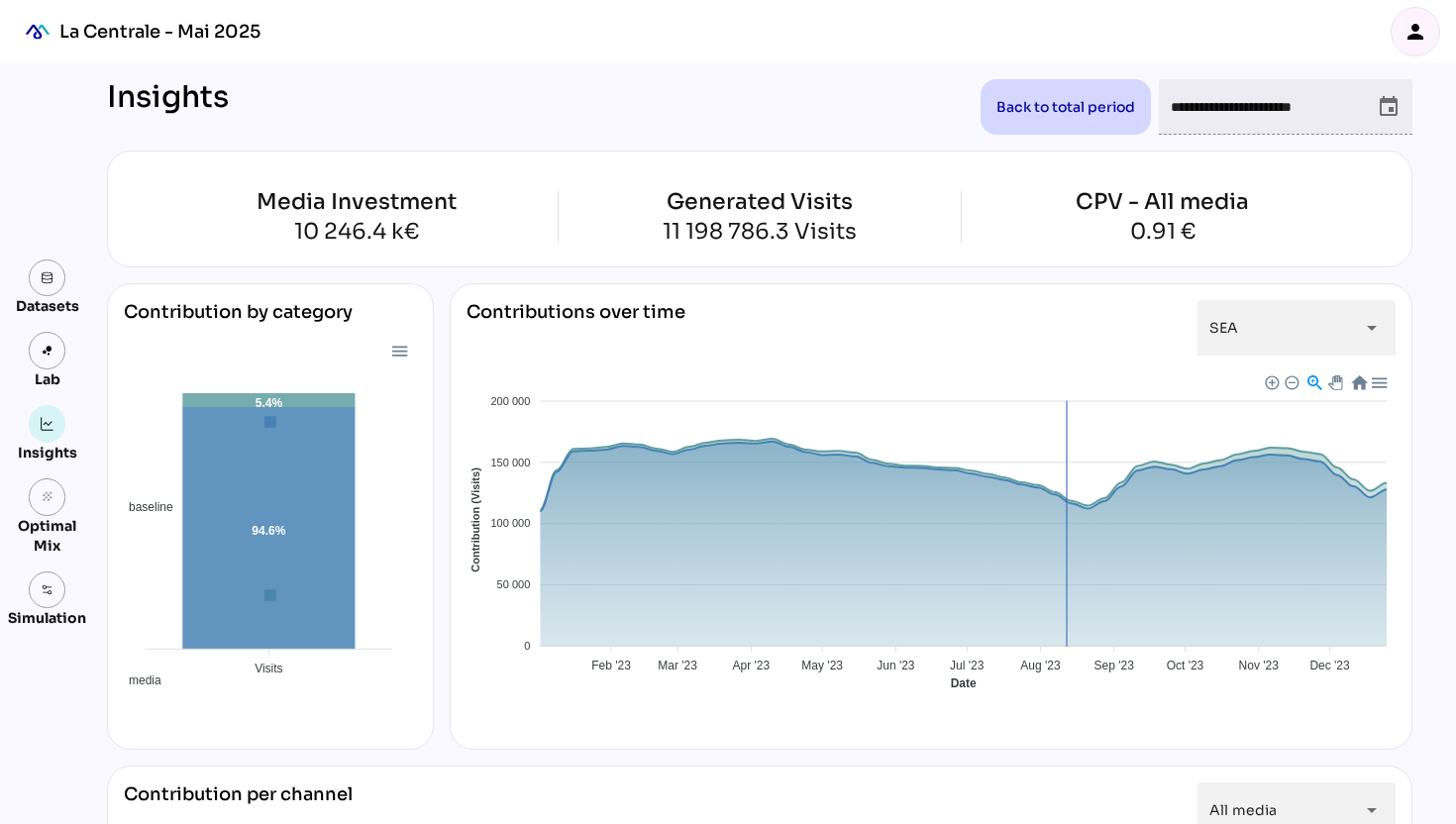 click on "**********" at bounding box center [1268, 107] 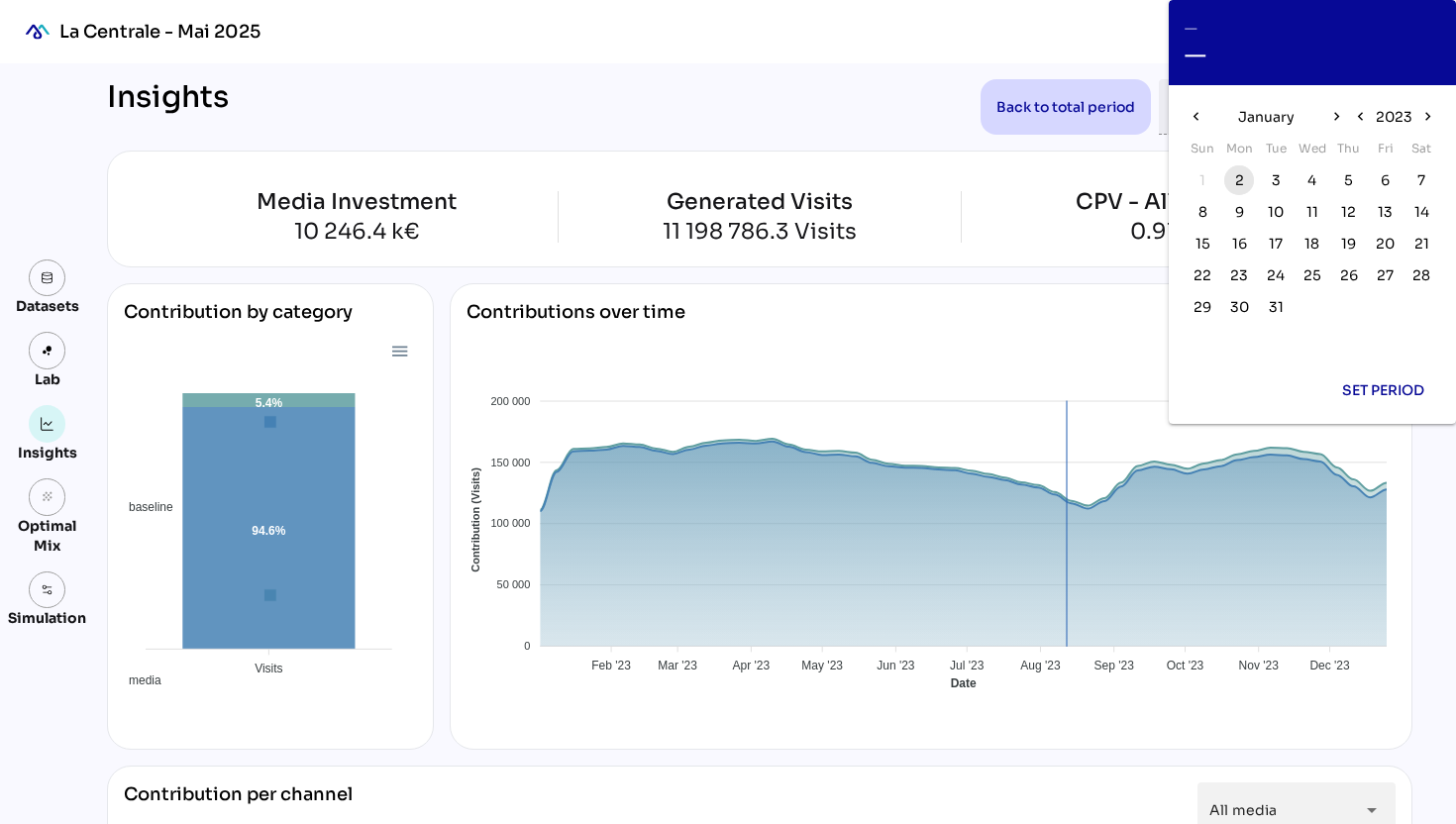 click on "2" at bounding box center (1239, 180) 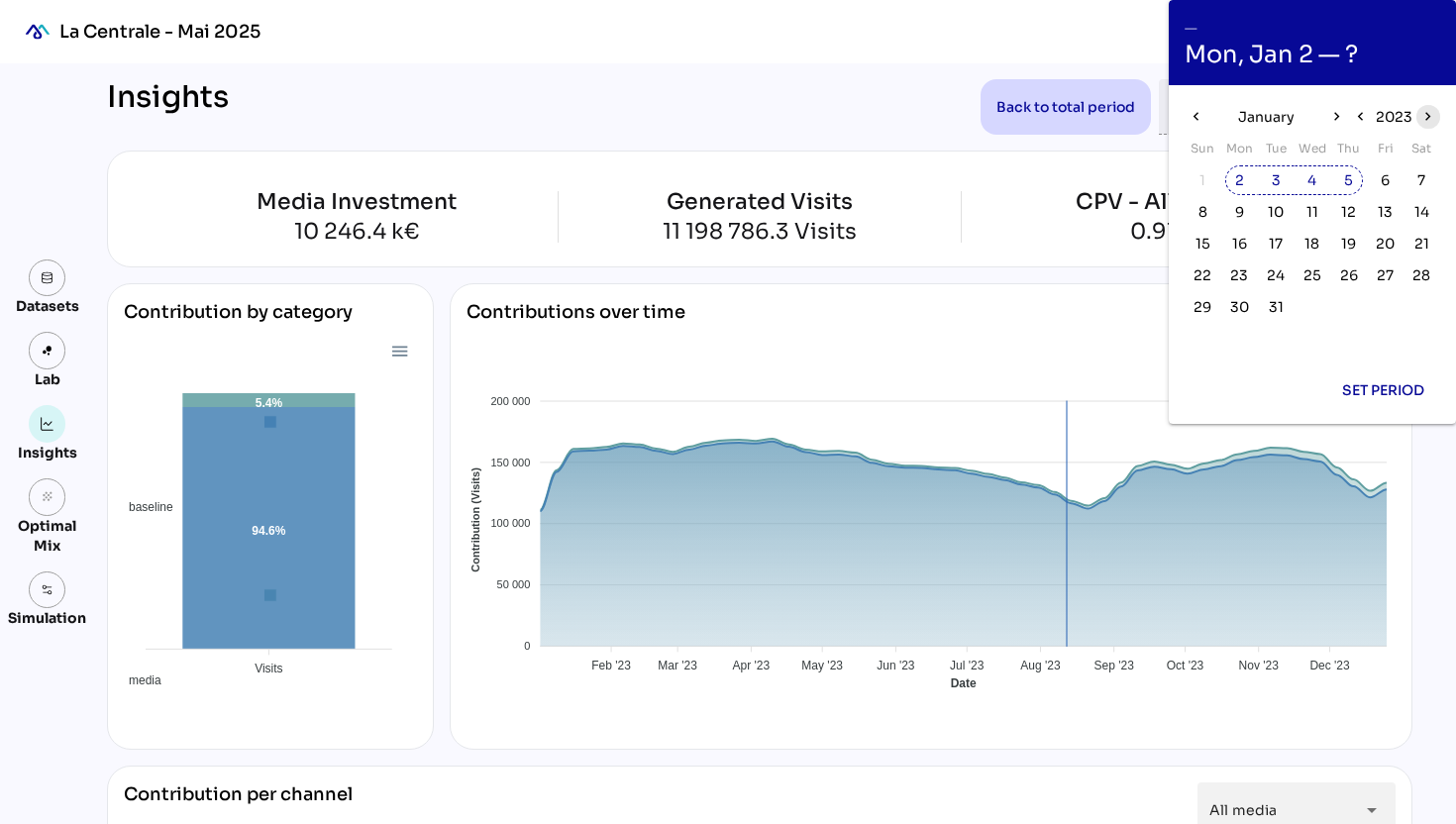 click on "chevron_right" at bounding box center (1427, 116) 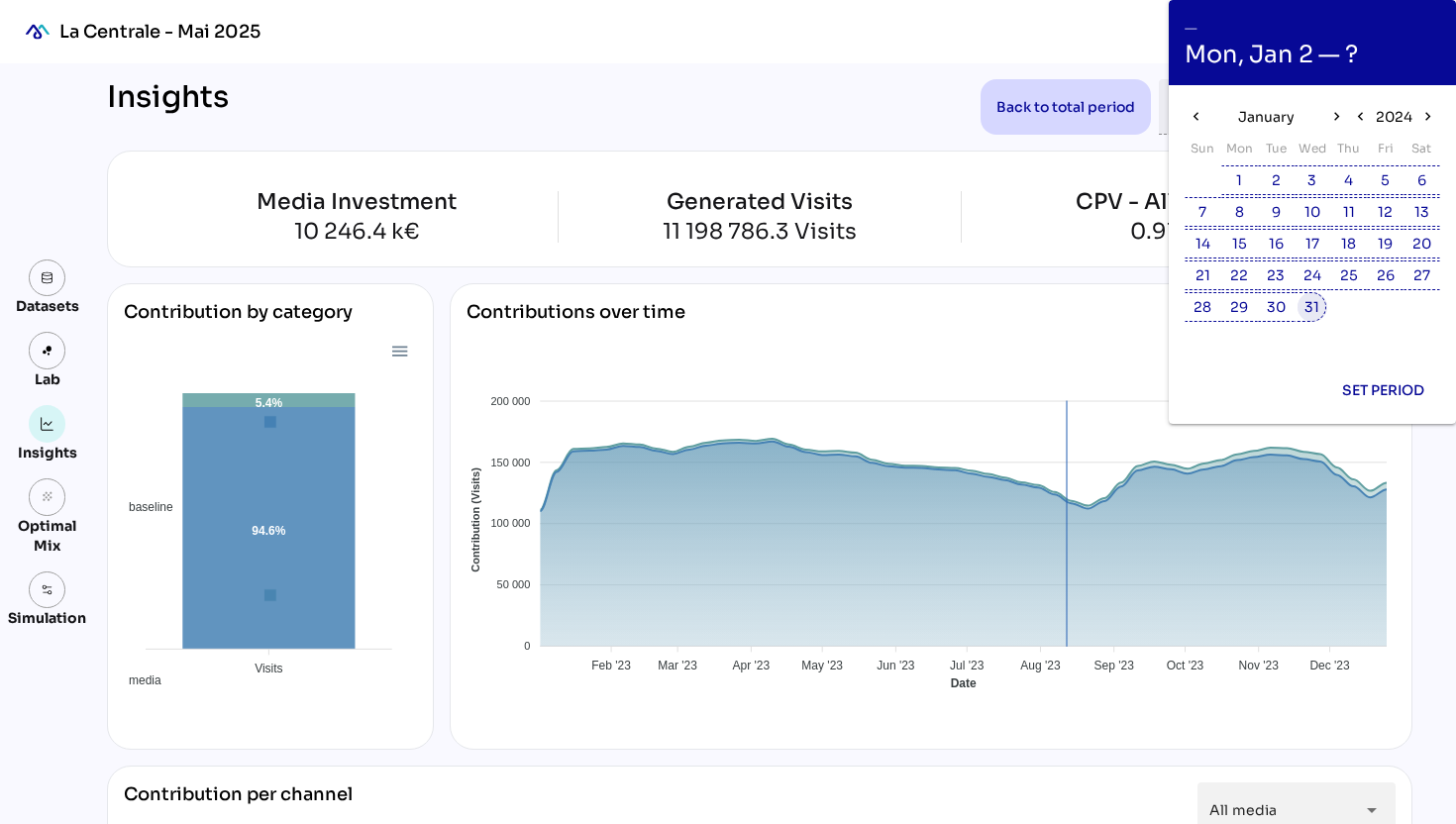 click on "31" at bounding box center [1312, 307] 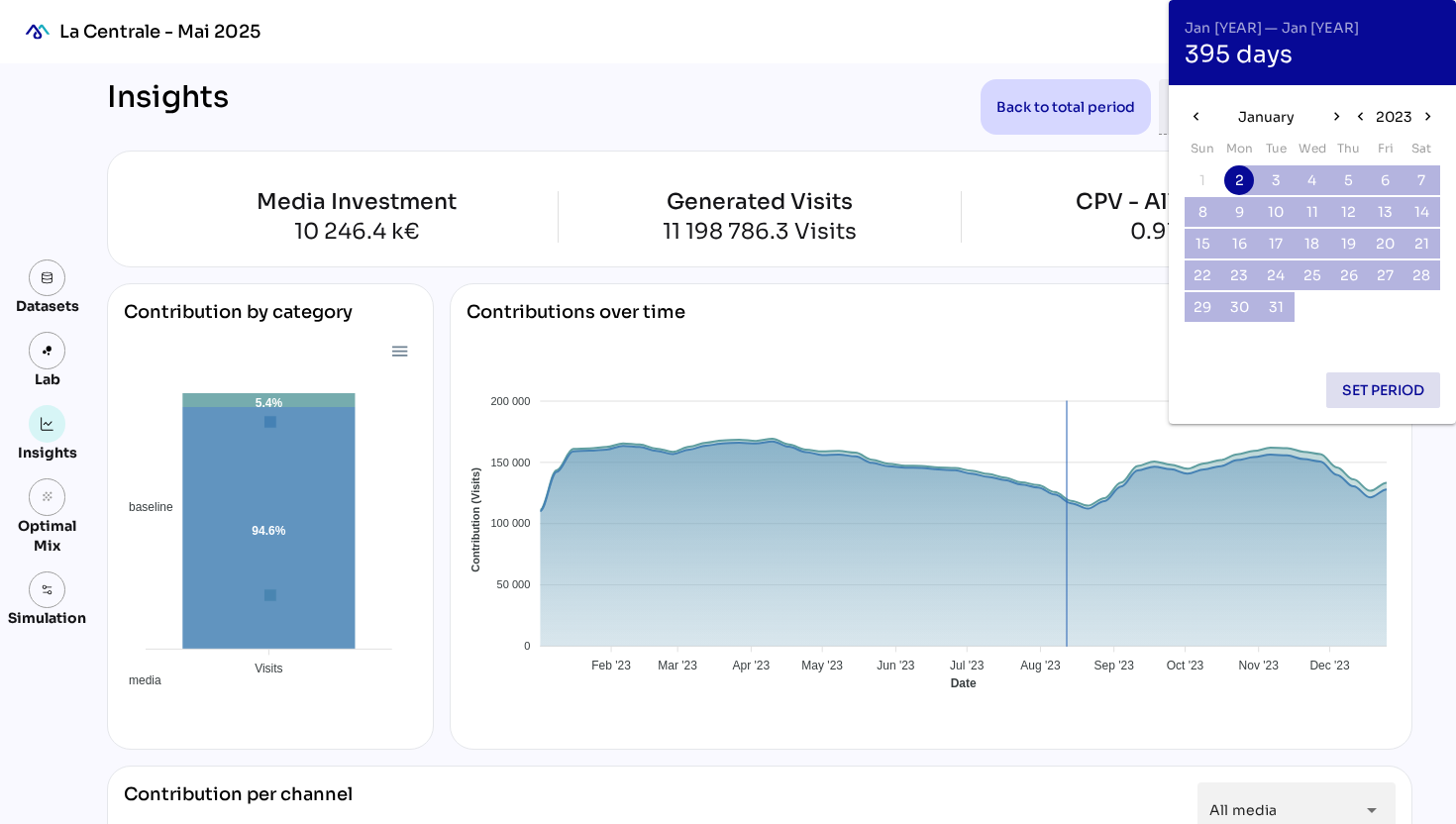 click on "Set period" at bounding box center [1383, 390] 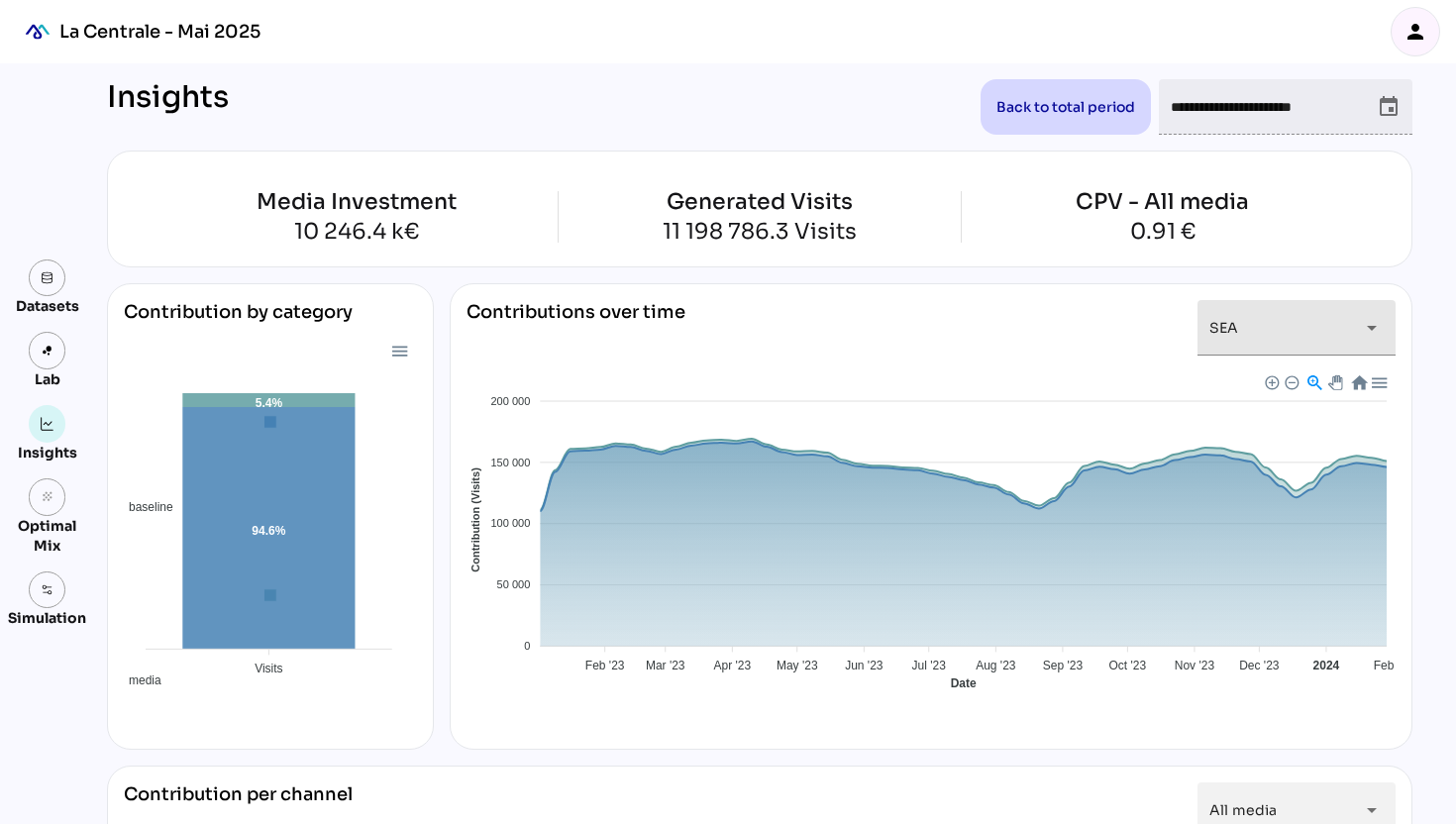 click on "SEA ***" at bounding box center (1279, 328) 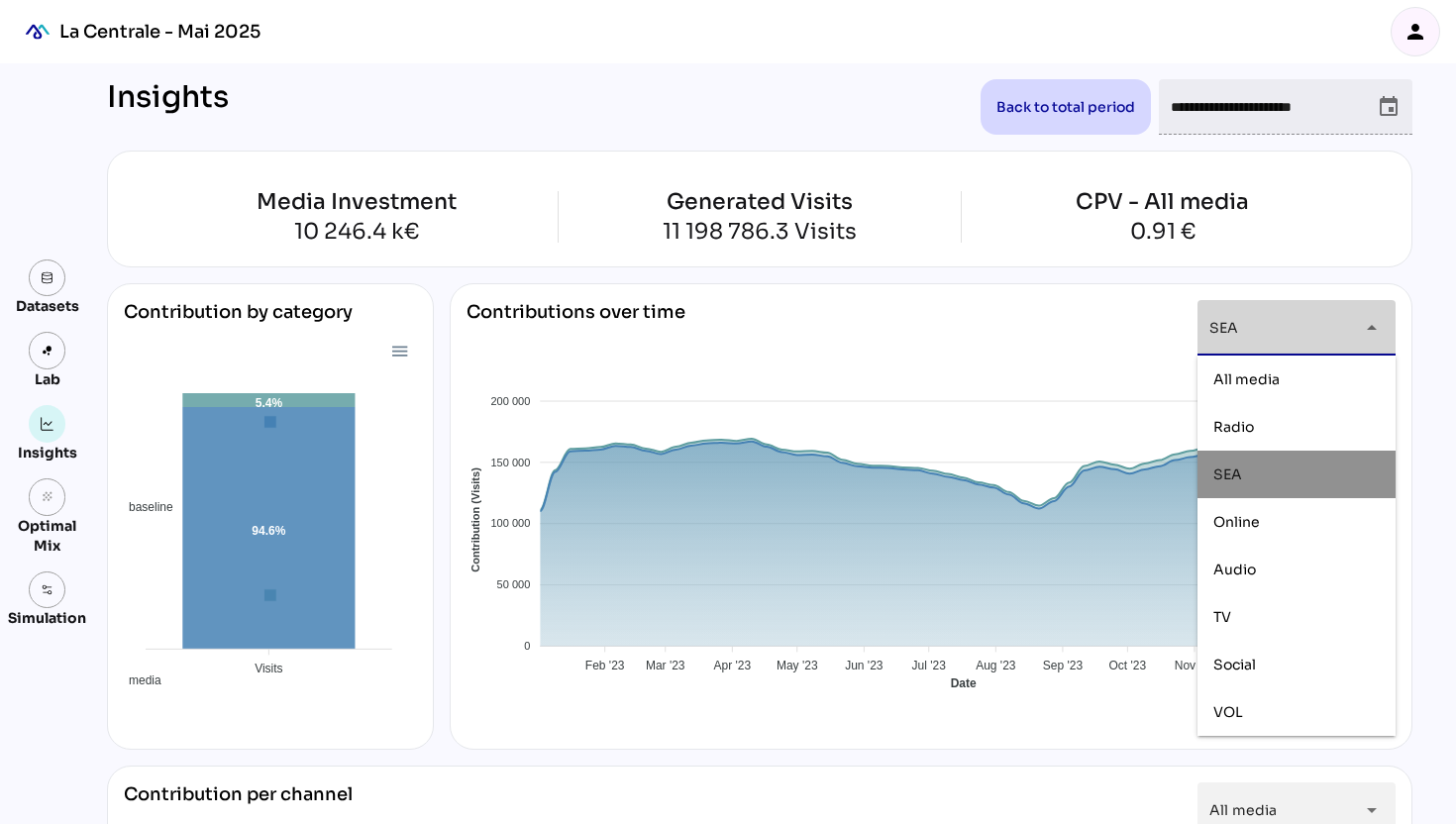 click on "SEA ***" at bounding box center (1279, 328) 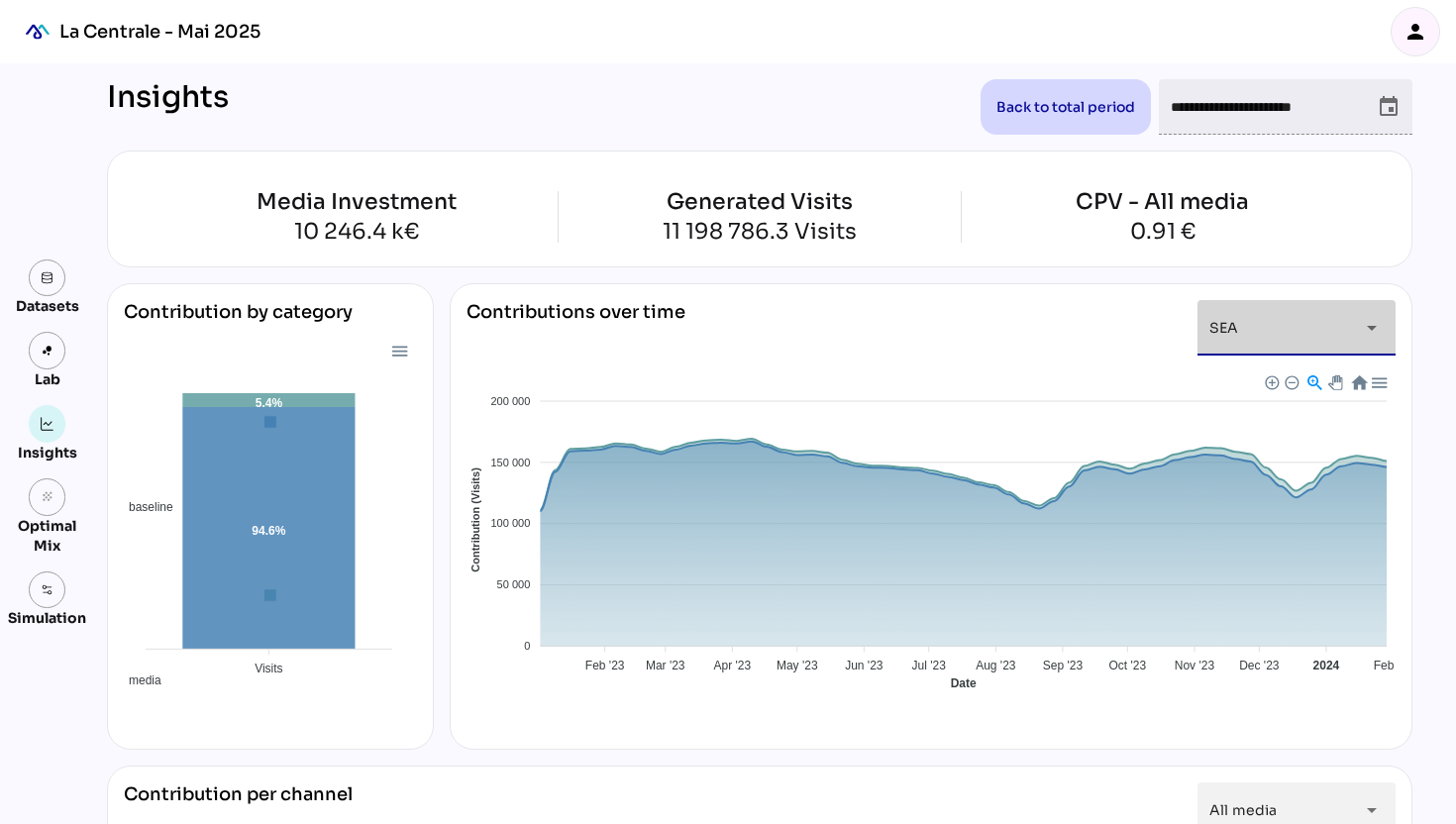 click on "**********" at bounding box center (1268, 107) 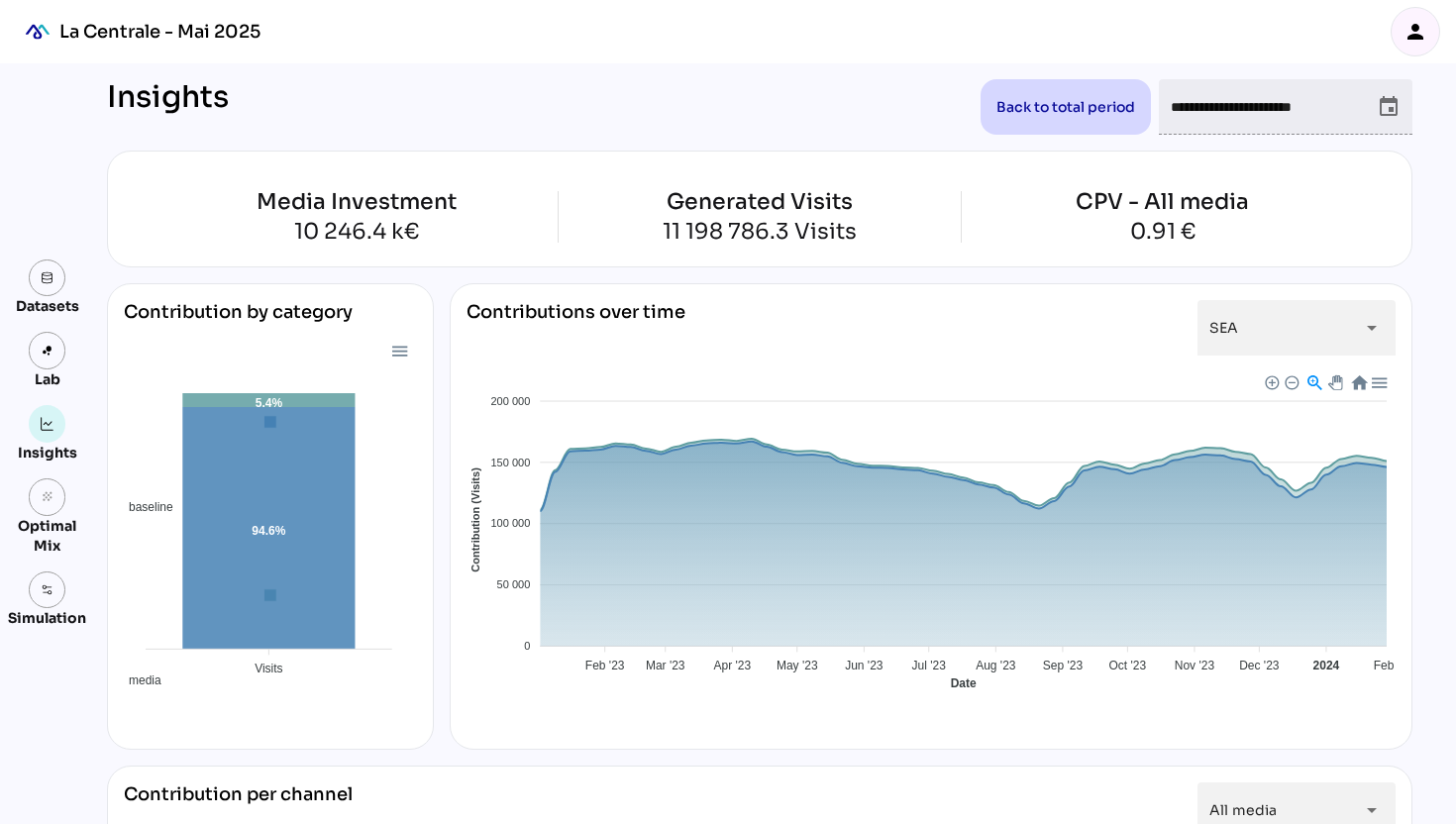 click on "event" at bounding box center (1389, 107) 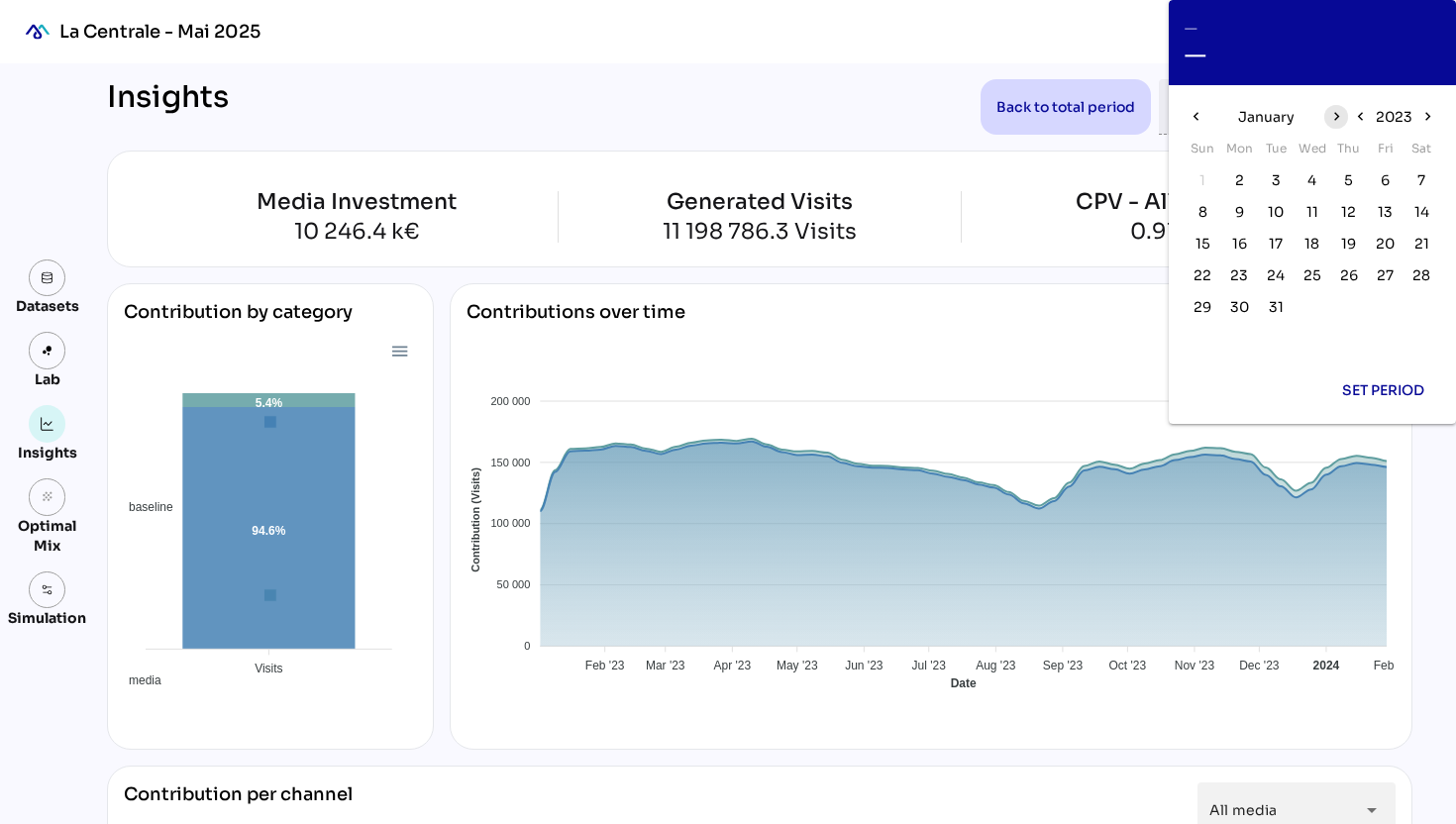 click on "chevron_right" at bounding box center [1335, 116] 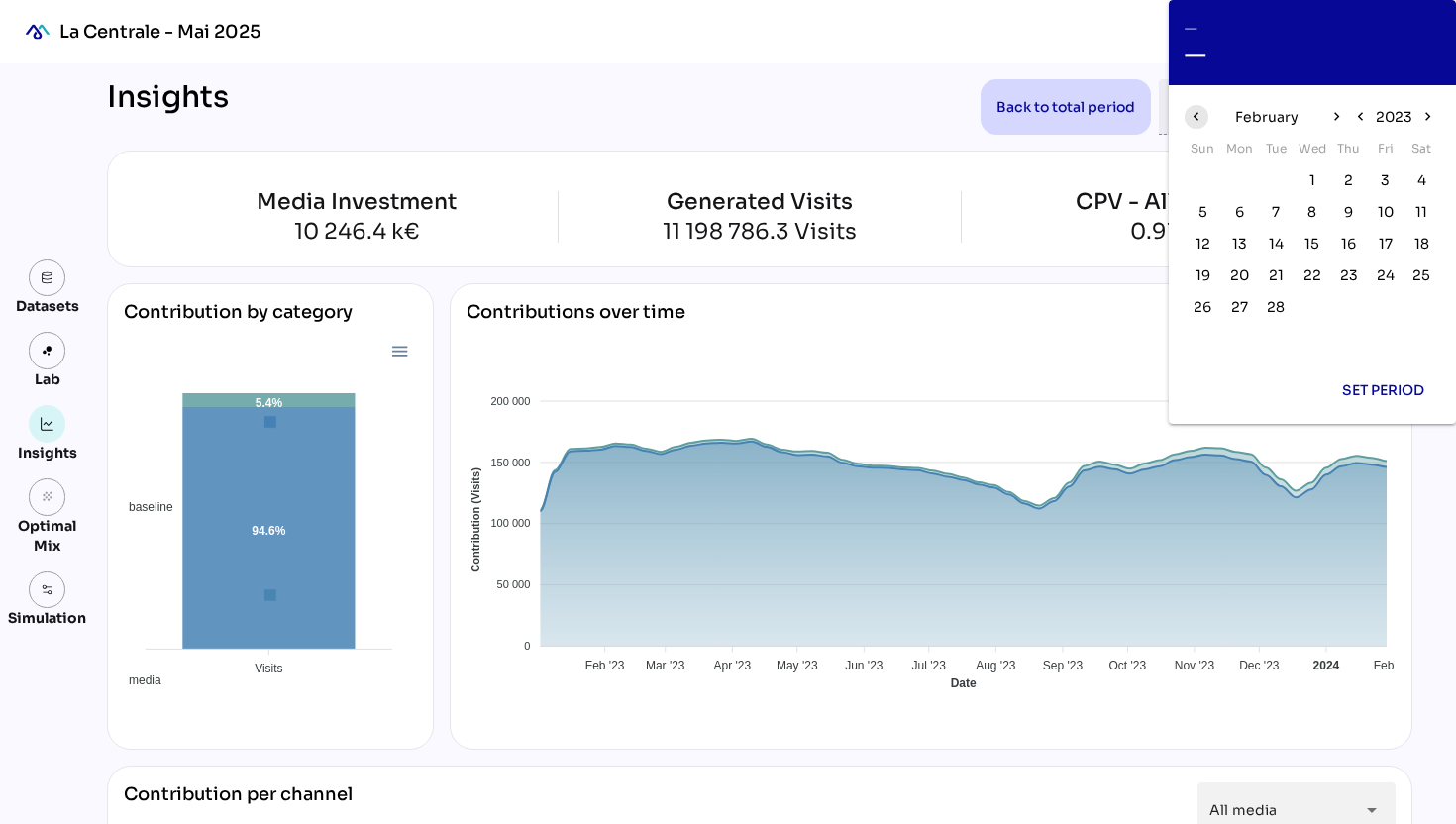 click on "chevron_left" at bounding box center [1196, 116] 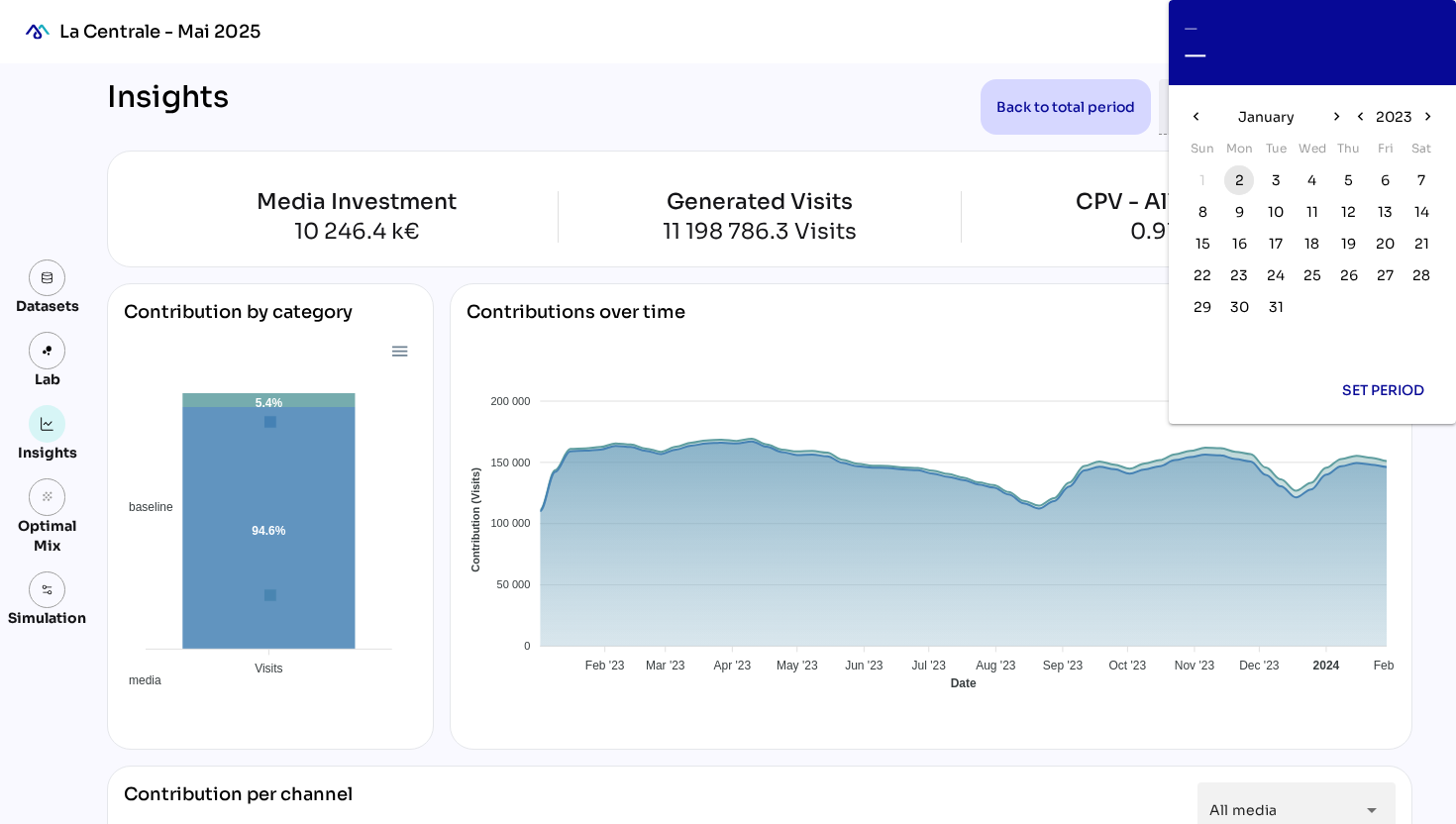 click on "2" at bounding box center [1239, 180] 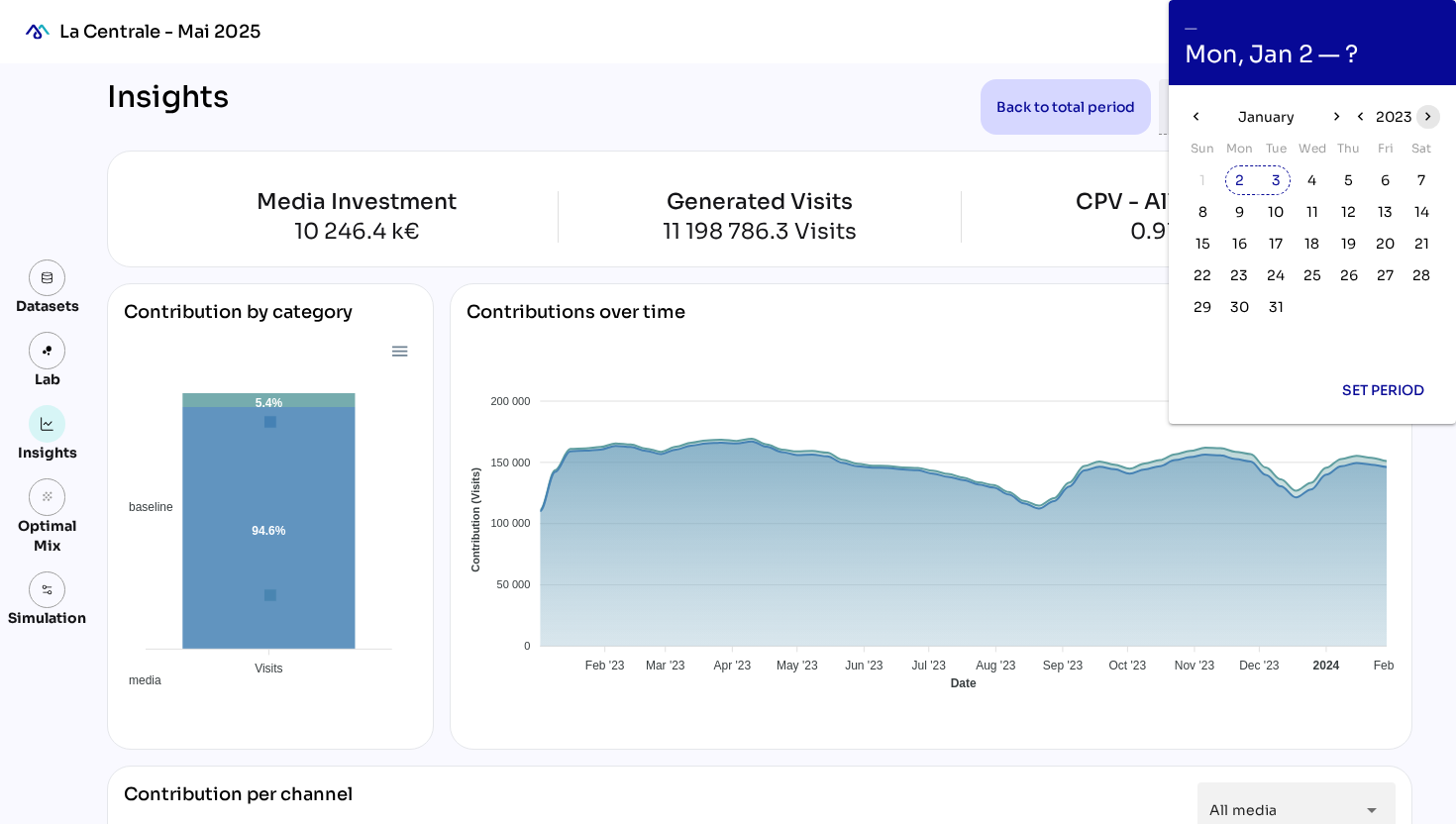 click on "chevron_right" at bounding box center (1427, 116) 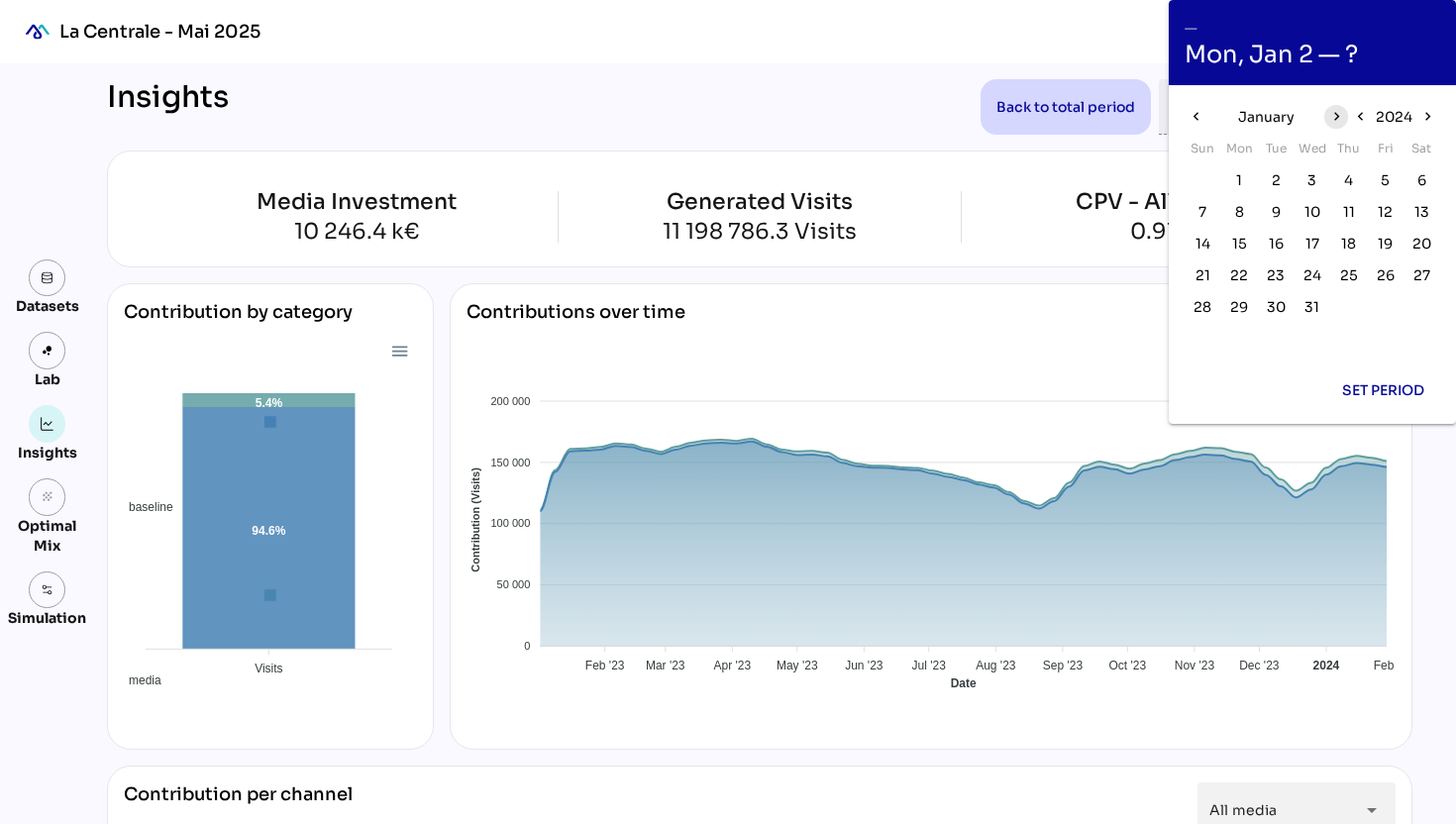 click on "chevron_right" at bounding box center (1335, 116) 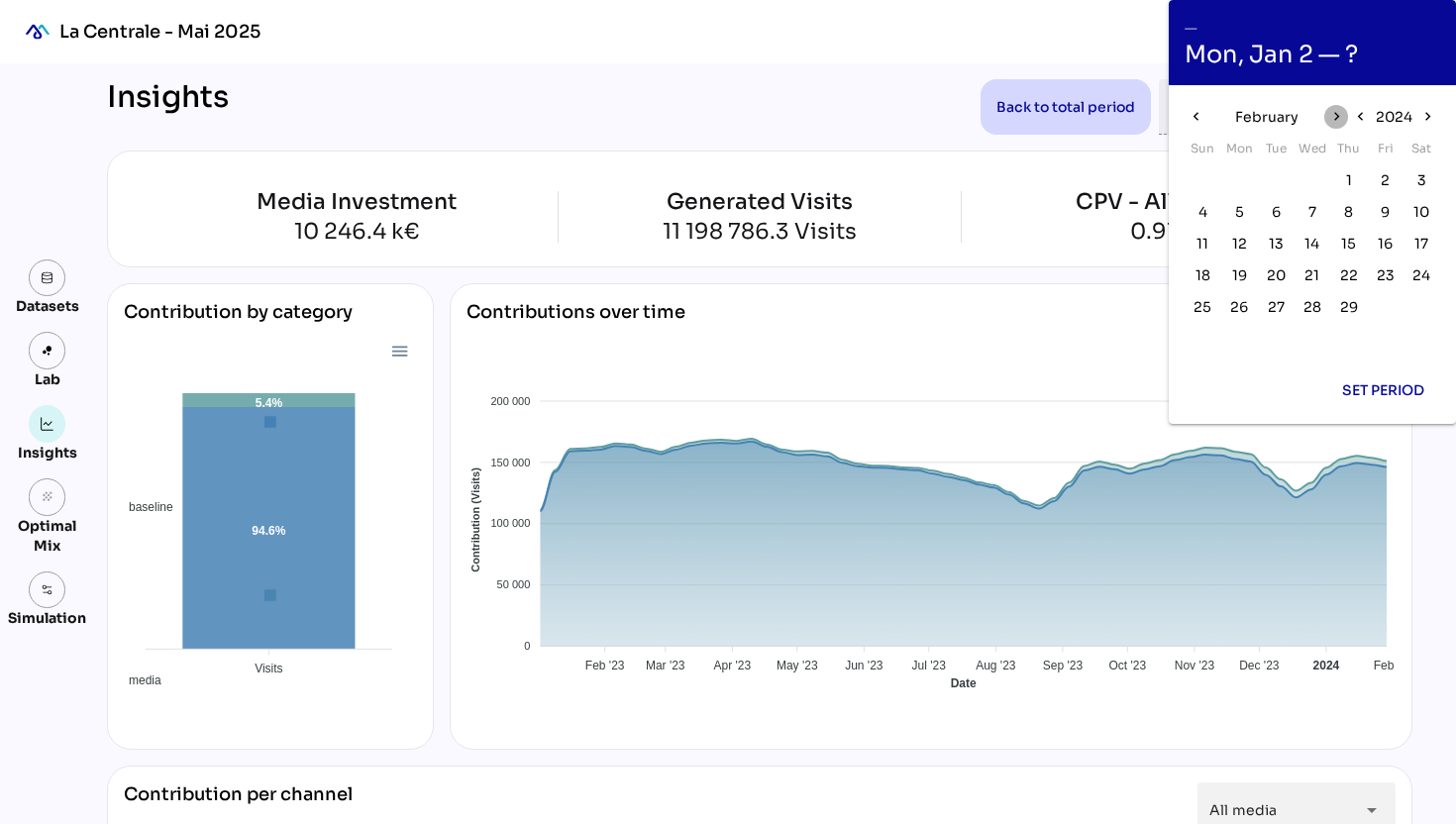 click on "chevron_right" at bounding box center (1335, 116) 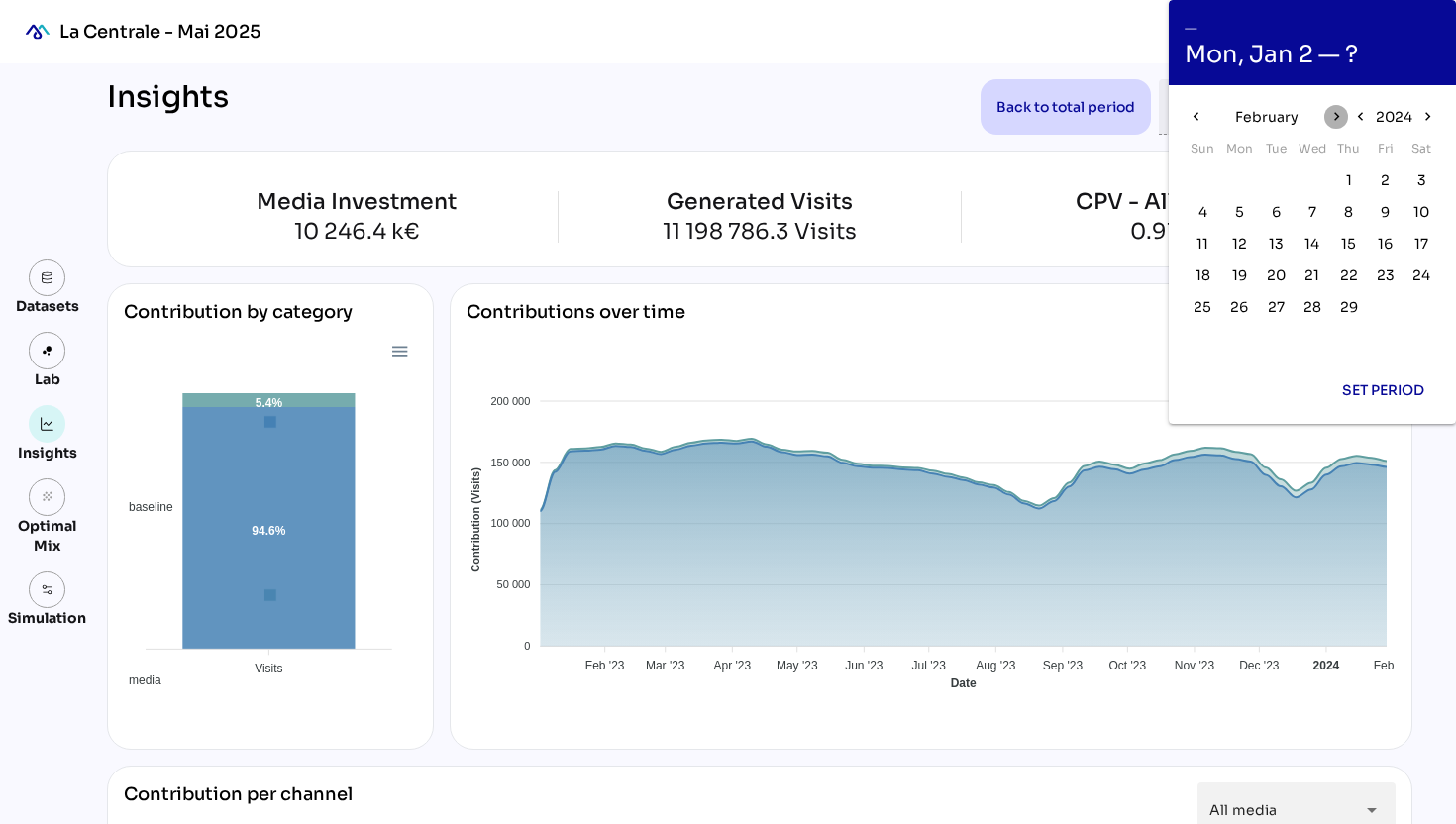 click on "chevron_right" at bounding box center (1335, 116) 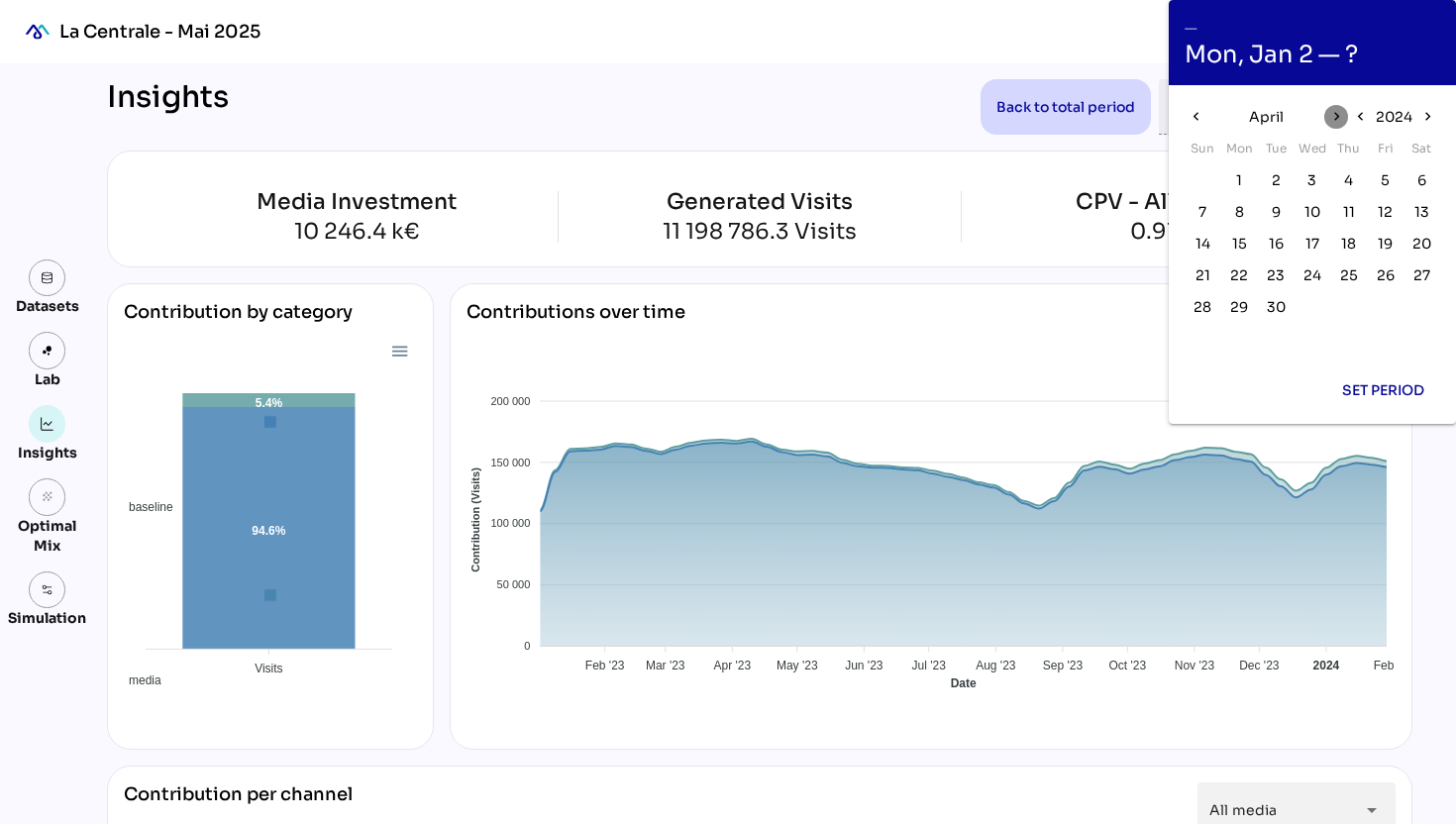 click on "chevron_right" at bounding box center [1335, 116] 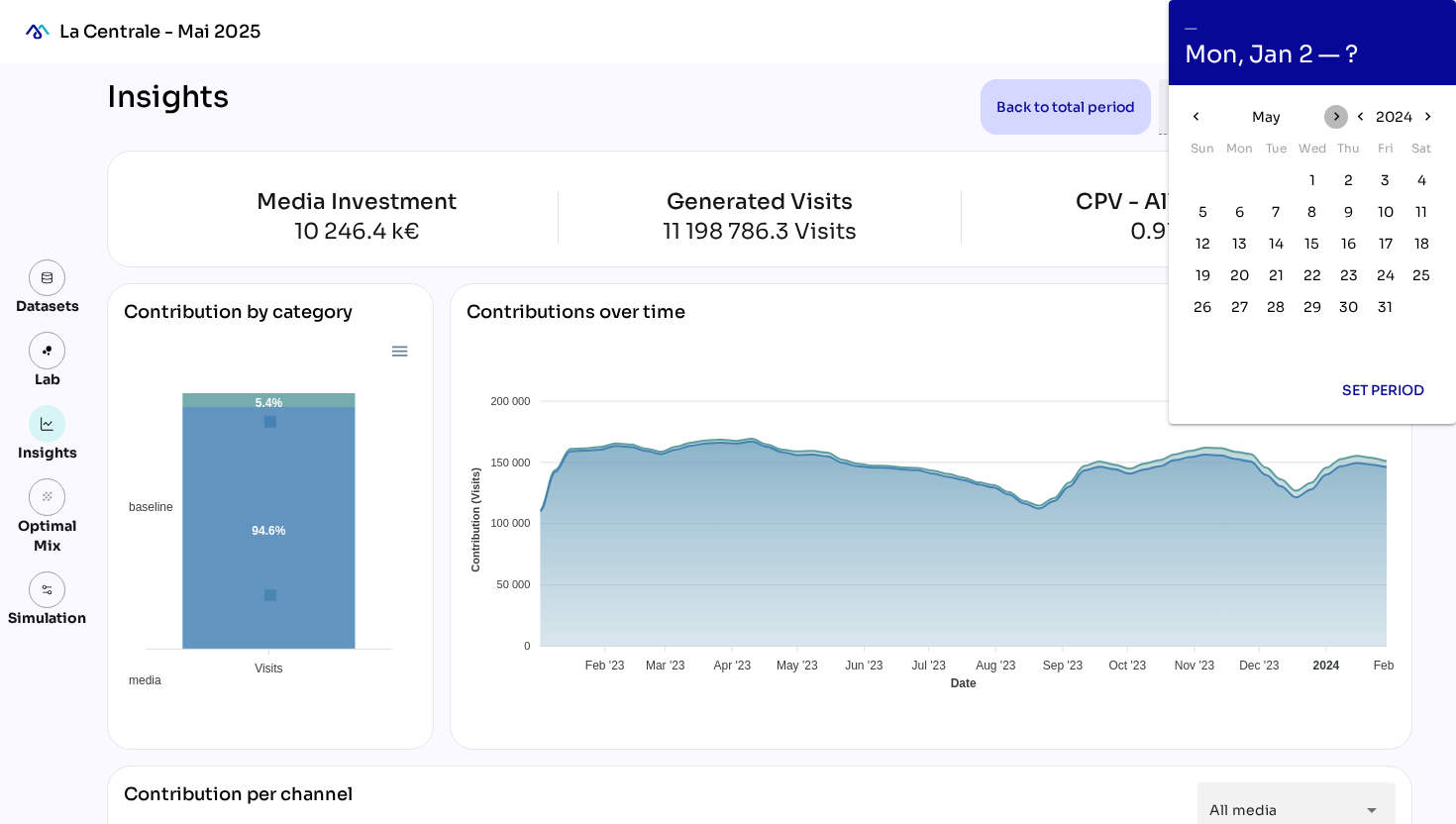 click on "chevron_right" at bounding box center (1335, 116) 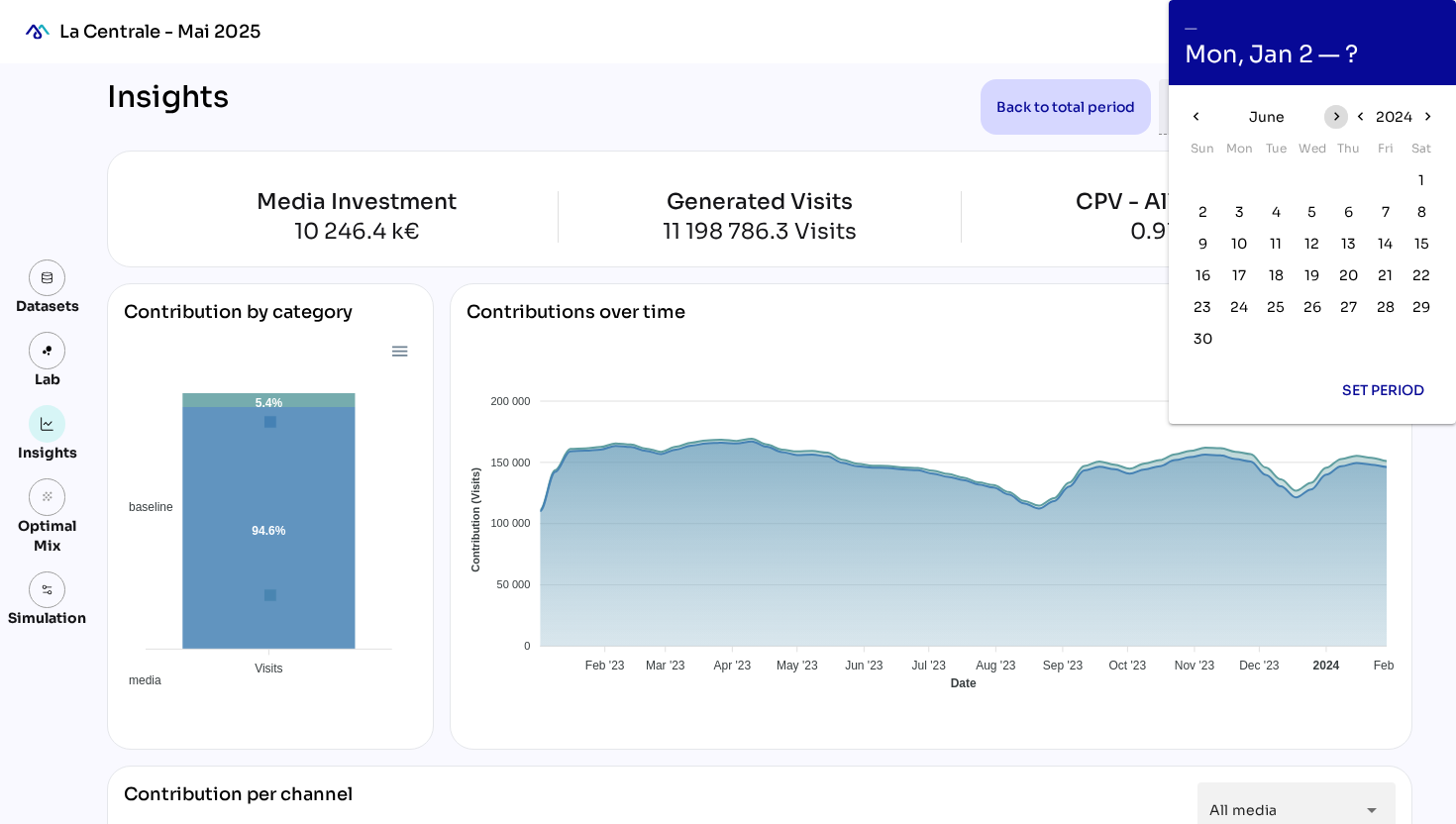 click on "chevron_right" at bounding box center (1335, 116) 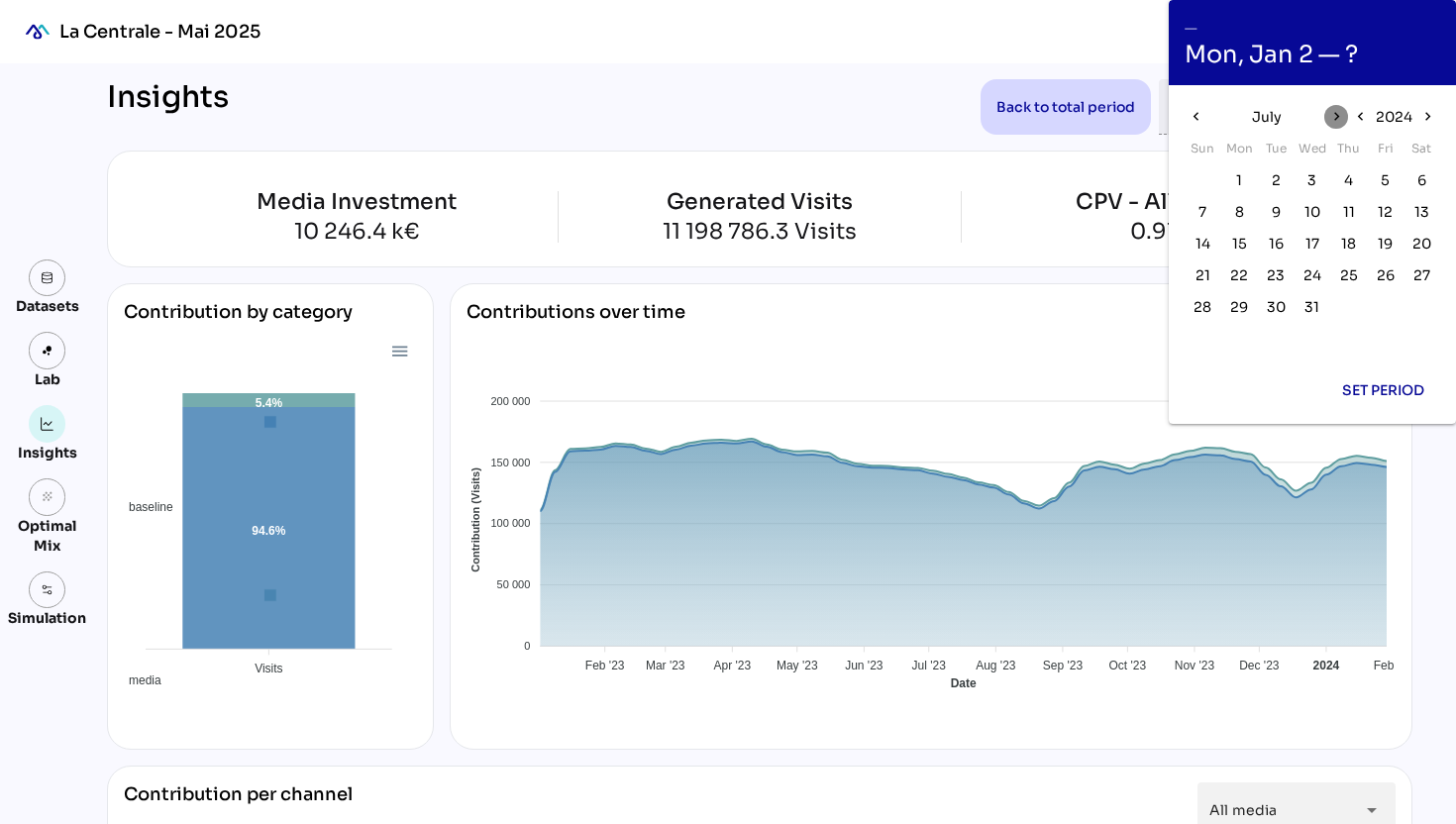 click on "chevron_right" at bounding box center [1335, 116] 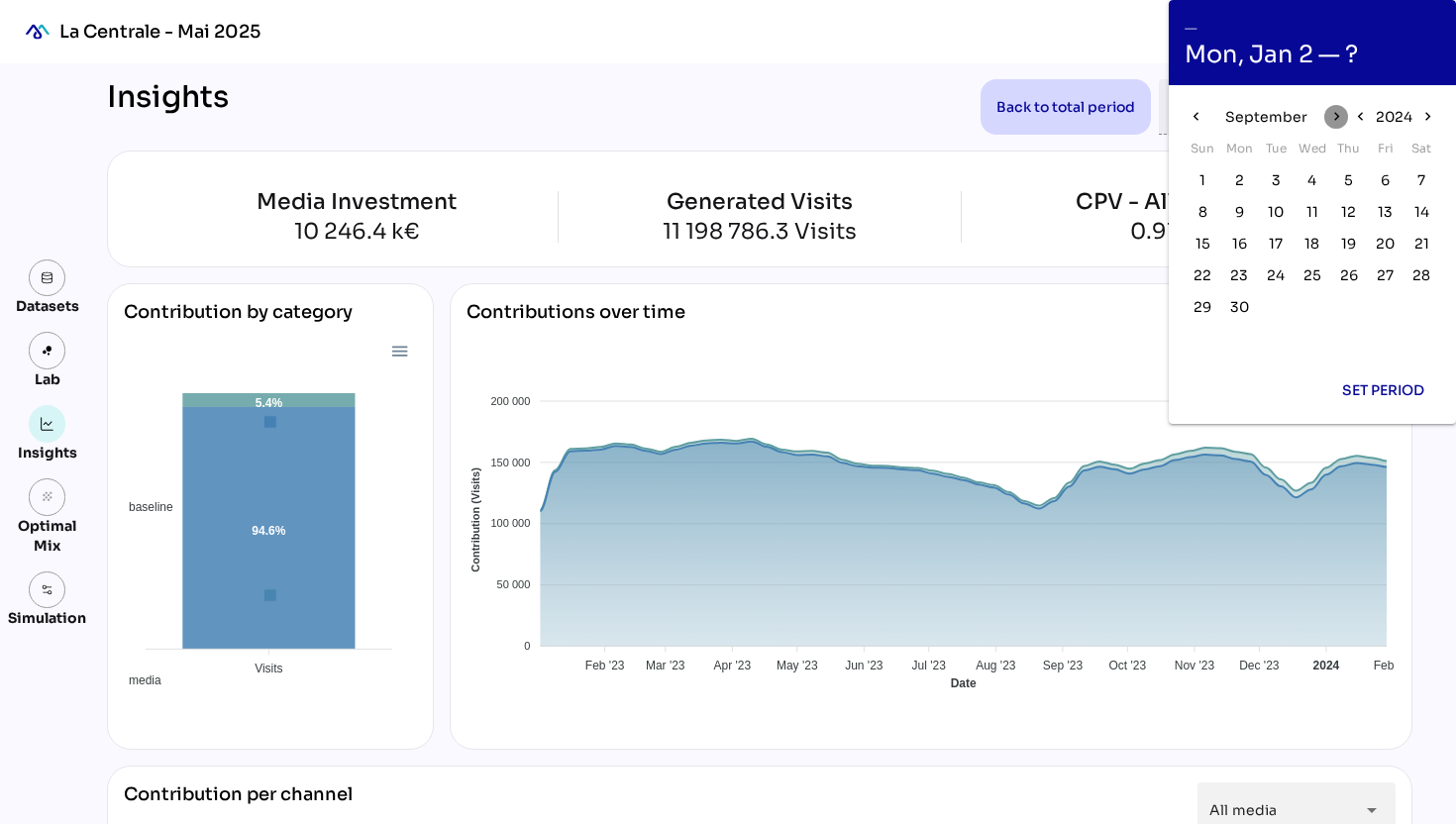 click on "chevron_right" at bounding box center [1335, 116] 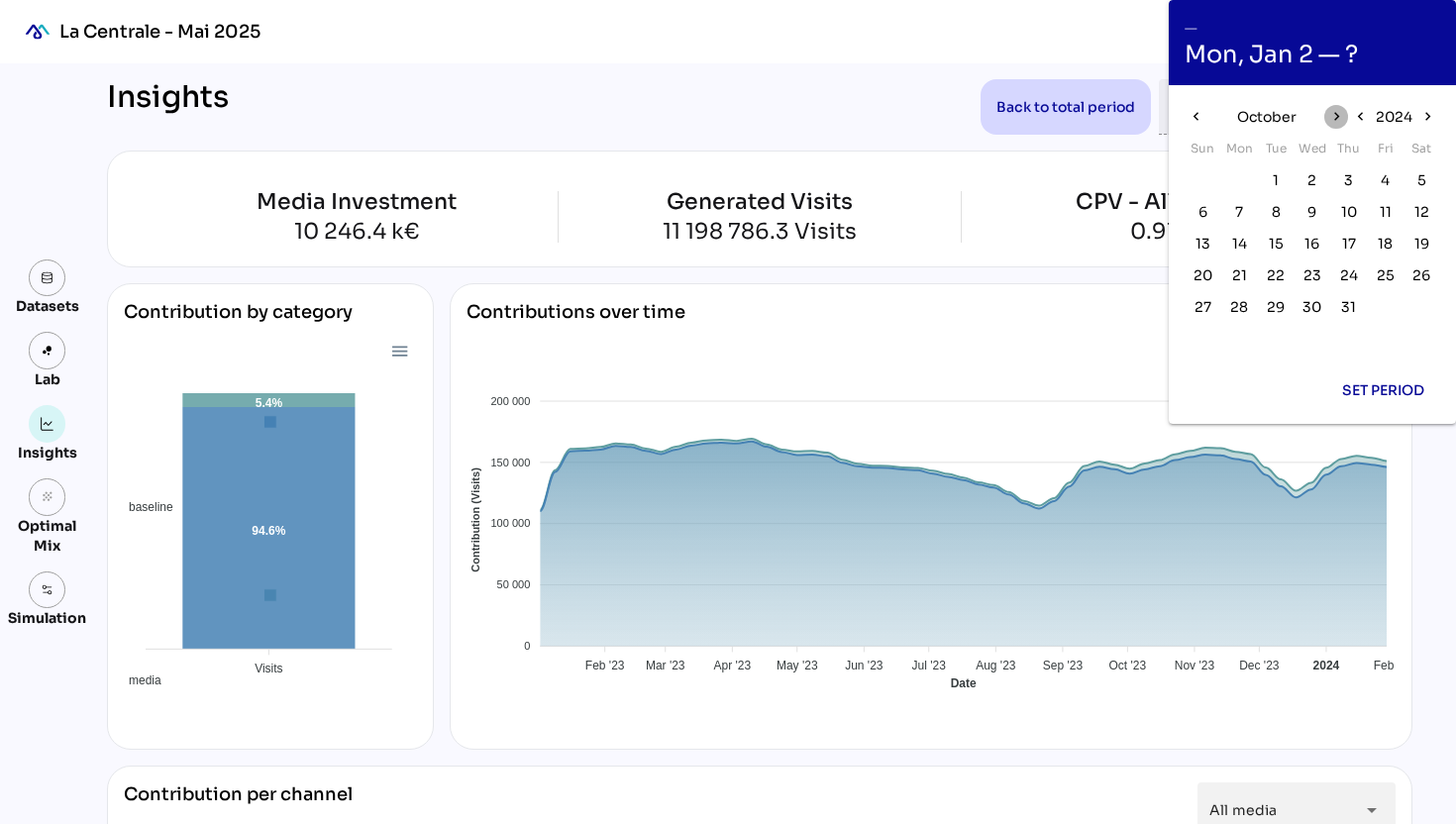click on "chevron_right" at bounding box center (1335, 116) 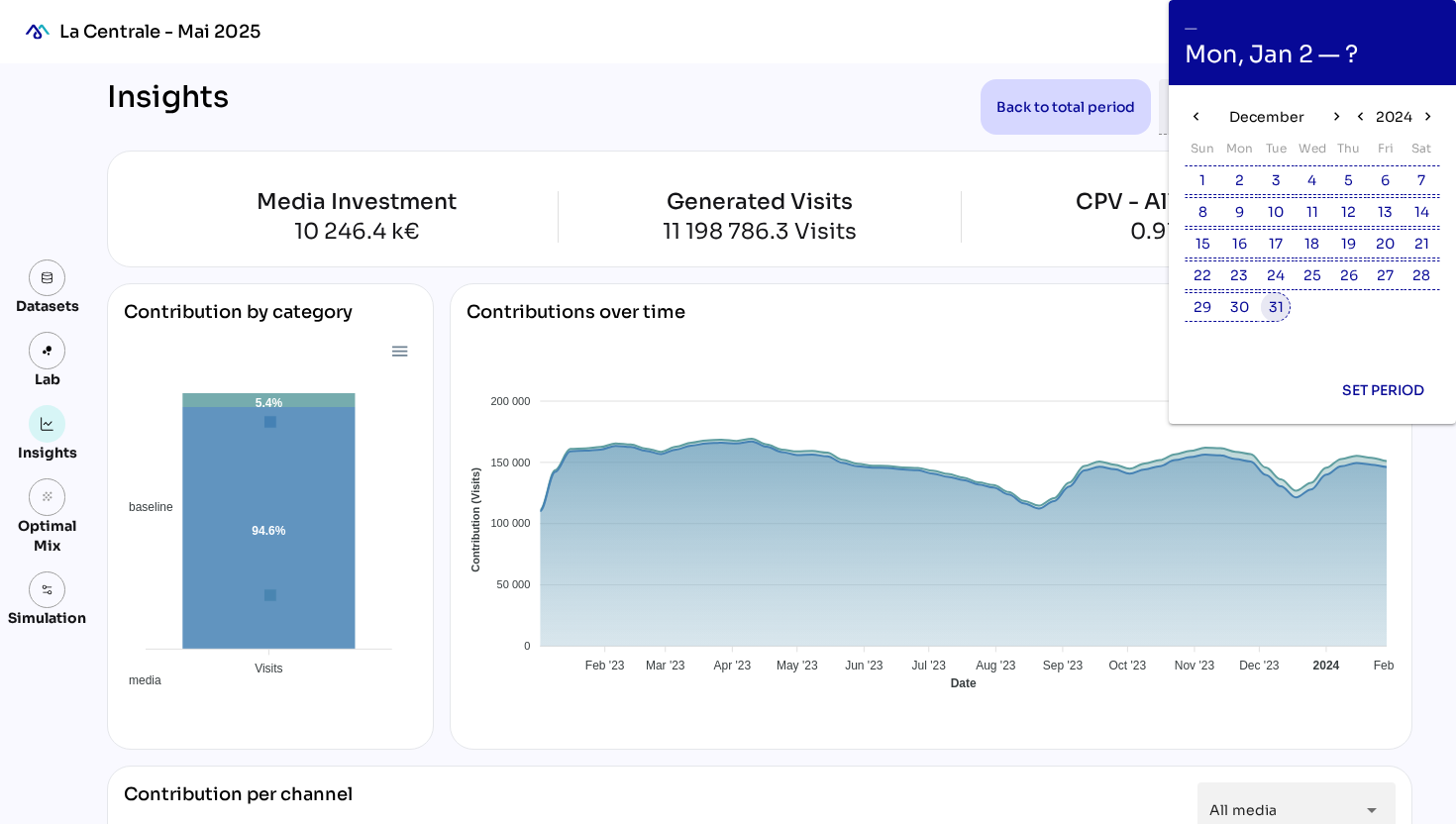 click on "31" at bounding box center [1276, 307] 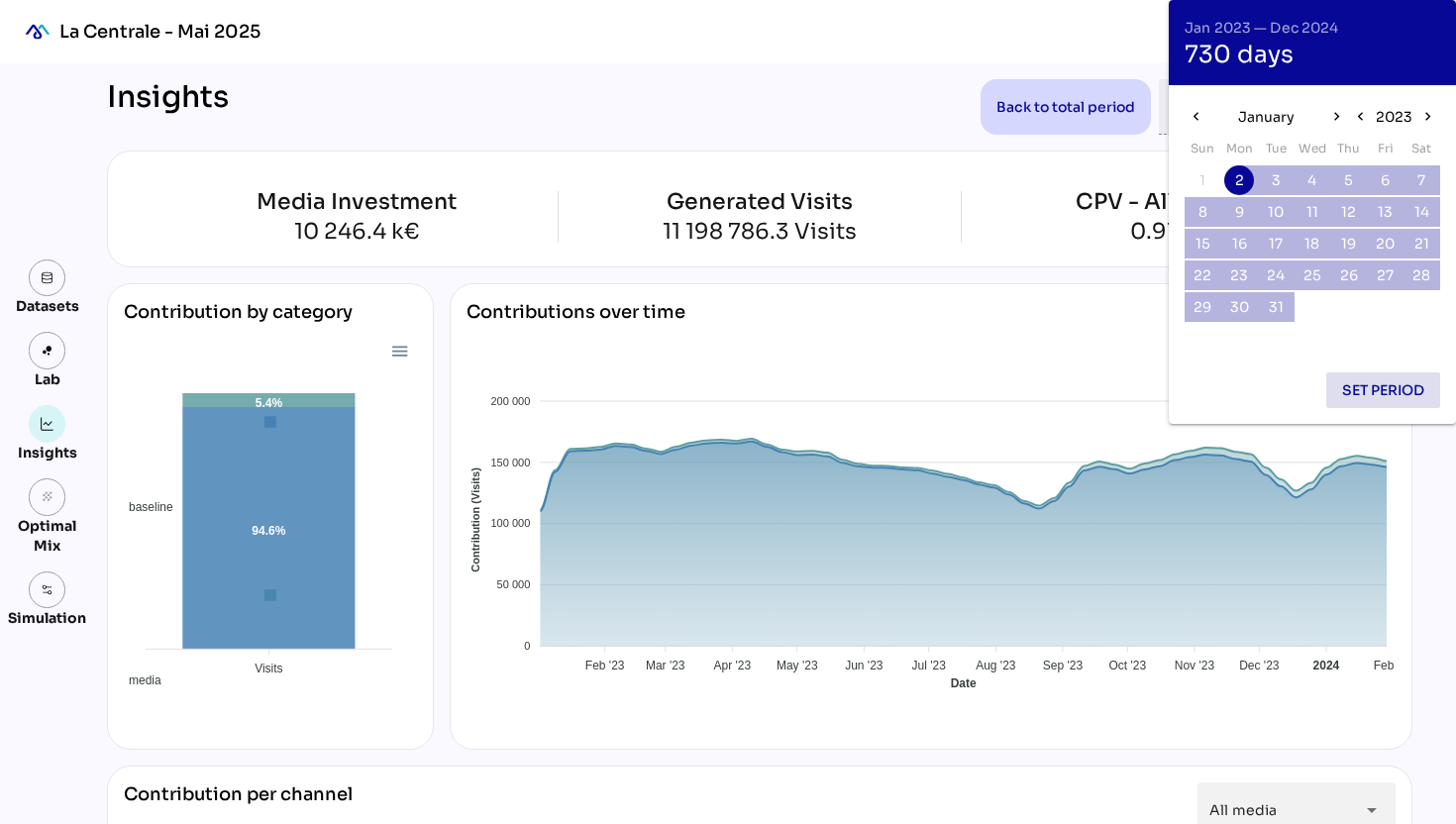 click on "Set period" at bounding box center (1383, 390) 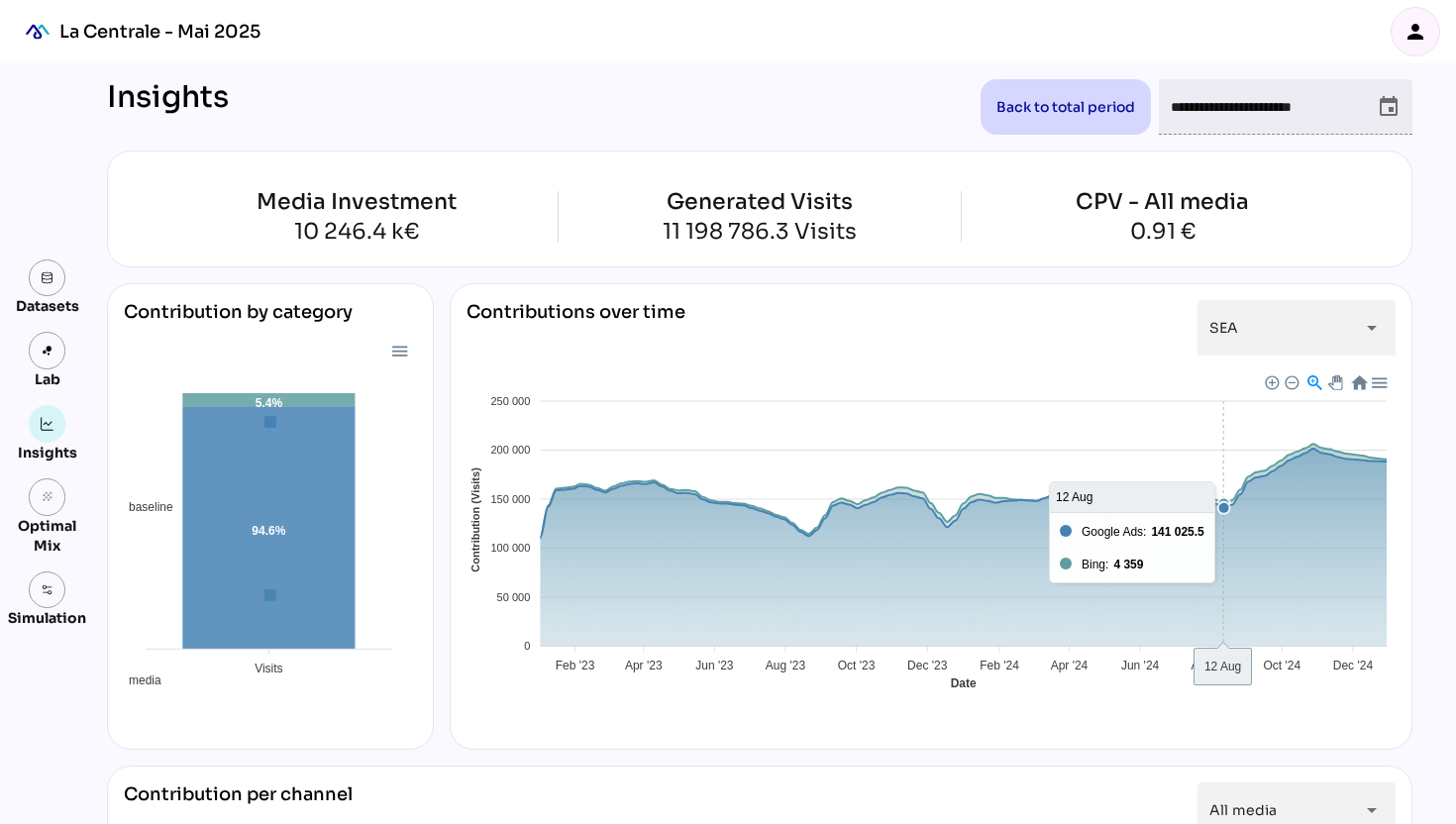 click on "Google Ads Bing" 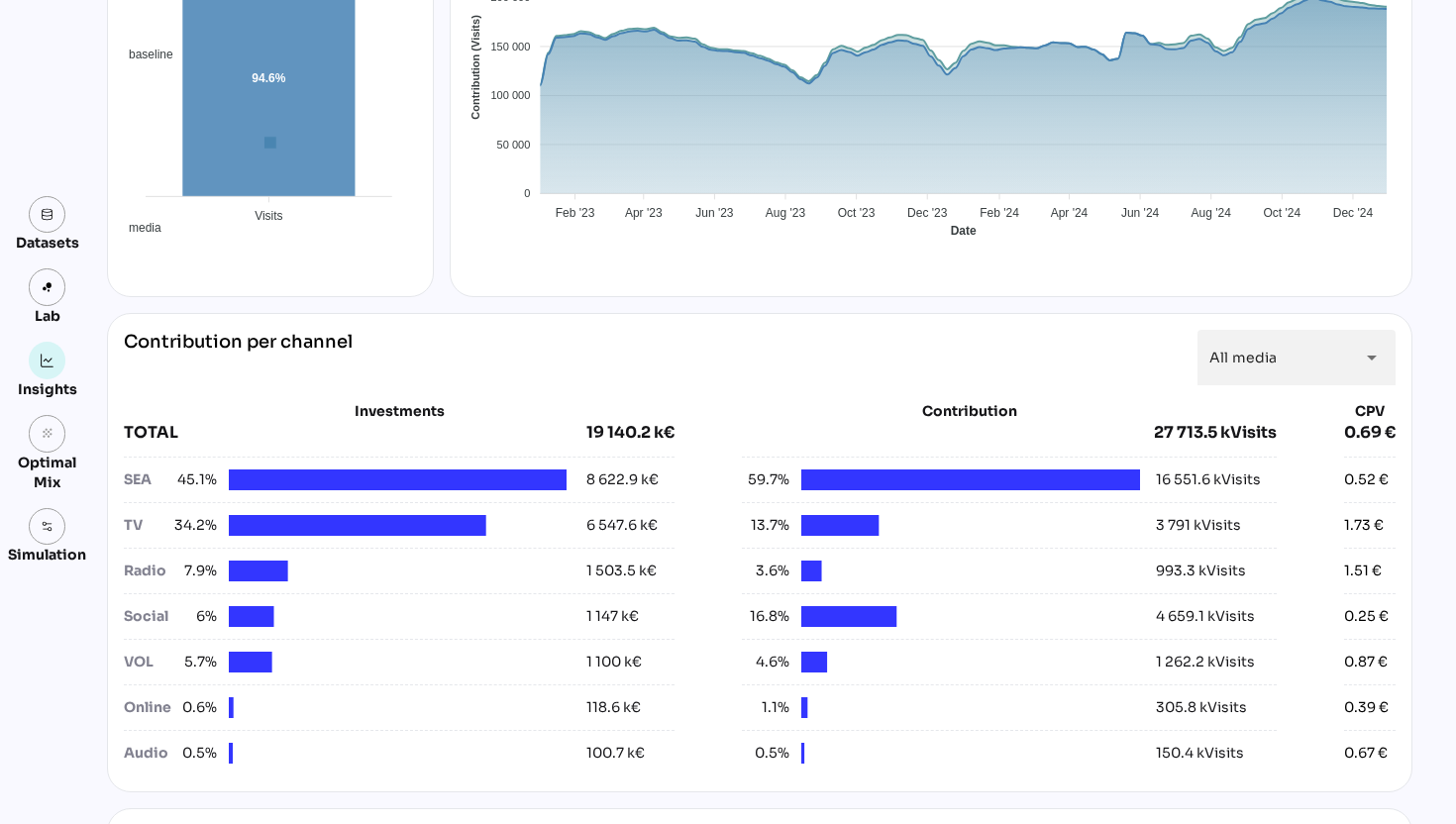 scroll, scrollTop: 491, scrollLeft: 0, axis: vertical 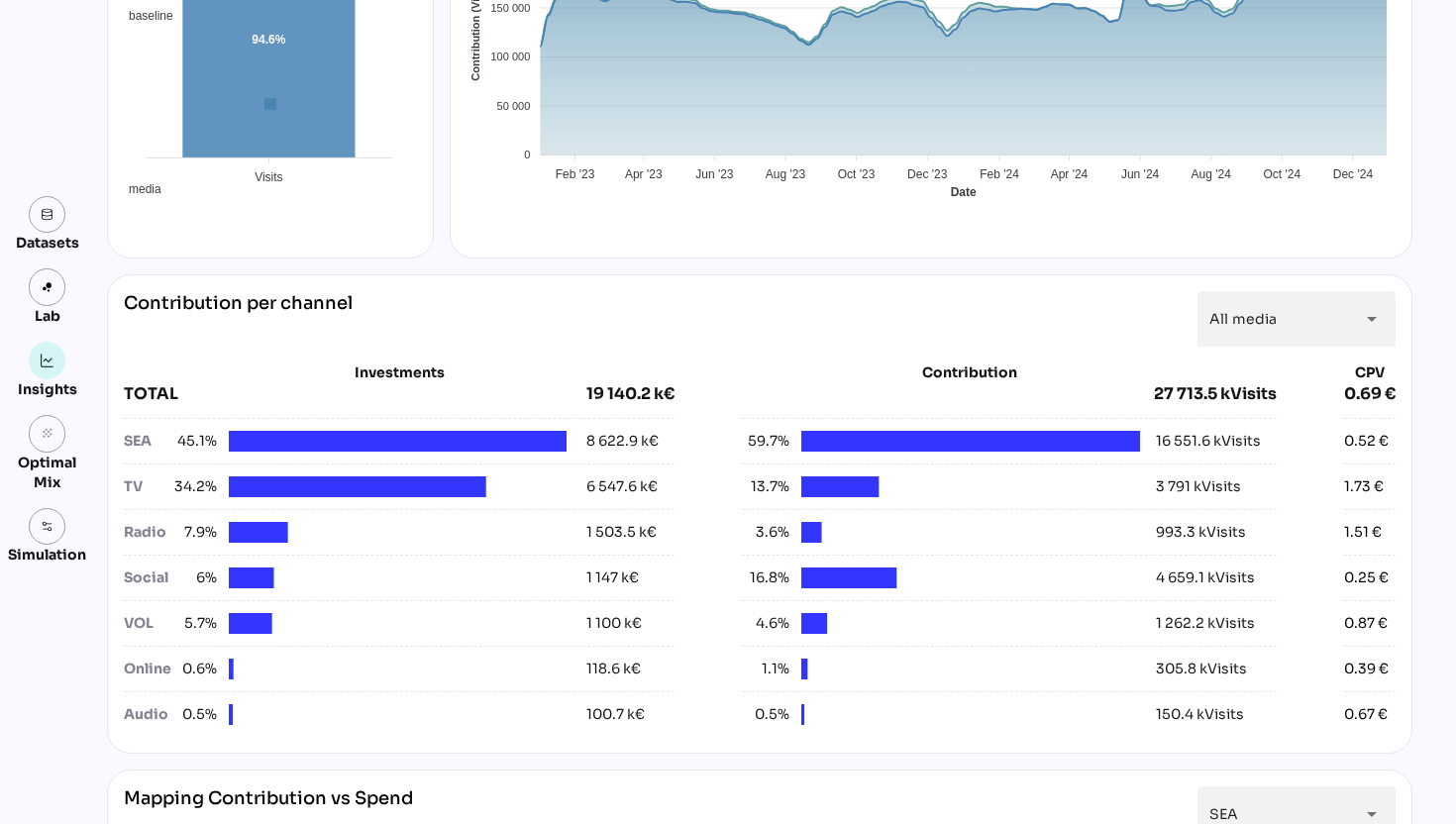 click at bounding box center [398, 441] 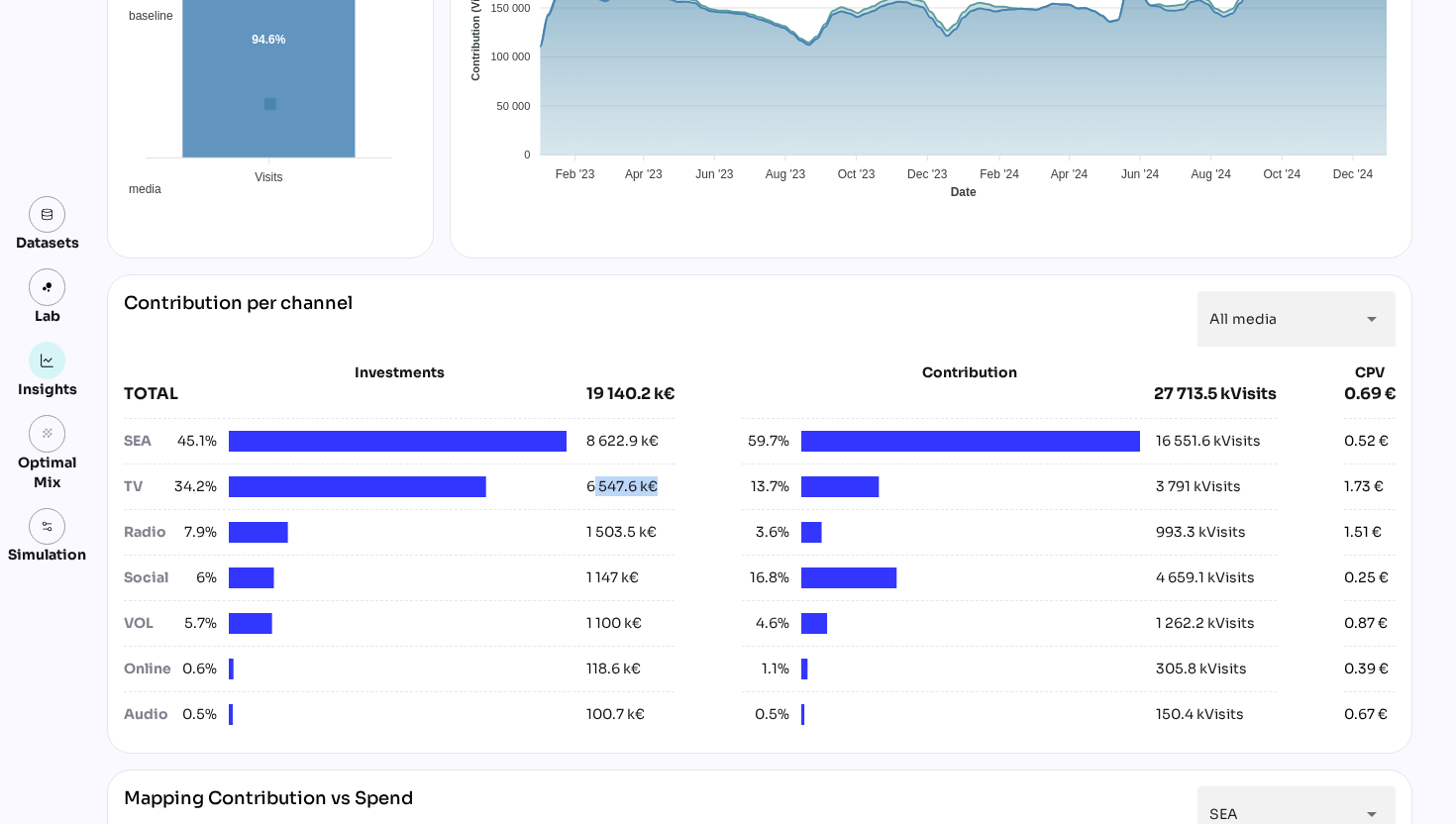 drag, startPoint x: 591, startPoint y: 485, endPoint x: 692, endPoint y: 484, distance: 101.005 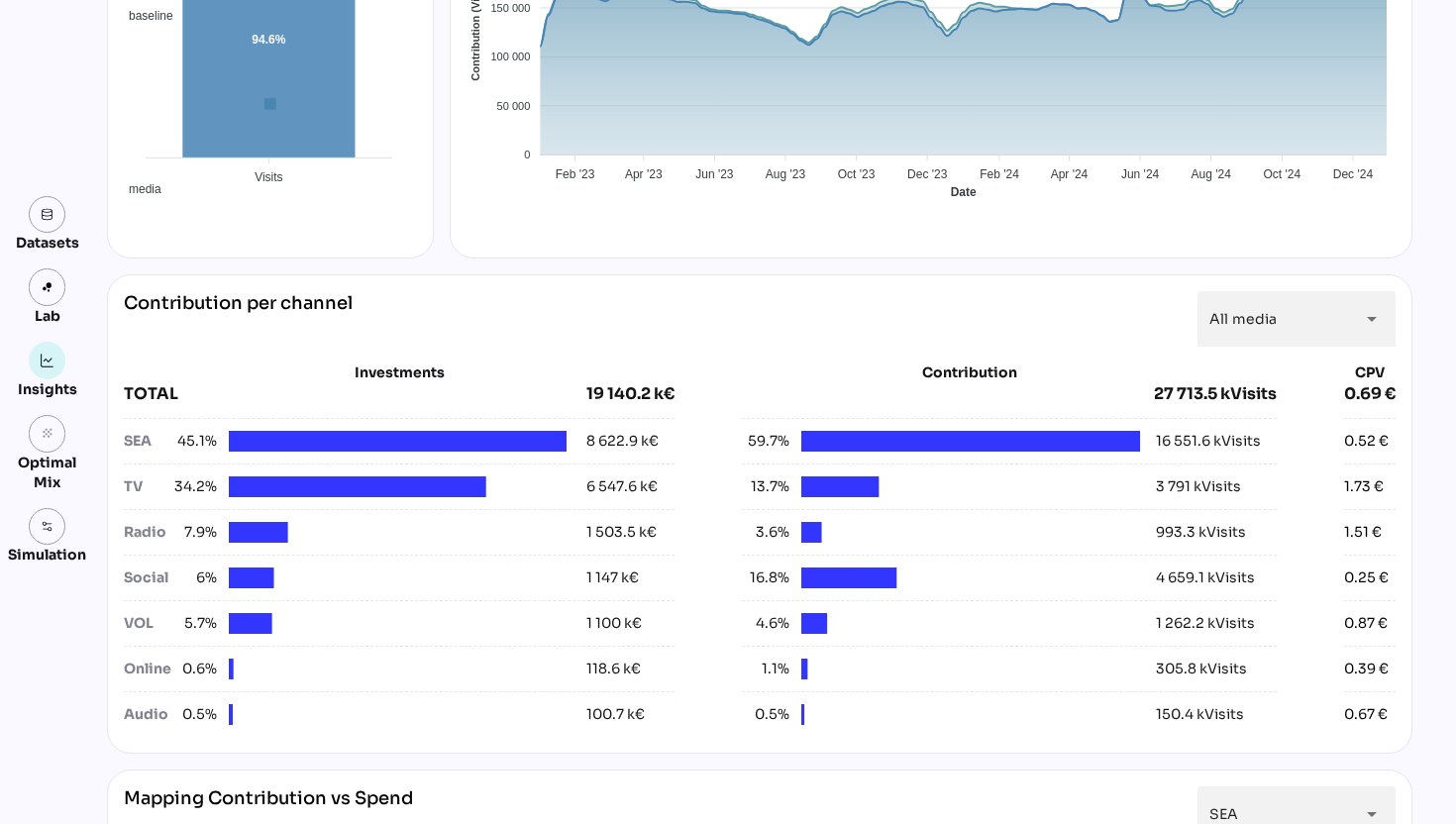 click on "SEA 45.1%  8 622.9 k€" 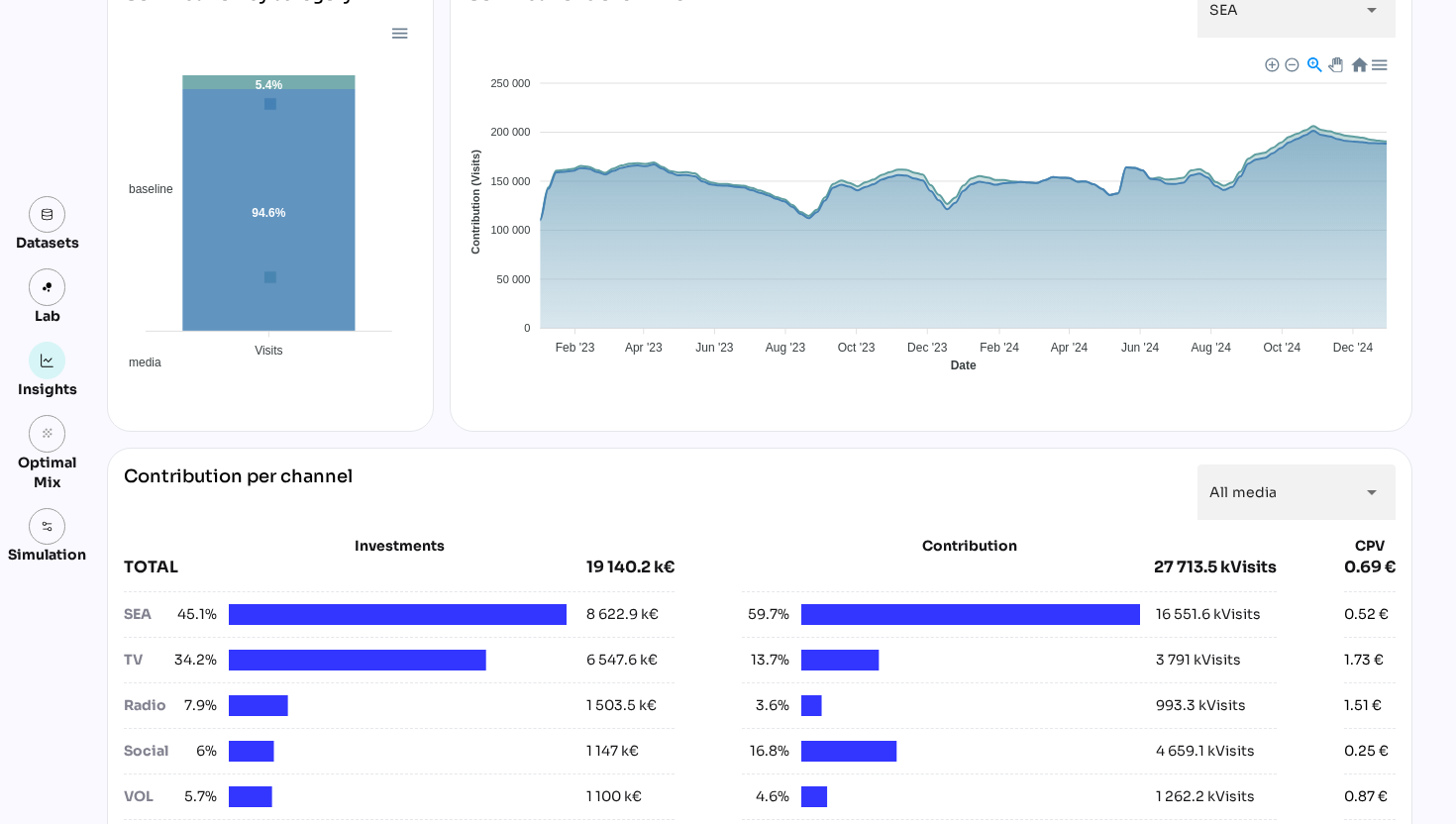 scroll, scrollTop: 0, scrollLeft: 0, axis: both 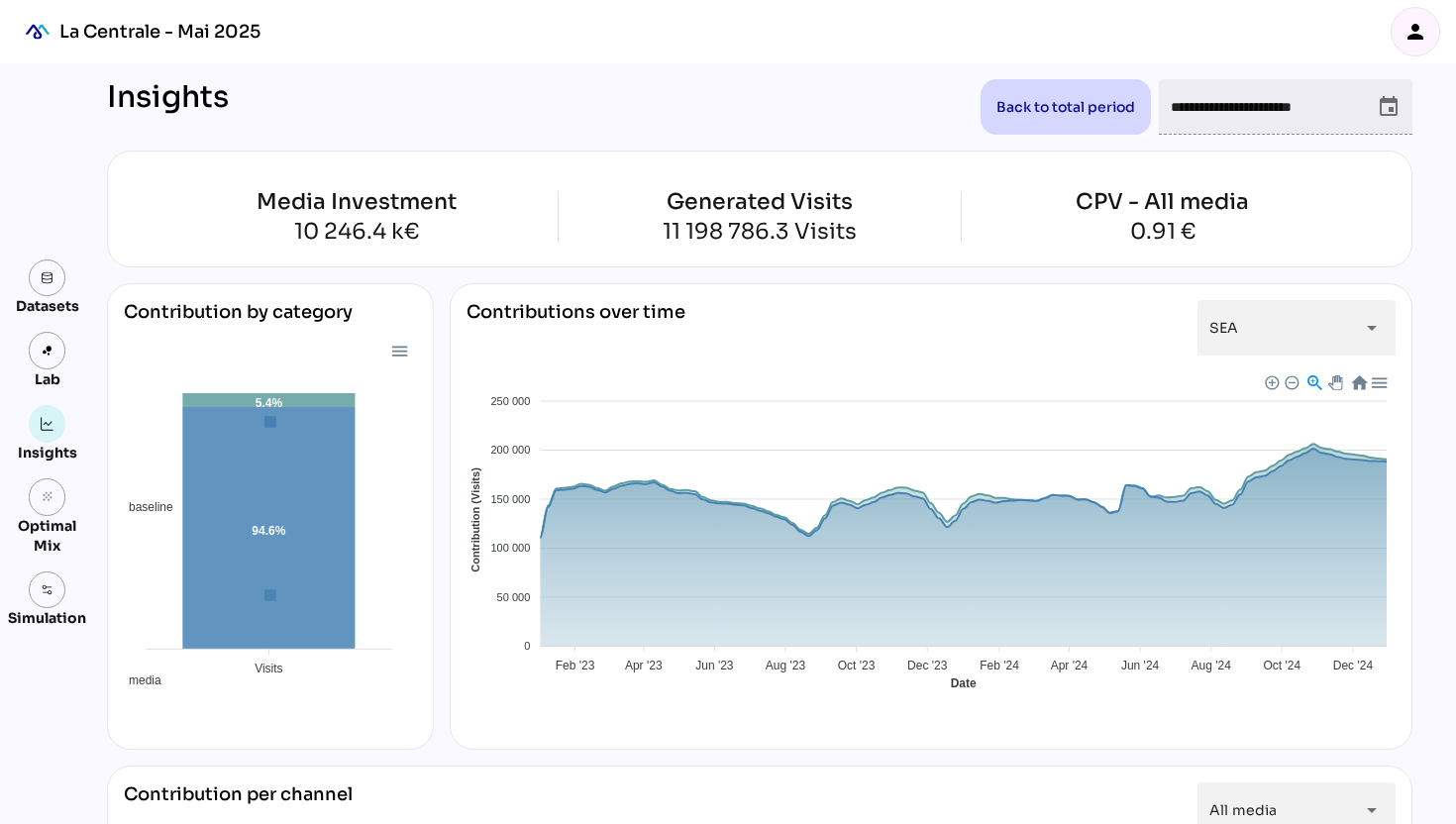 click on "event" at bounding box center (1389, 107) 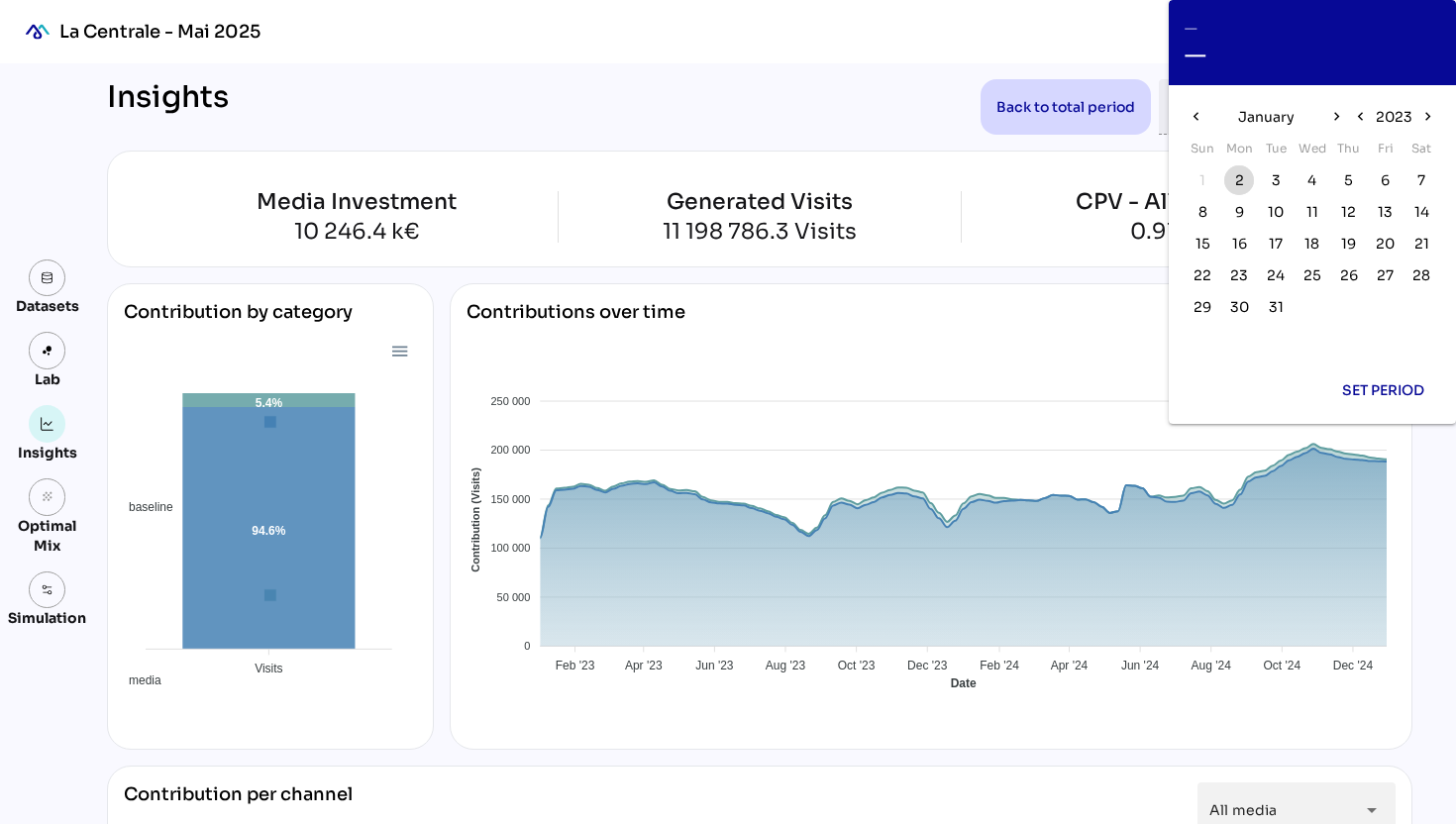 click on "2" at bounding box center (1239, 180) 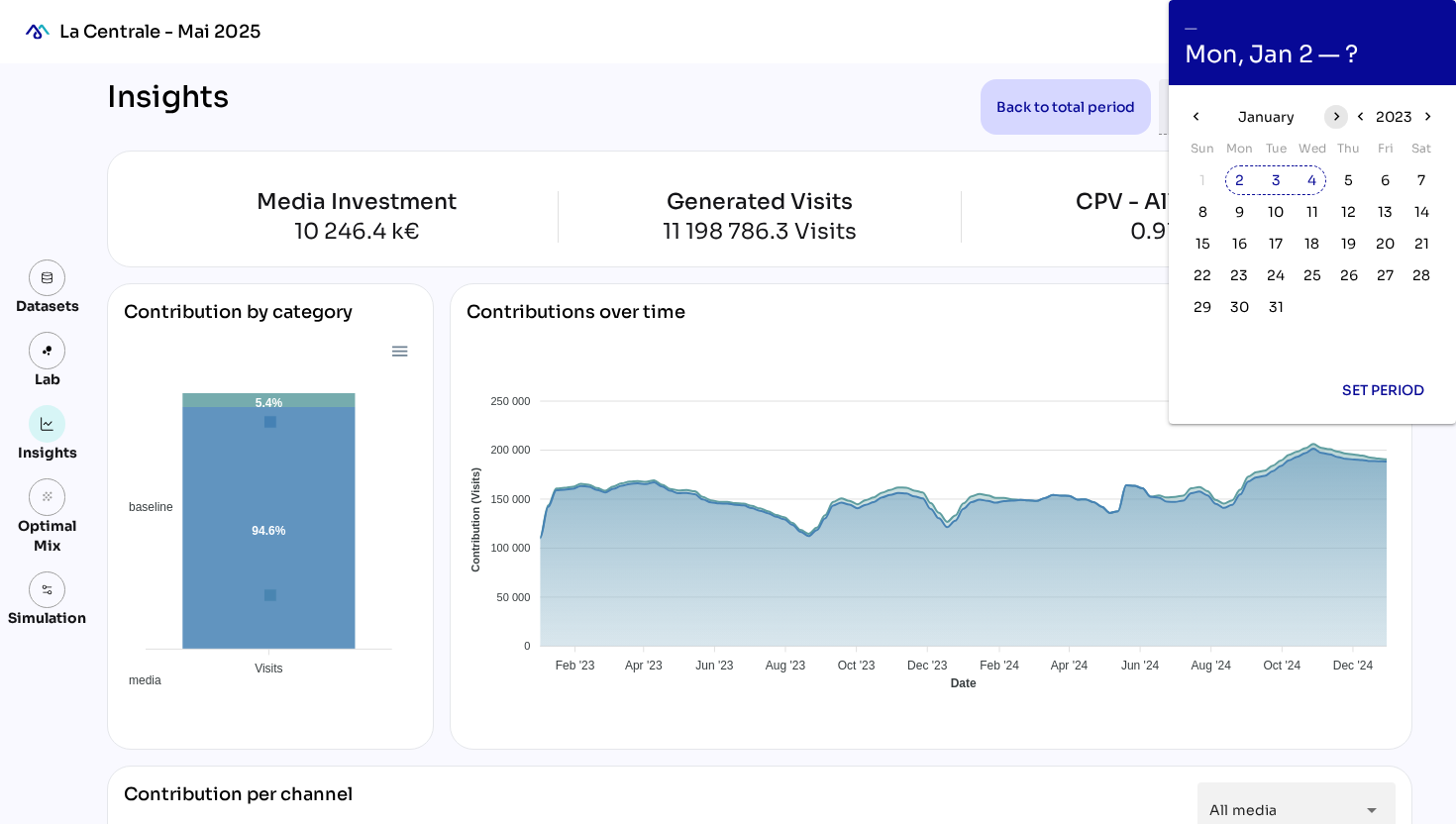 click on "chevron_right" at bounding box center [1335, 116] 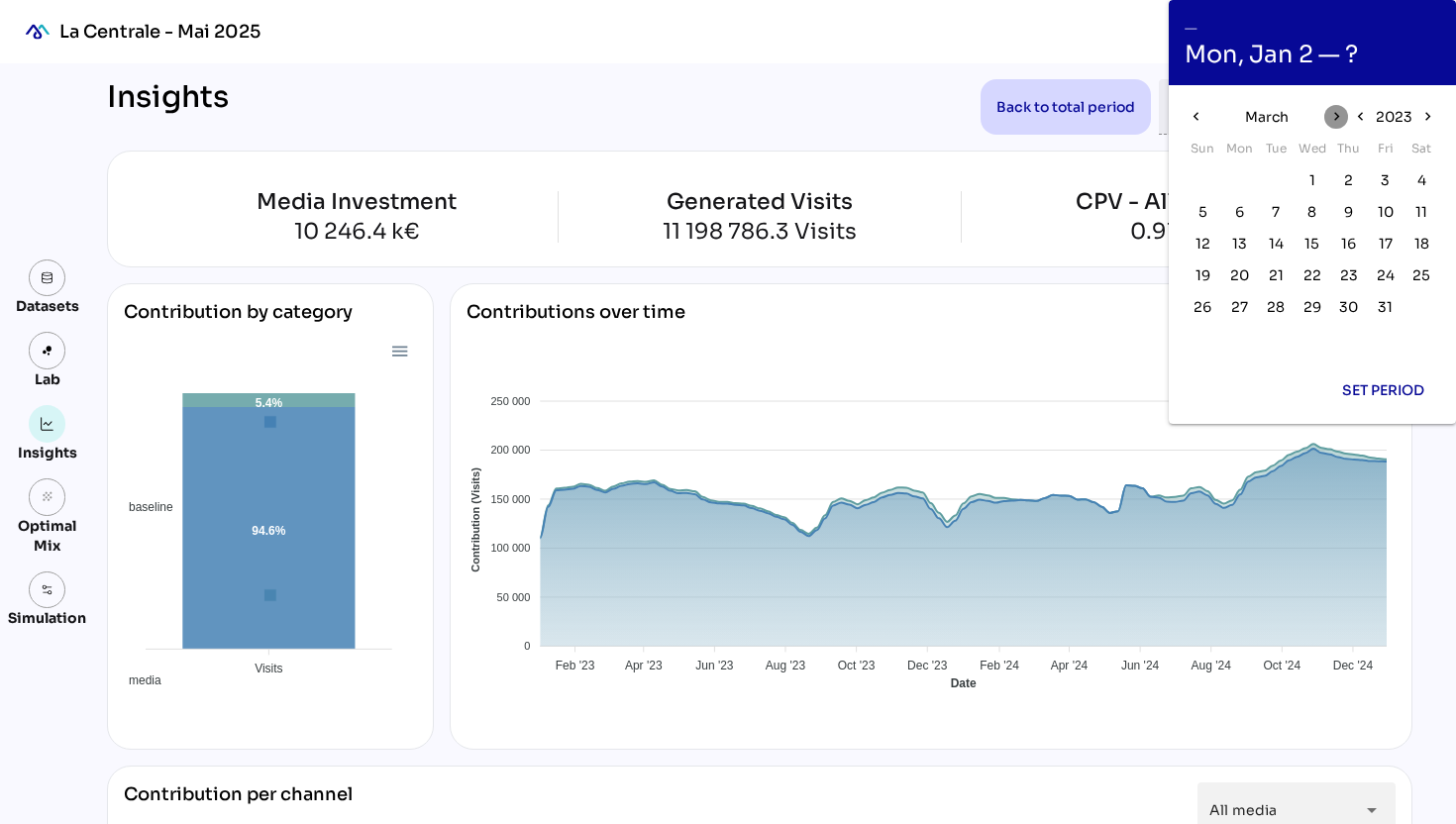 click on "chevron_right" at bounding box center (1335, 116) 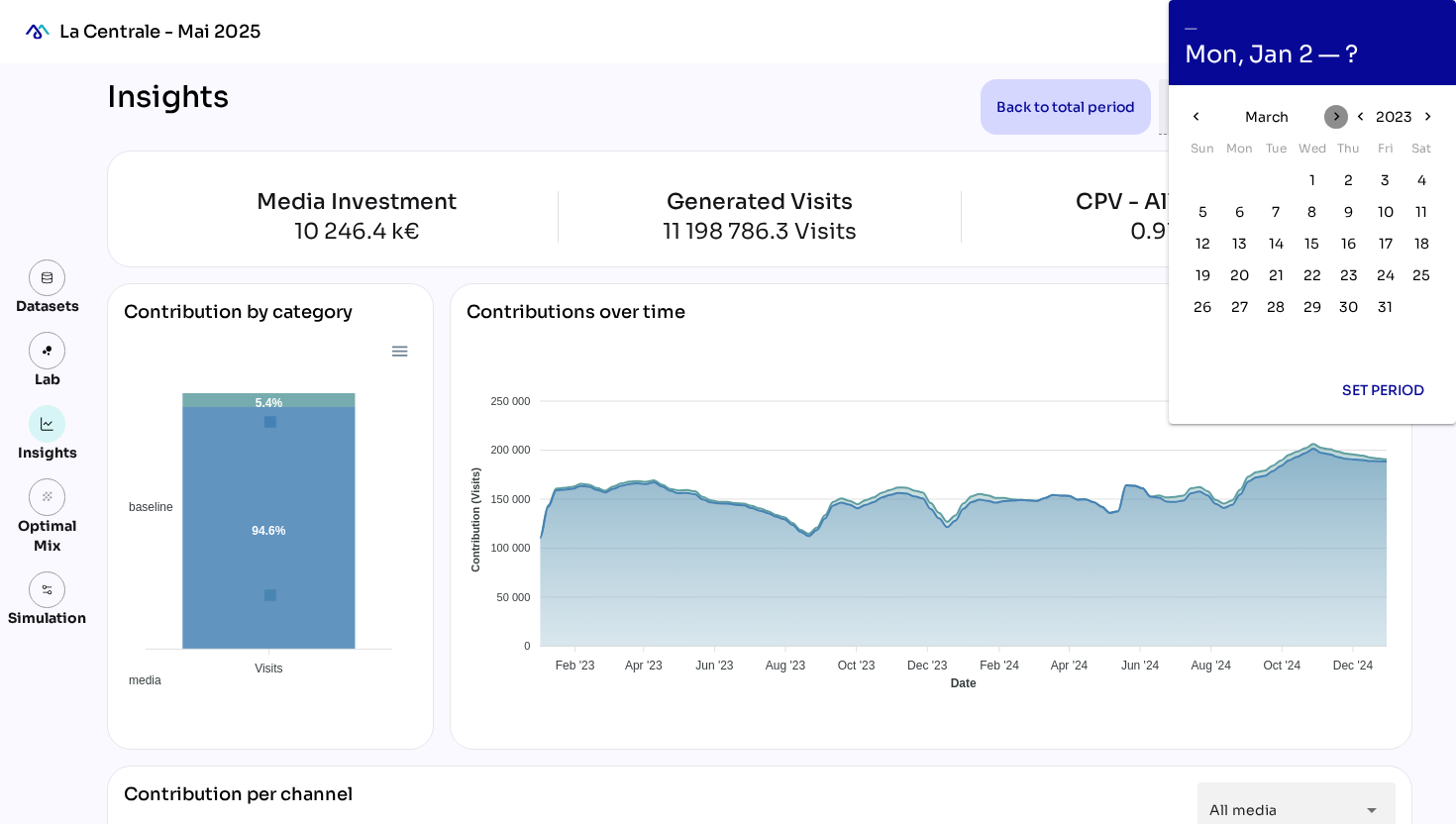 click on "chevron_right" at bounding box center (1335, 116) 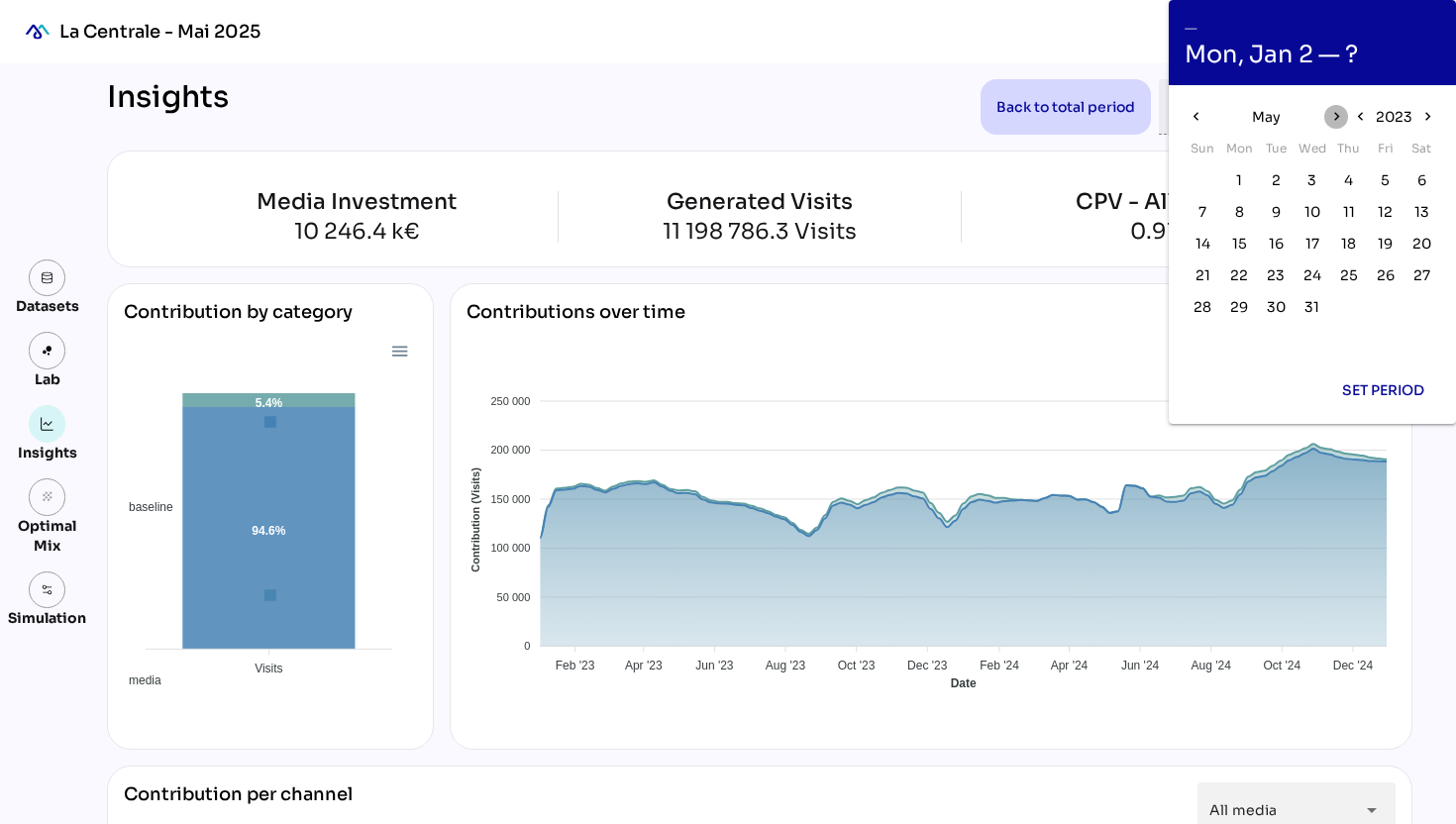 click on "chevron_right" at bounding box center (1335, 116) 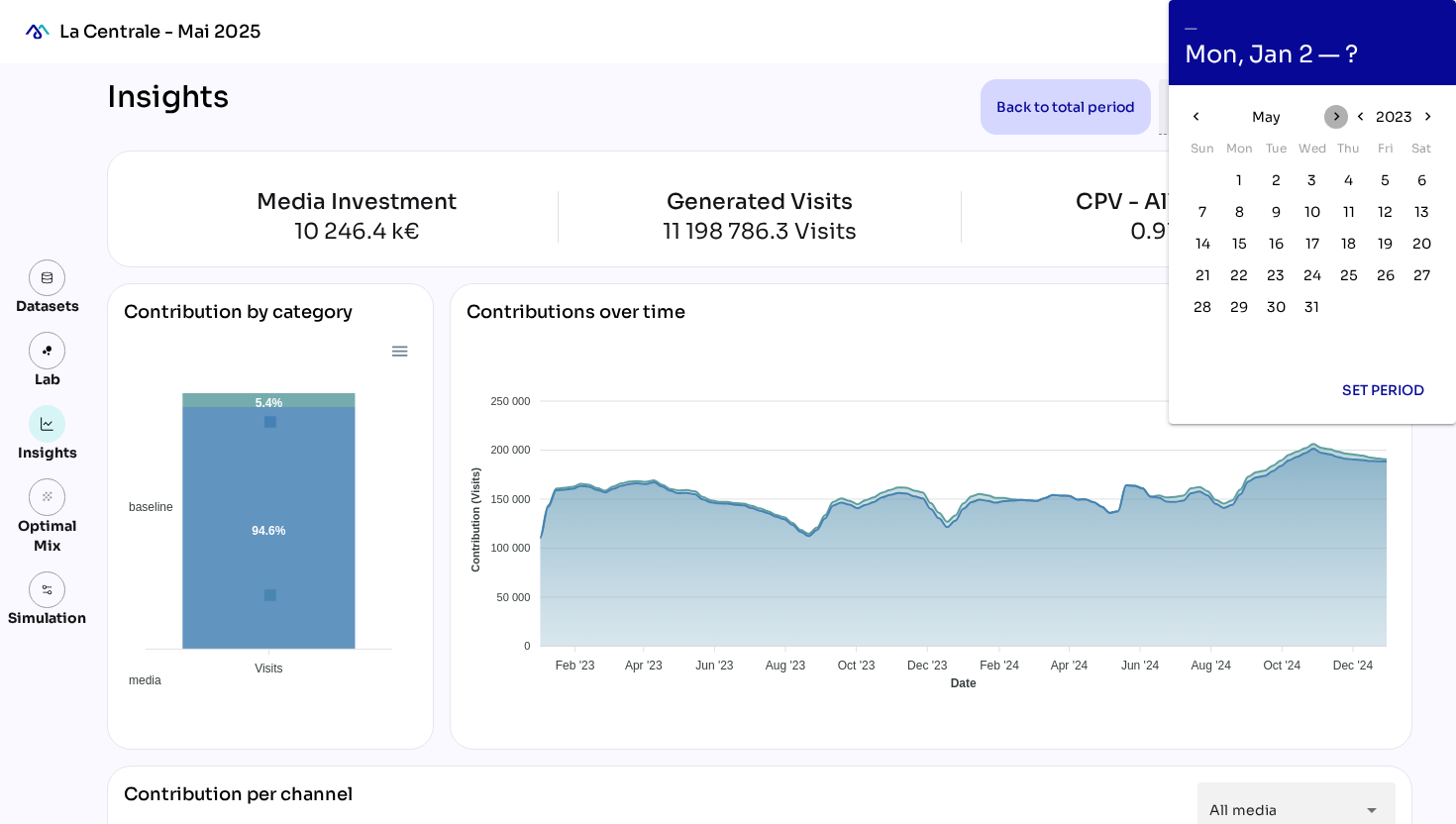 click on "chevron_right" at bounding box center (1335, 116) 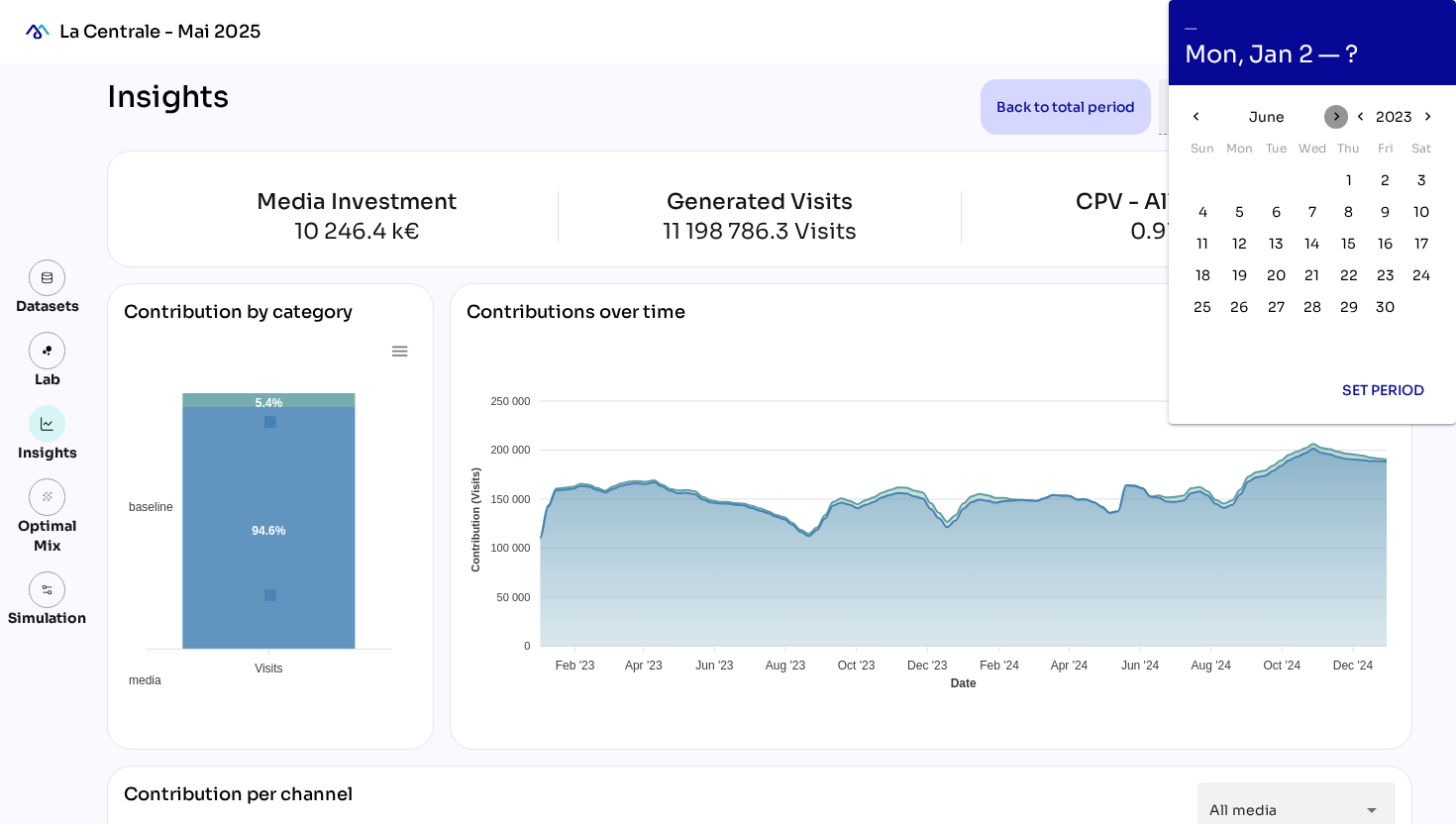 click on "chevron_right" at bounding box center (1335, 116) 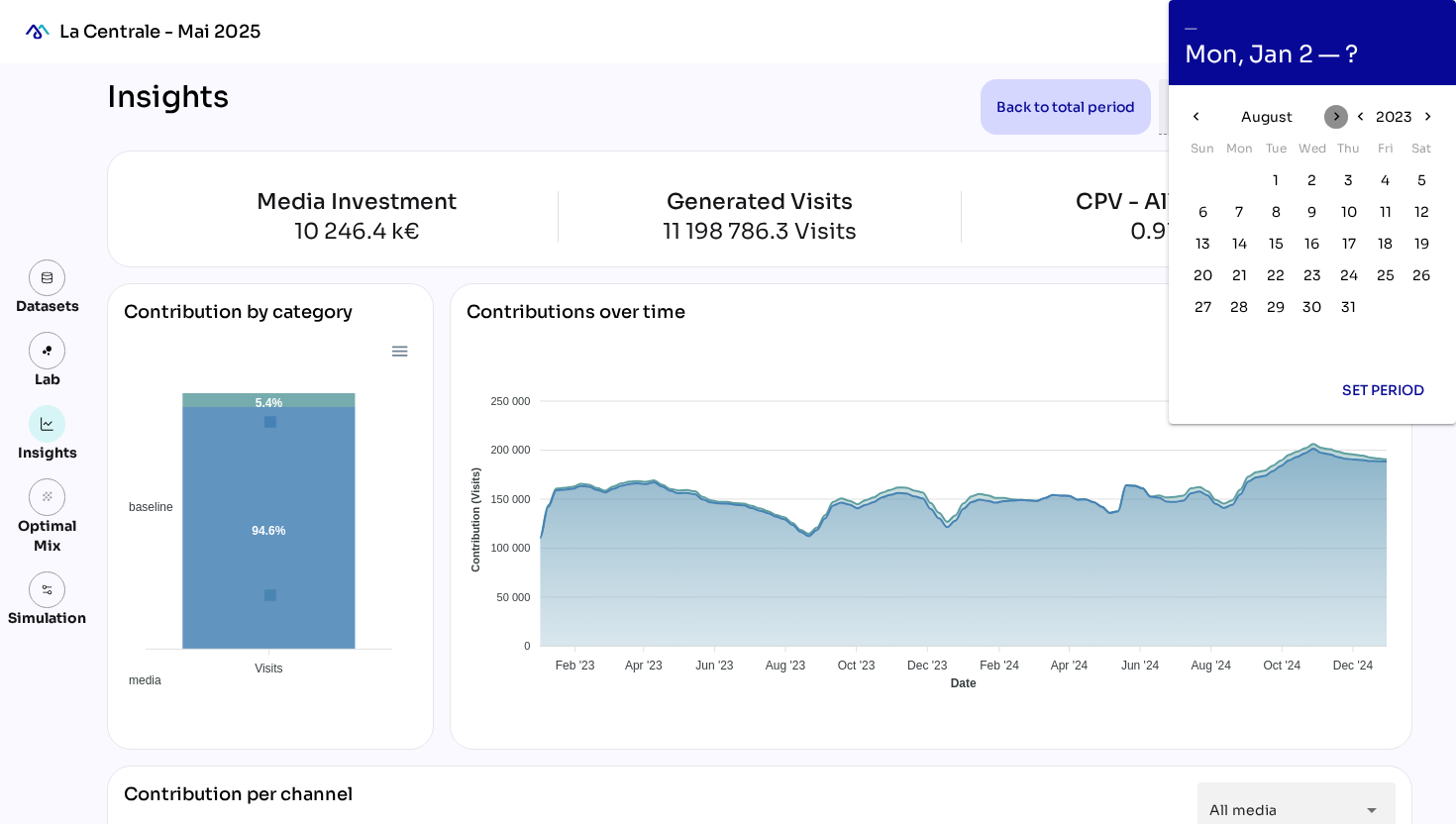 click on "chevron_right" at bounding box center [1335, 116] 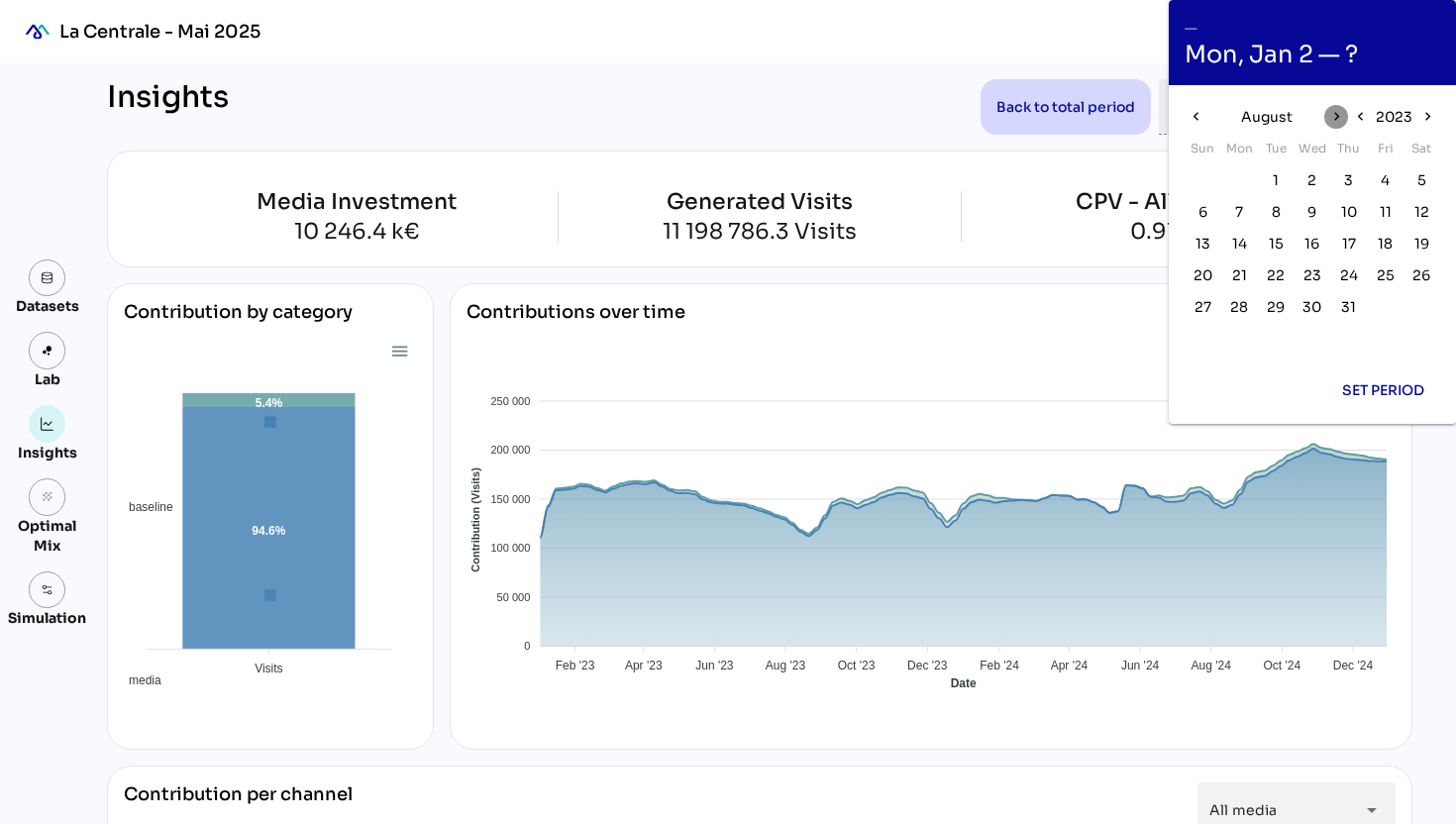 click on "chevron_right" at bounding box center (1335, 116) 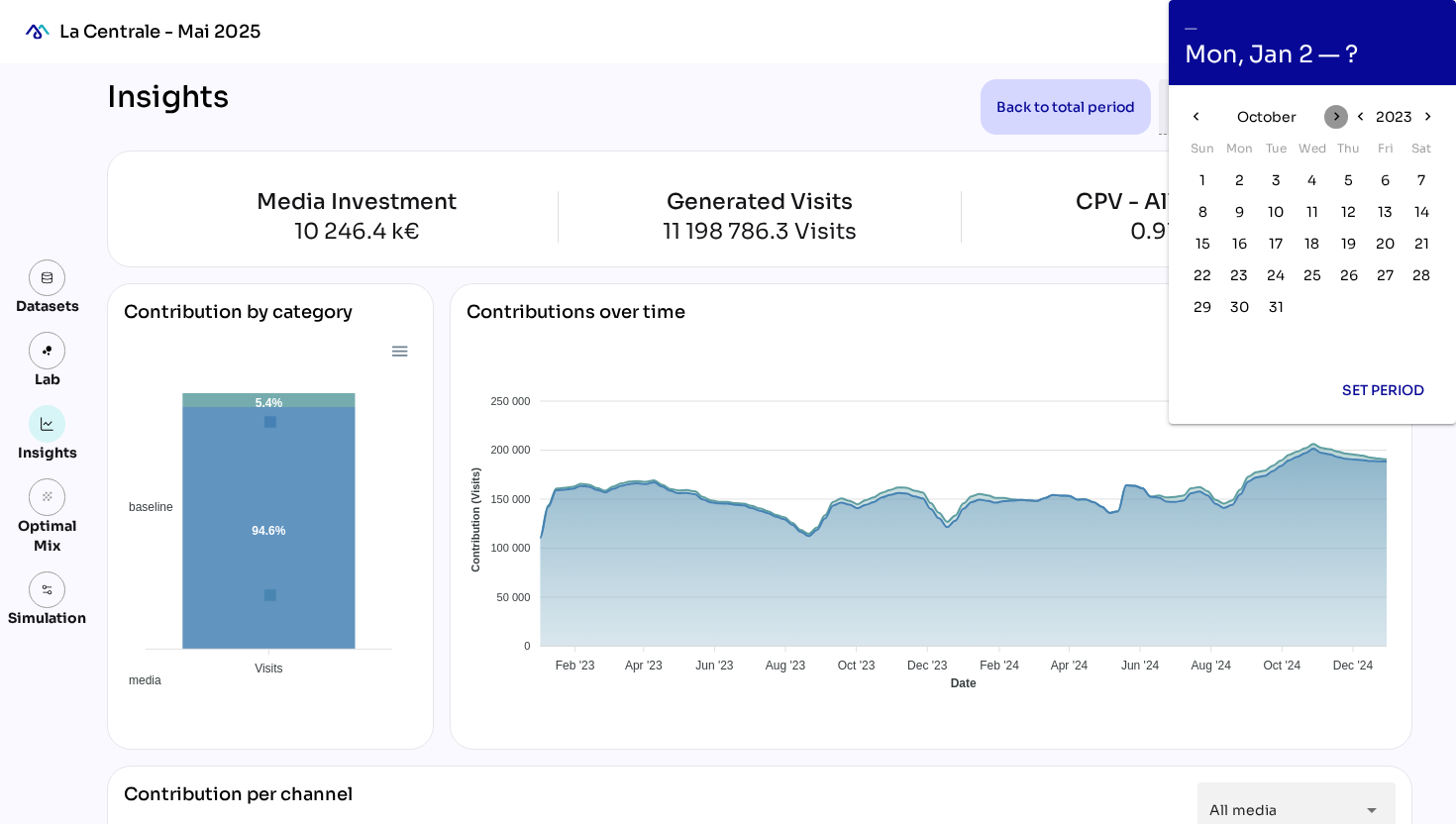 click on "chevron_right" at bounding box center (1335, 116) 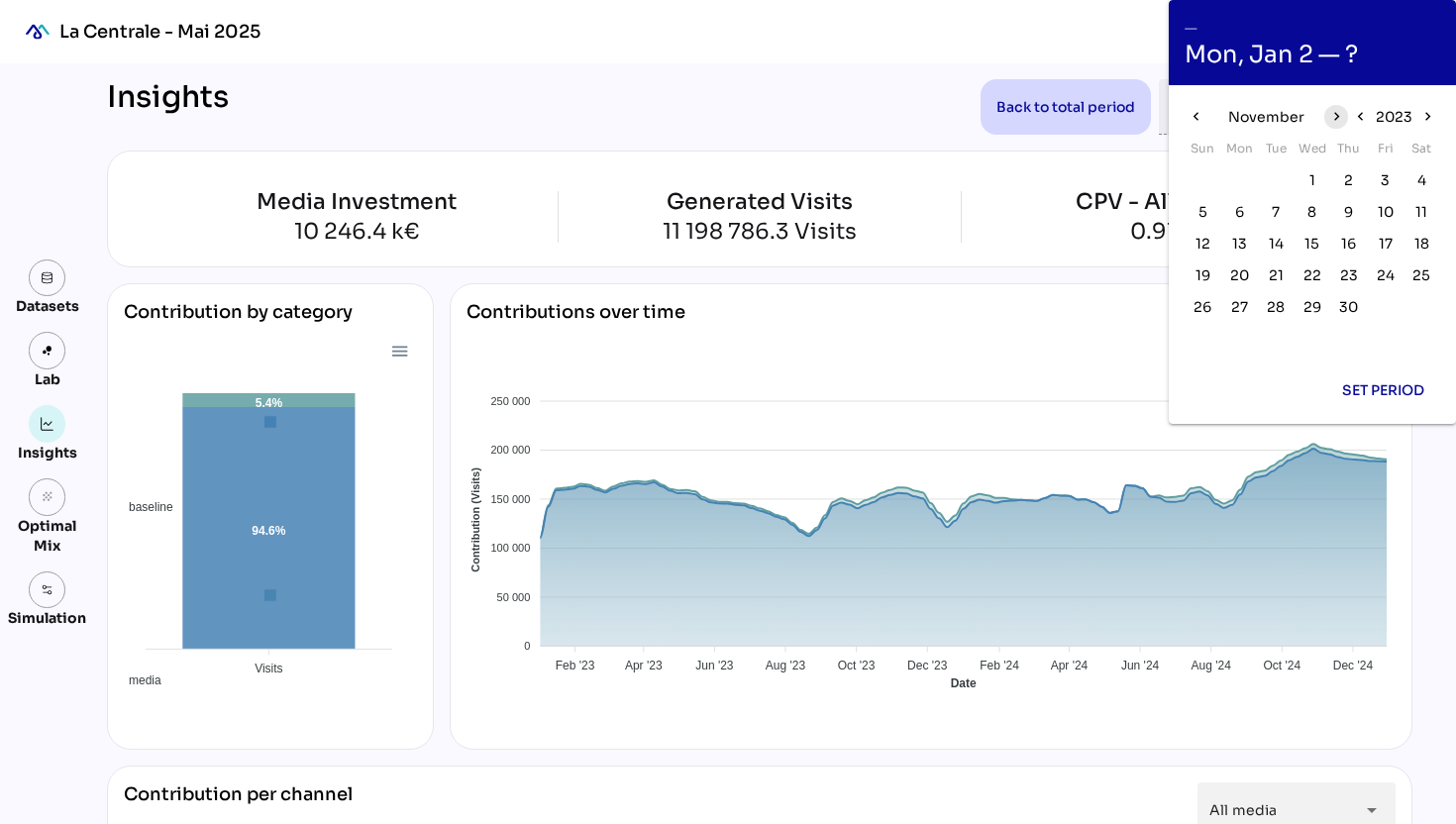 click on "chevron_right" at bounding box center (1335, 116) 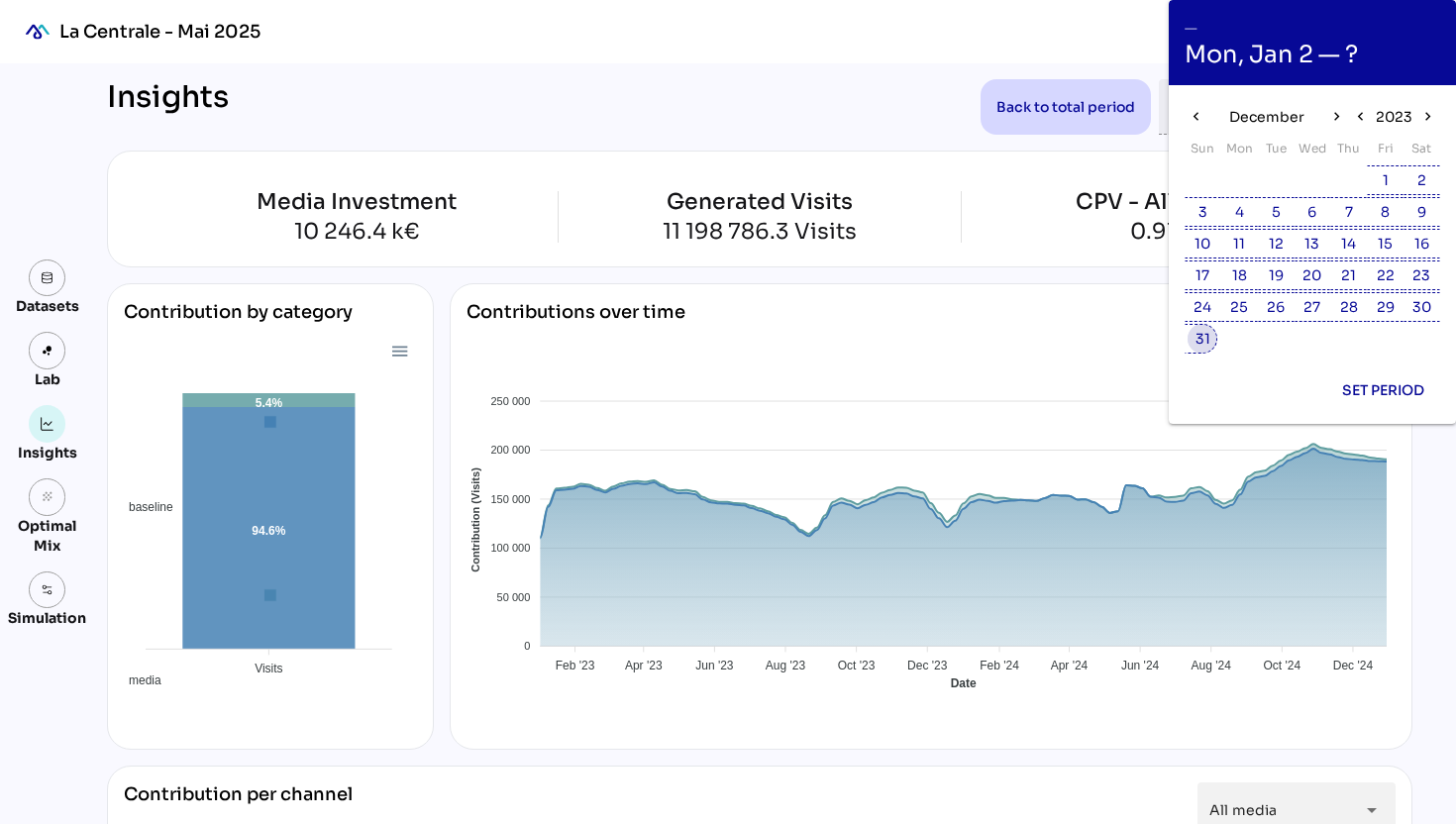 click on "31" at bounding box center [1202, 339] 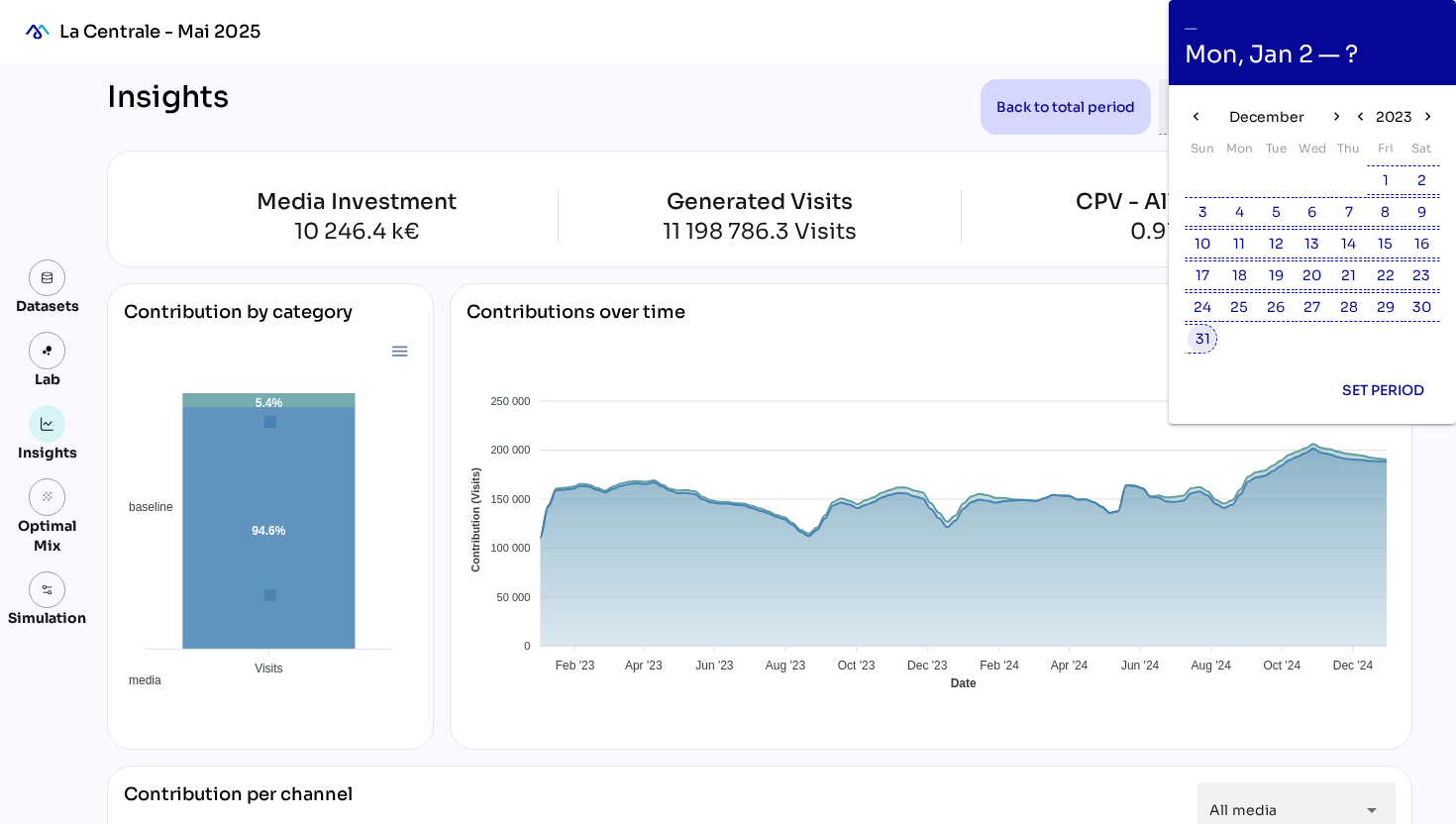 type on "**********" 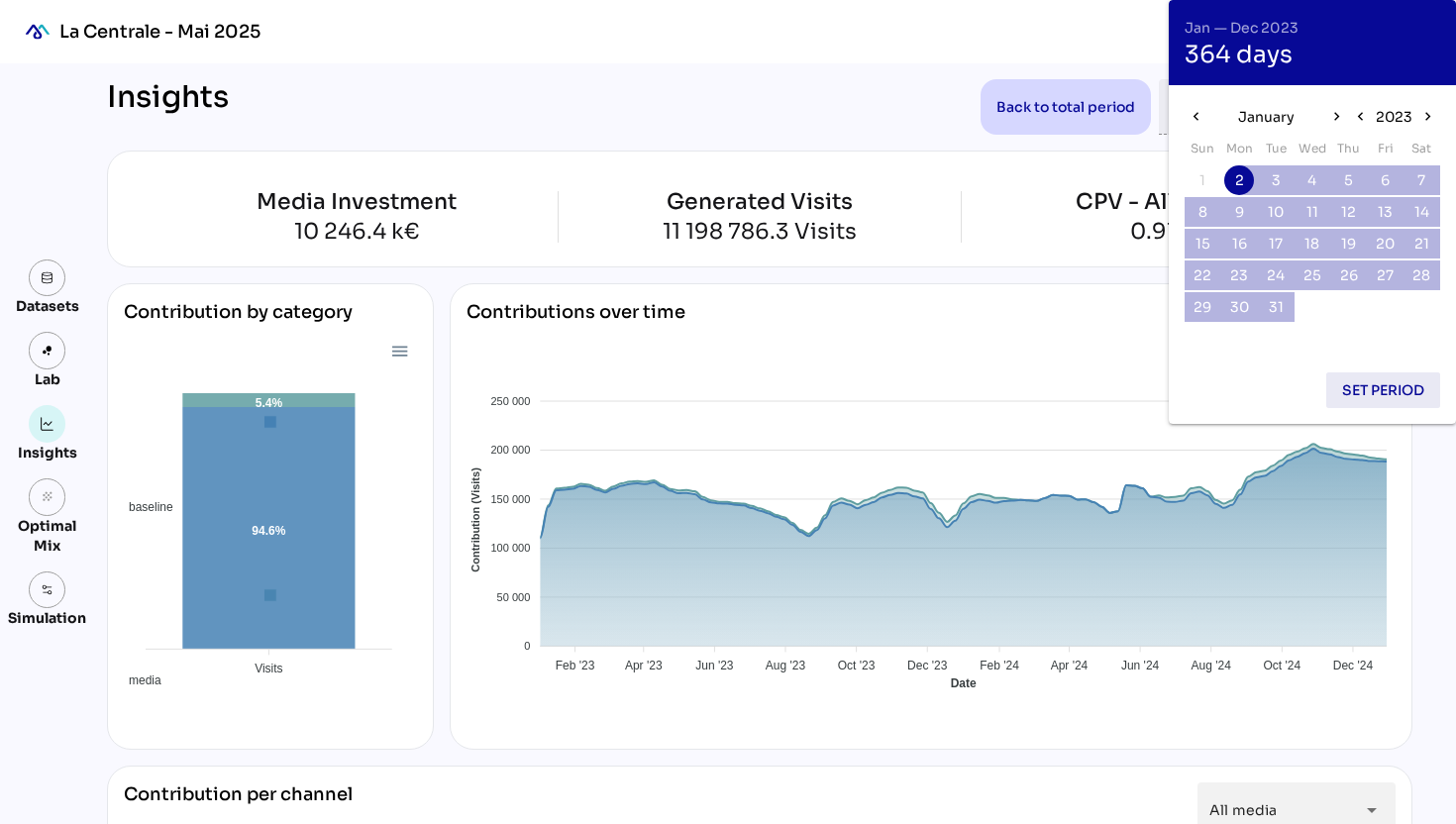 click on "Set period" at bounding box center [1383, 390] 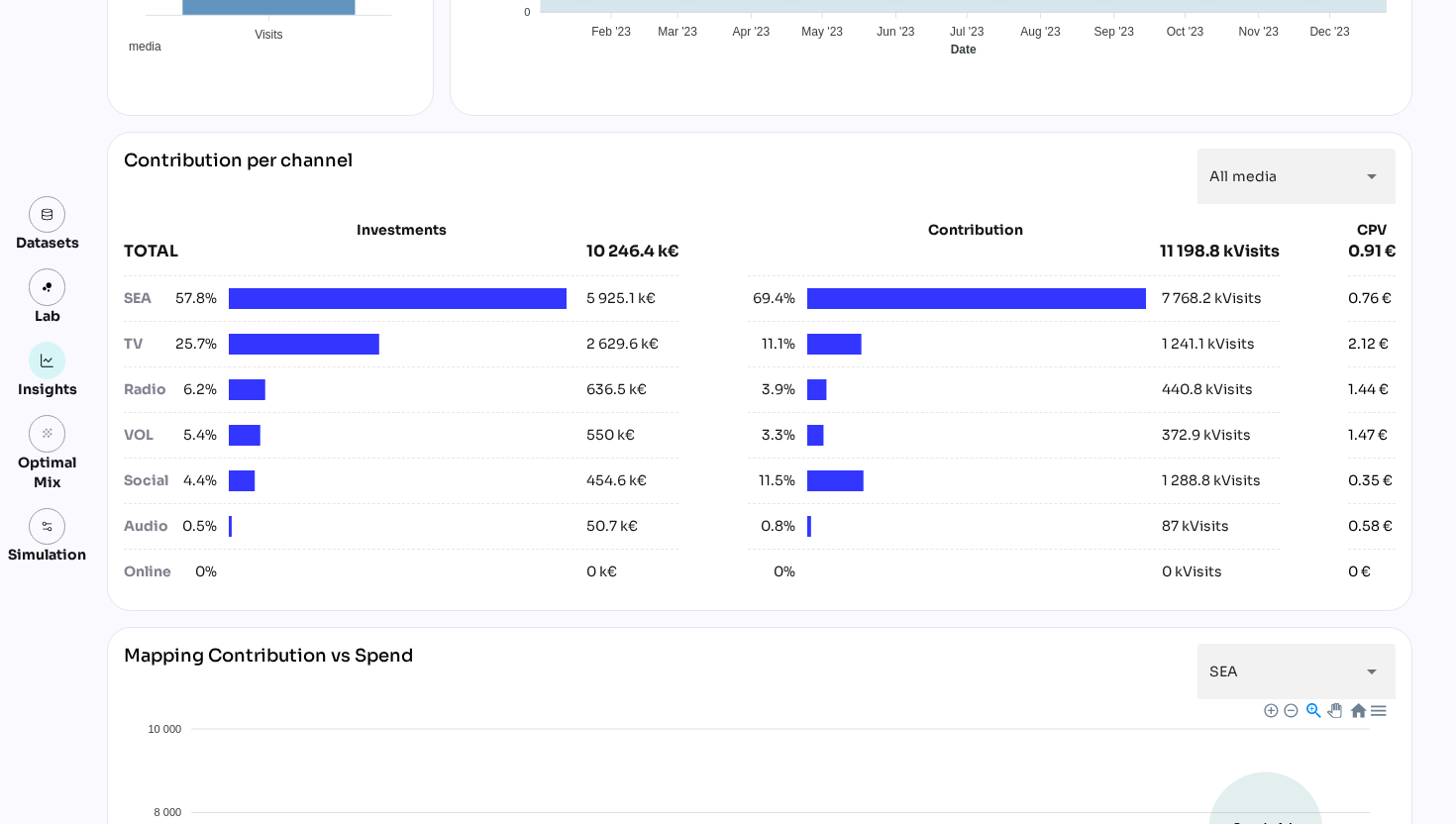 scroll, scrollTop: 641, scrollLeft: 0, axis: vertical 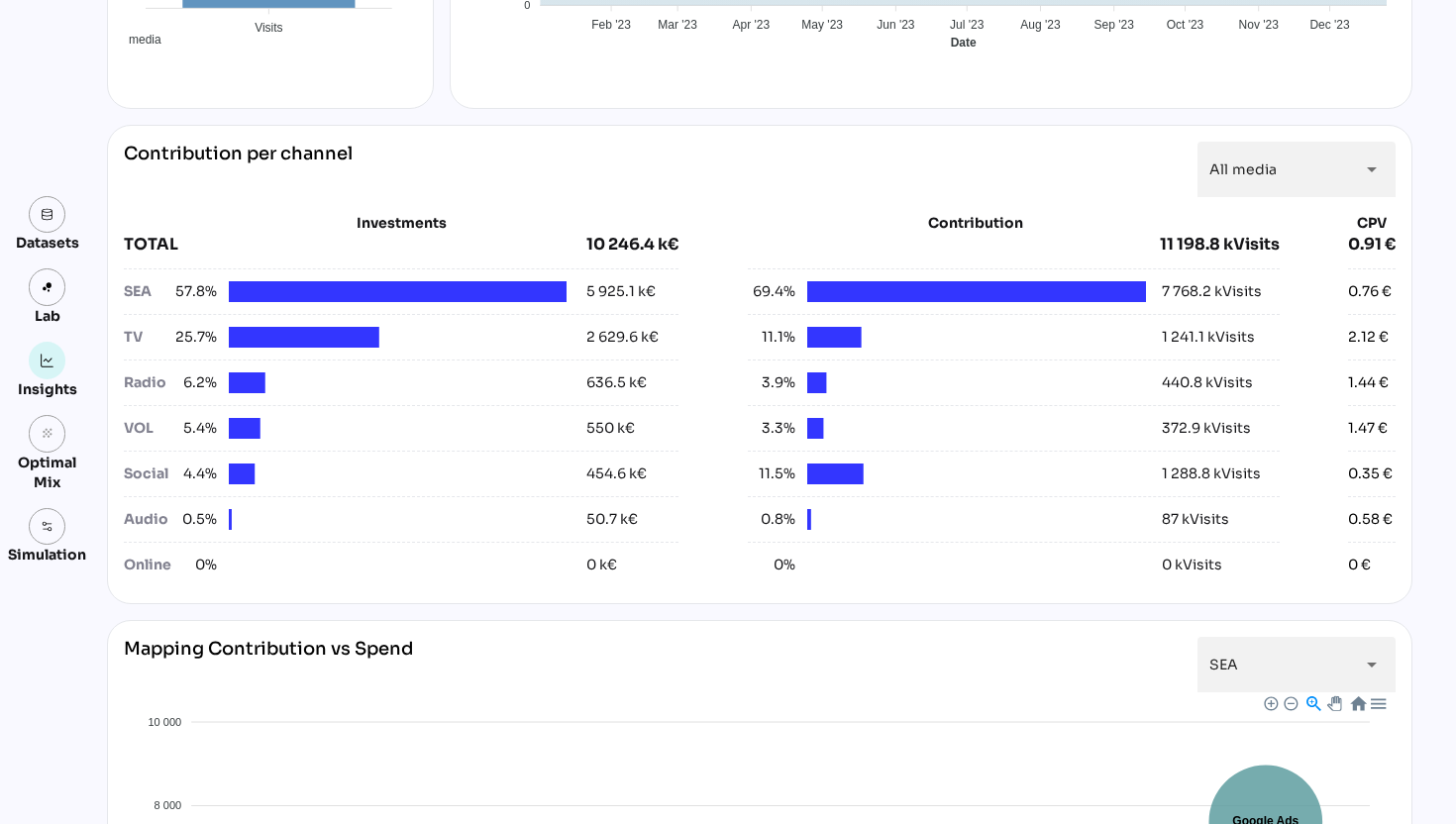 click on "5 925.1 k€" at bounding box center (621, 291) 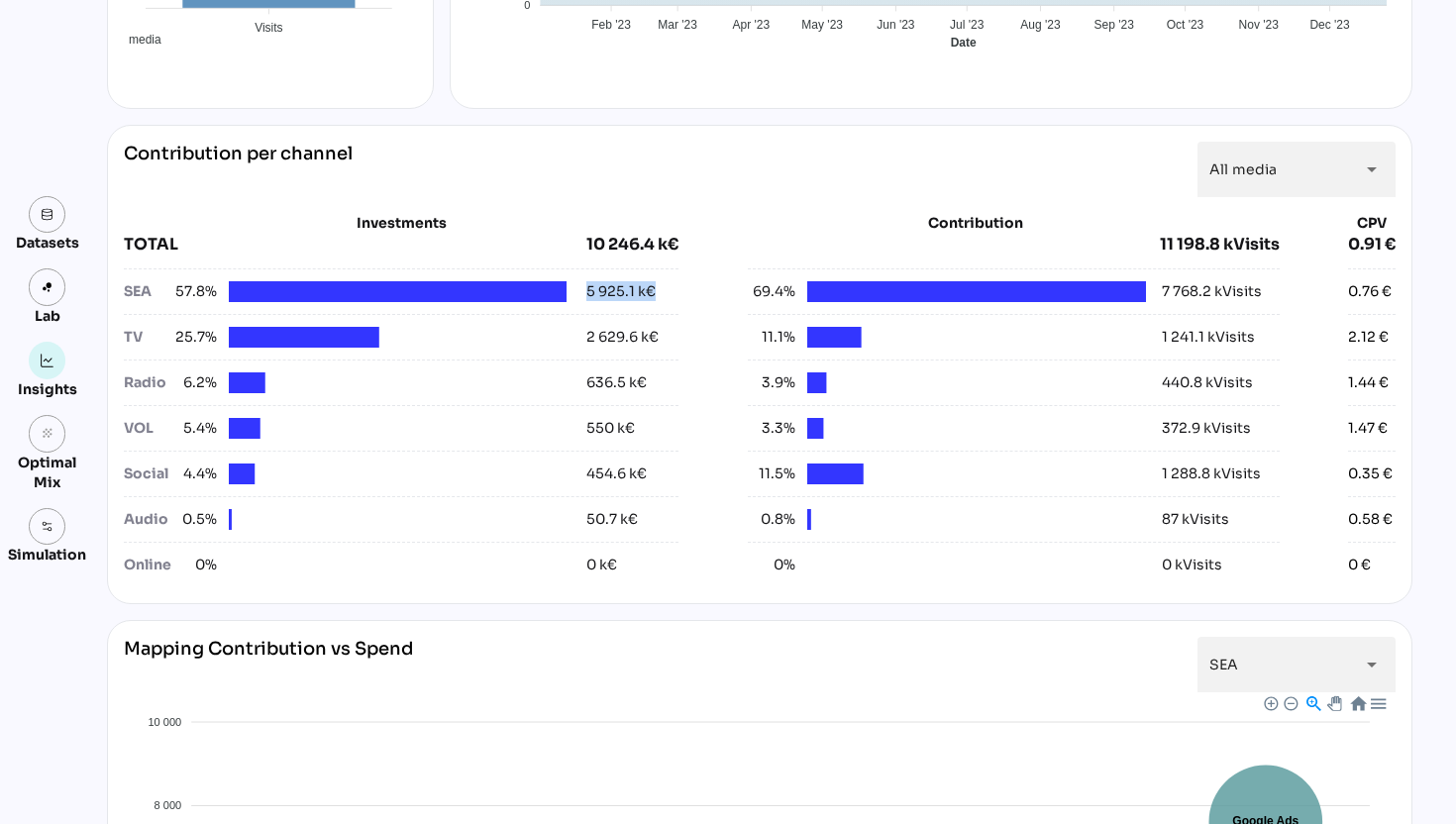 drag, startPoint x: 586, startPoint y: 298, endPoint x: 667, endPoint y: 298, distance: 81 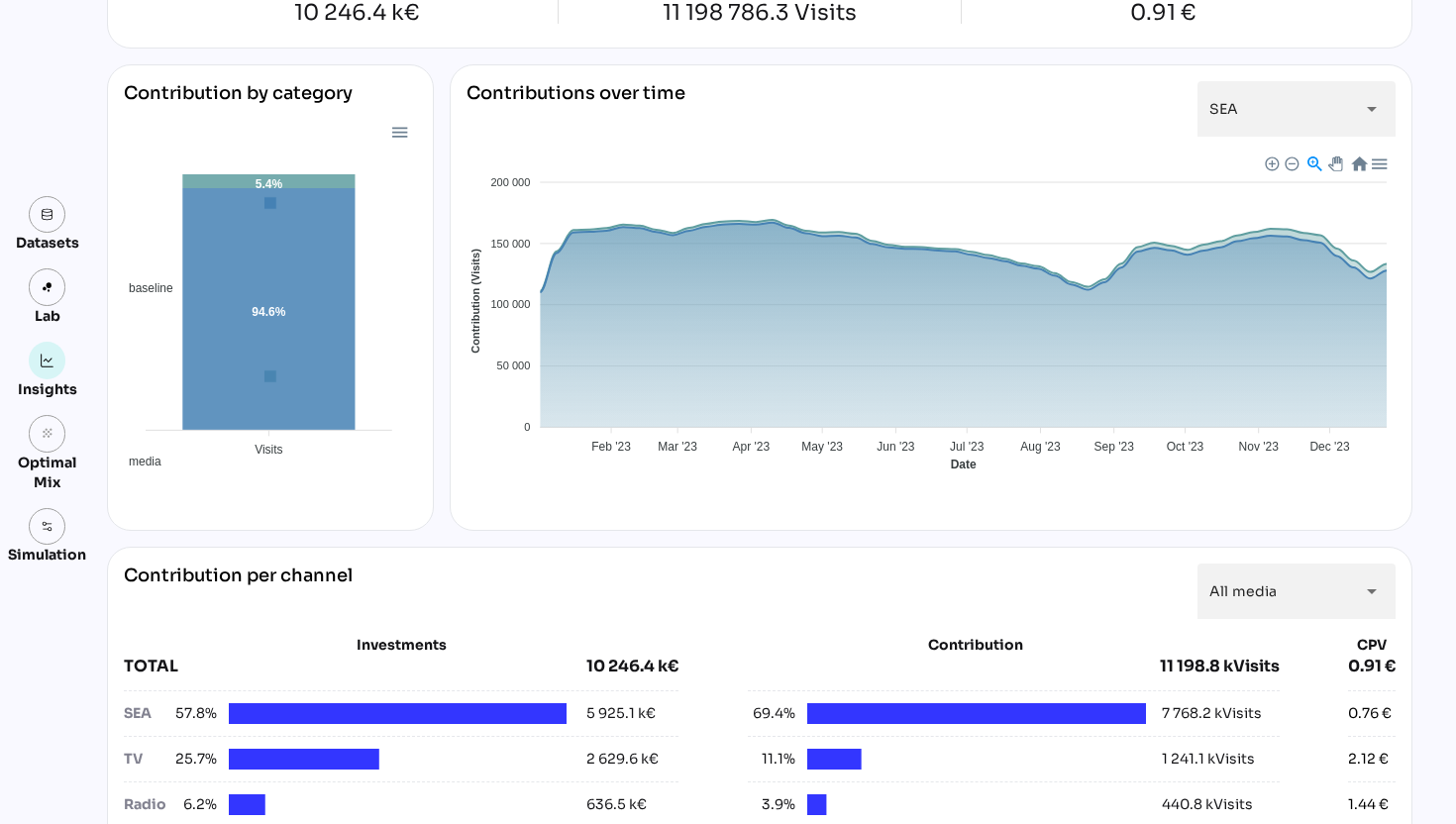 scroll, scrollTop: 0, scrollLeft: 0, axis: both 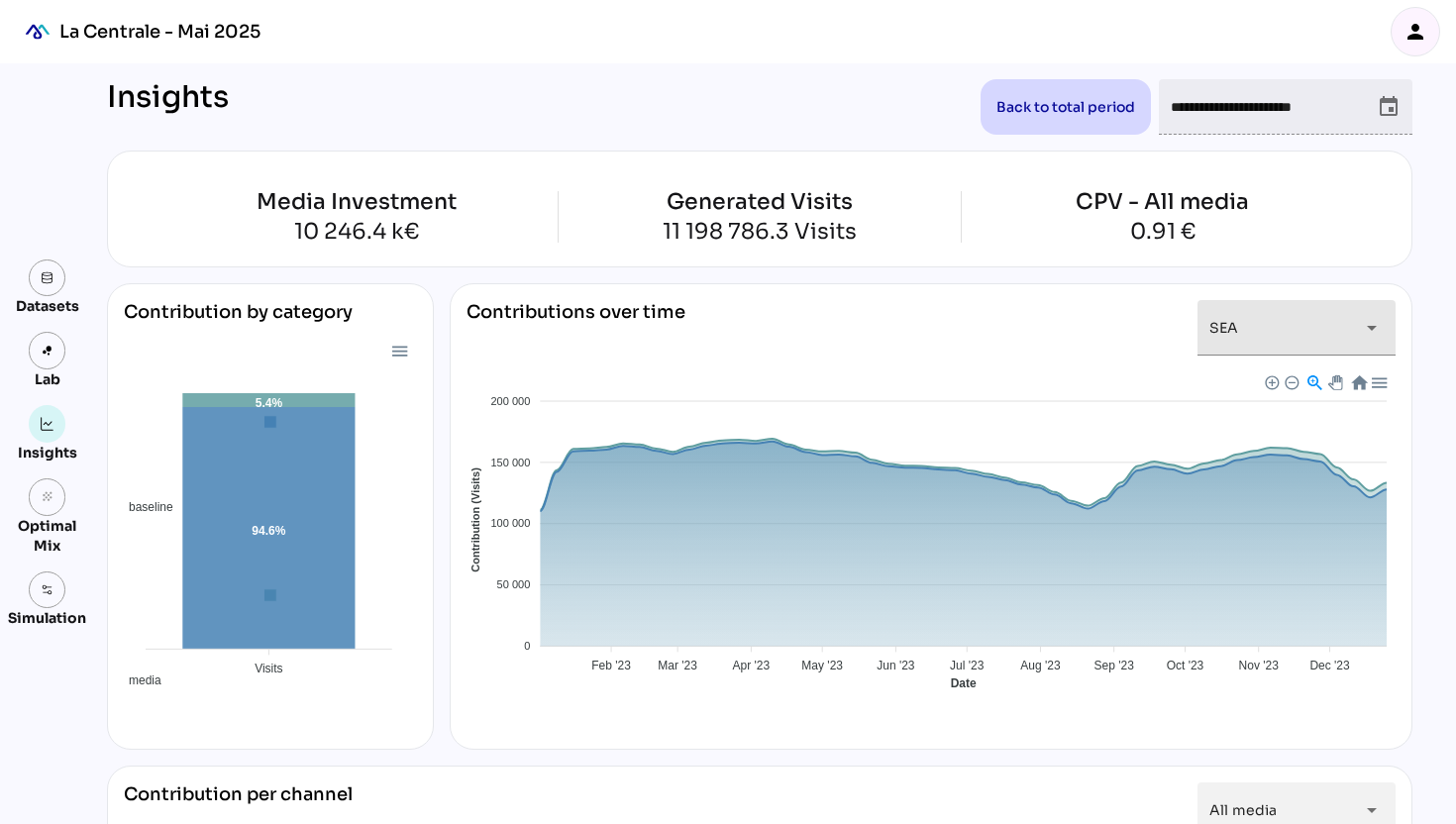 click on "SEA ***" at bounding box center [1279, 328] 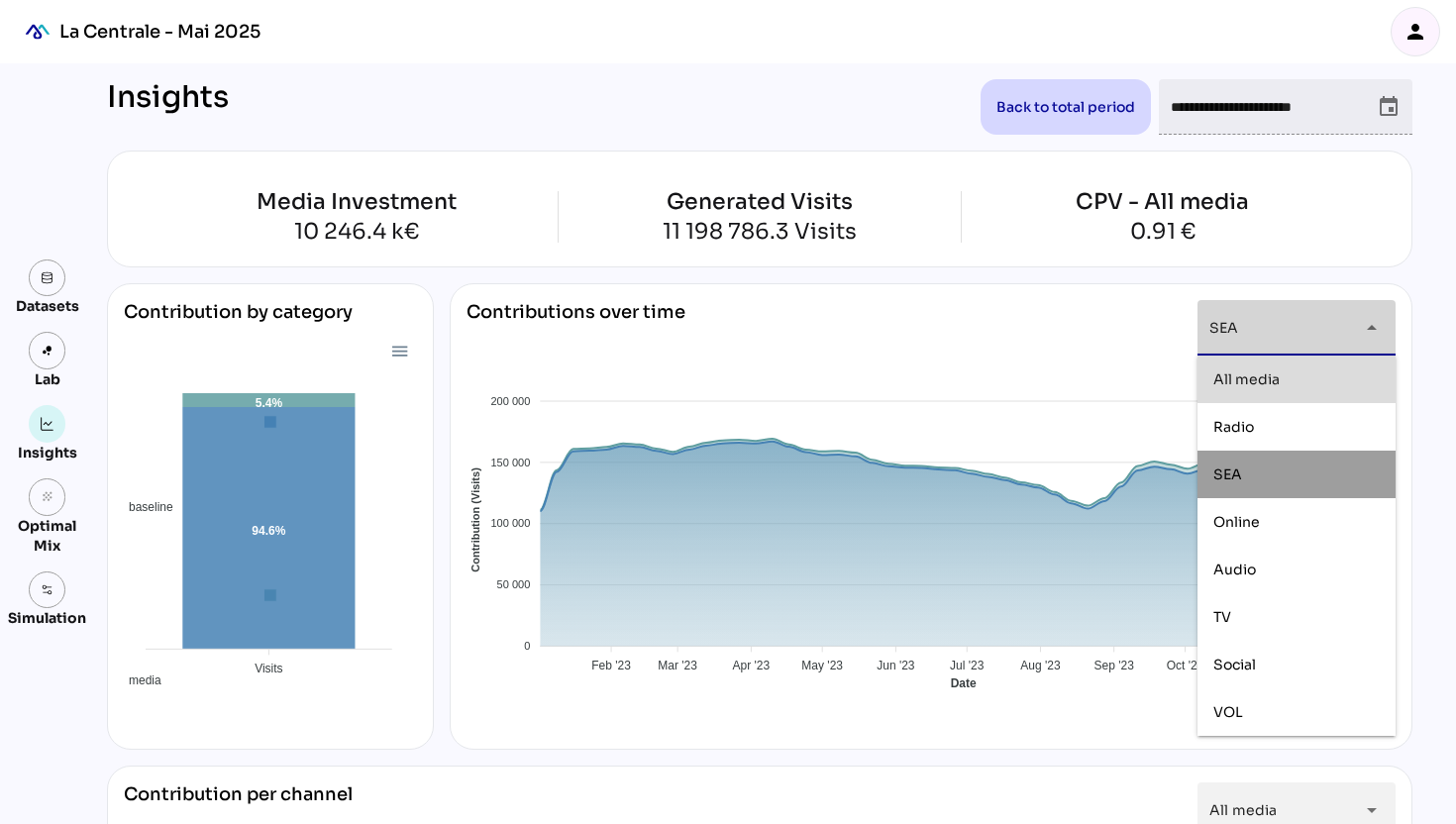 click on "All media" at bounding box center (1246, 379) 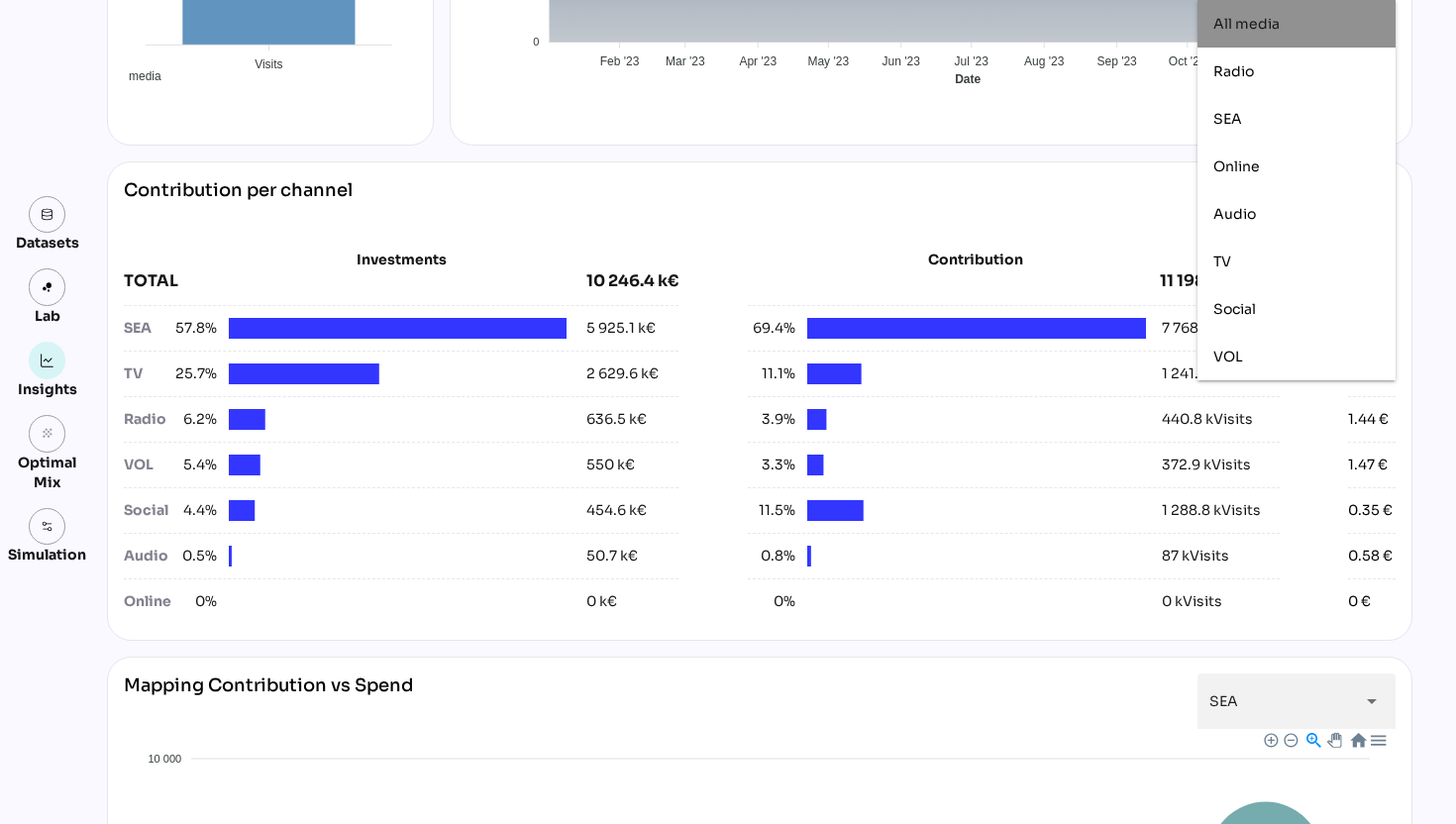 scroll, scrollTop: 610, scrollLeft: 0, axis: vertical 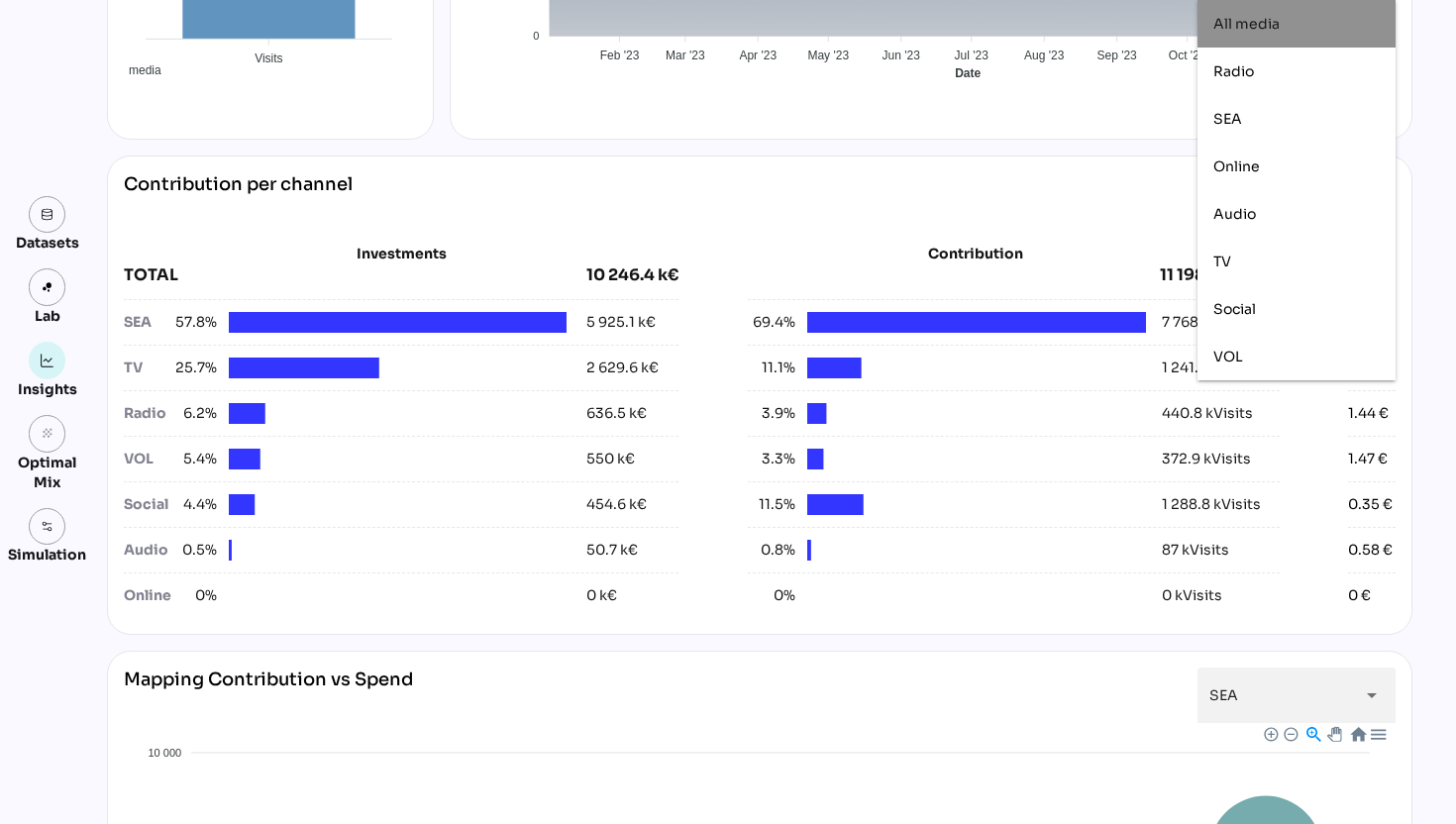 click on "Contribution per channel All media ********* arrow_drop_down" at bounding box center [760, 200] 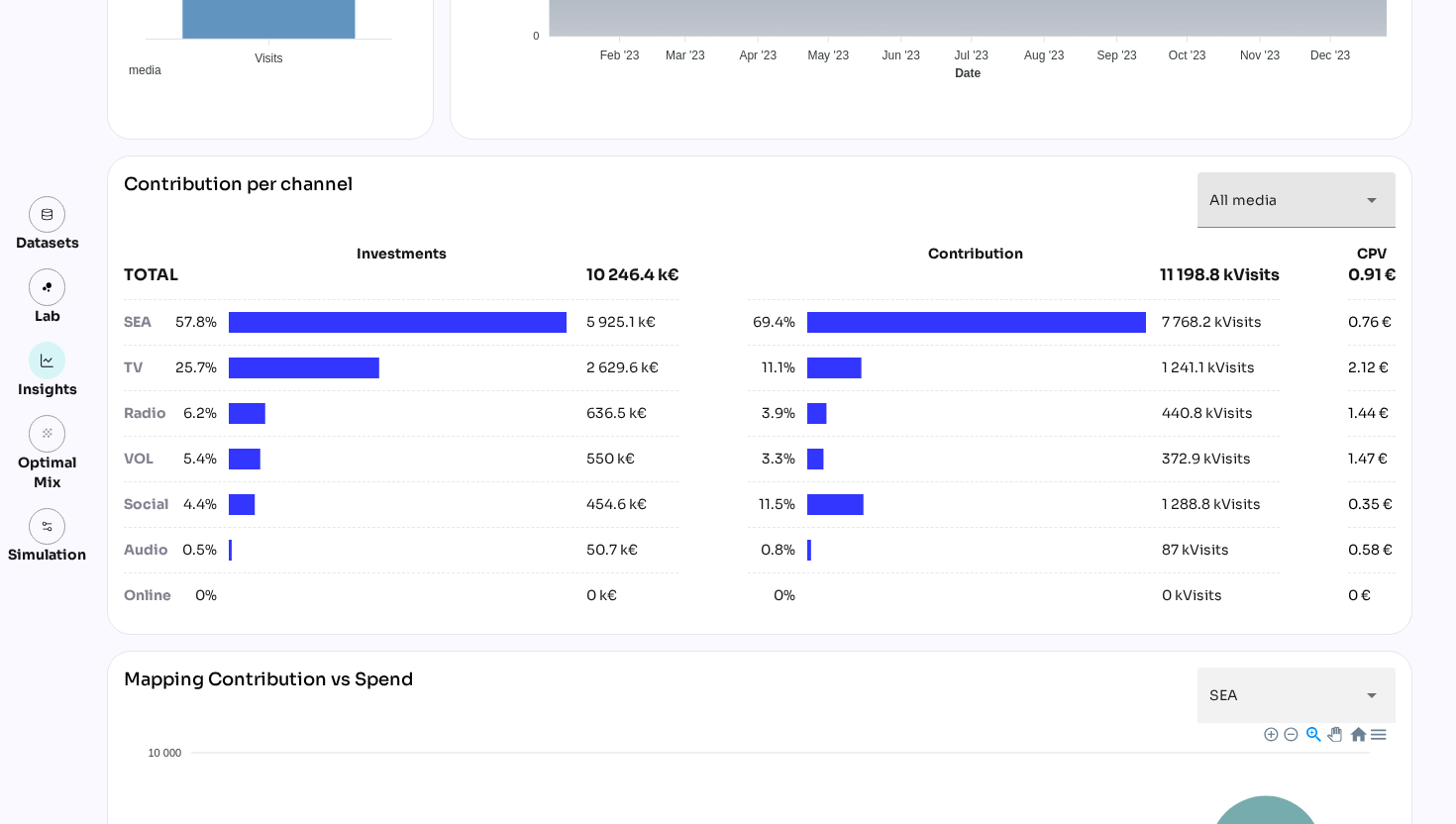 click on "All media" at bounding box center [1243, 200] 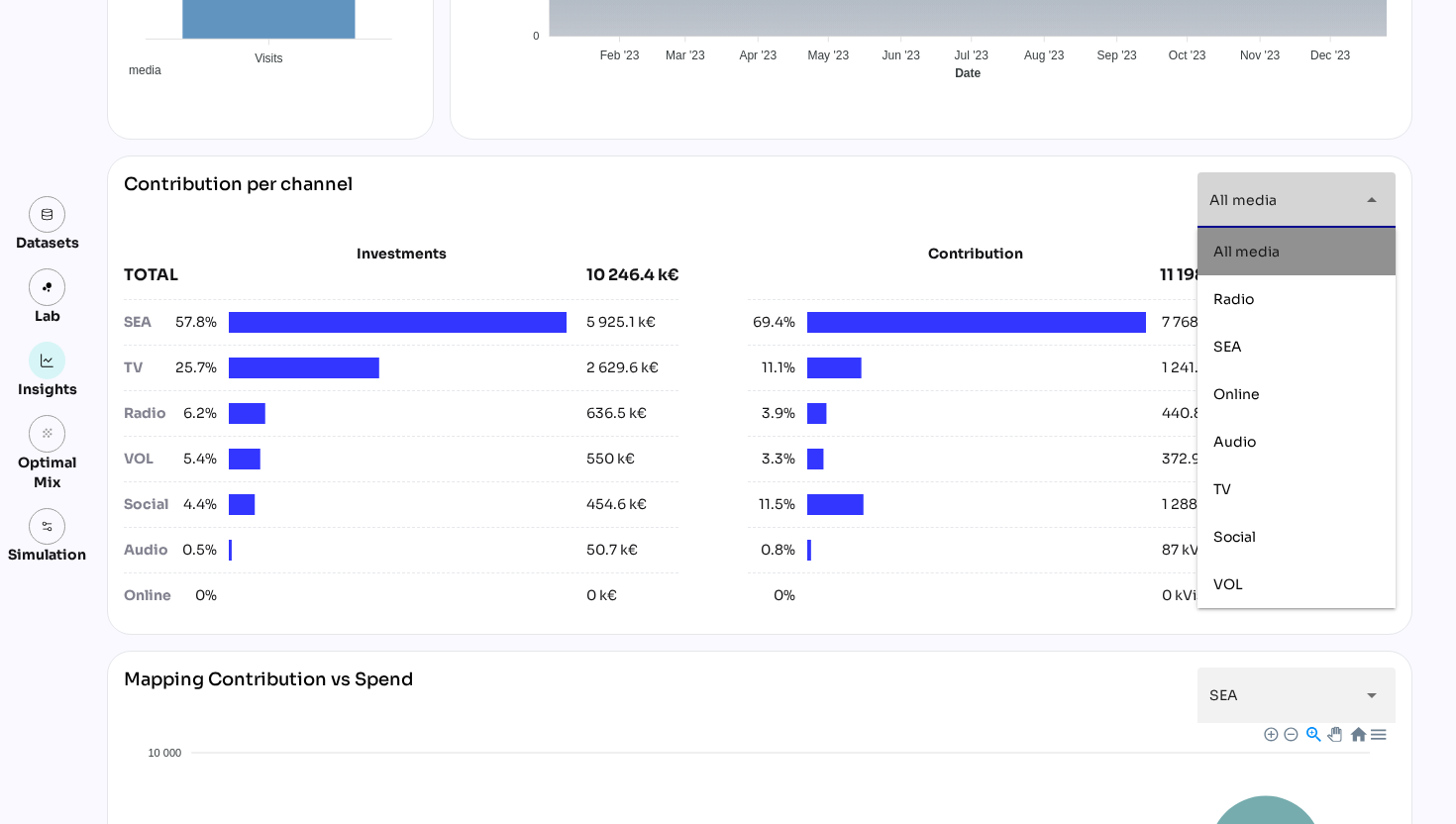 click on "Contribution per channel All media ********* arrow_drop_down" at bounding box center (760, 200) 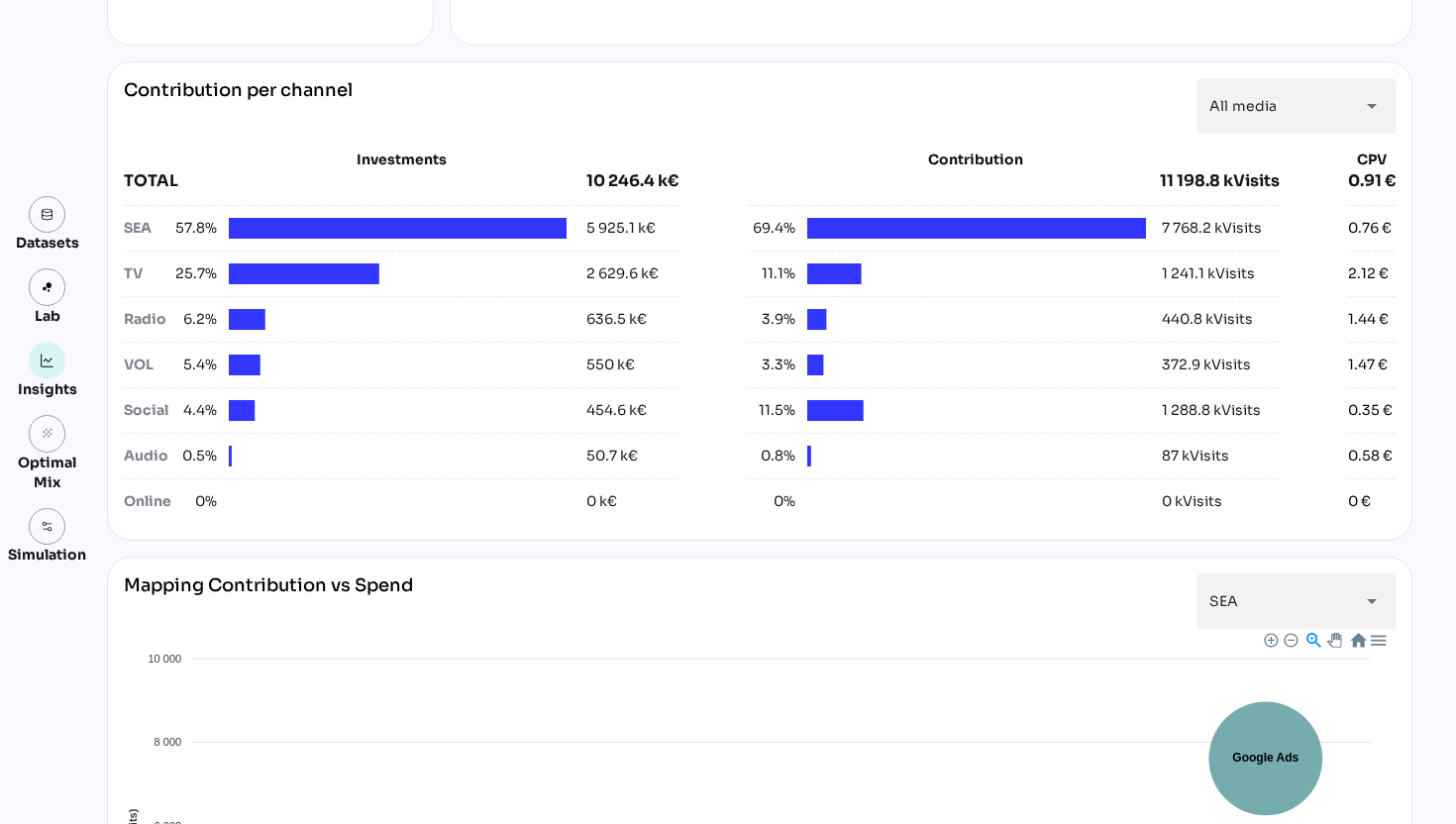 scroll, scrollTop: 702, scrollLeft: 0, axis: vertical 